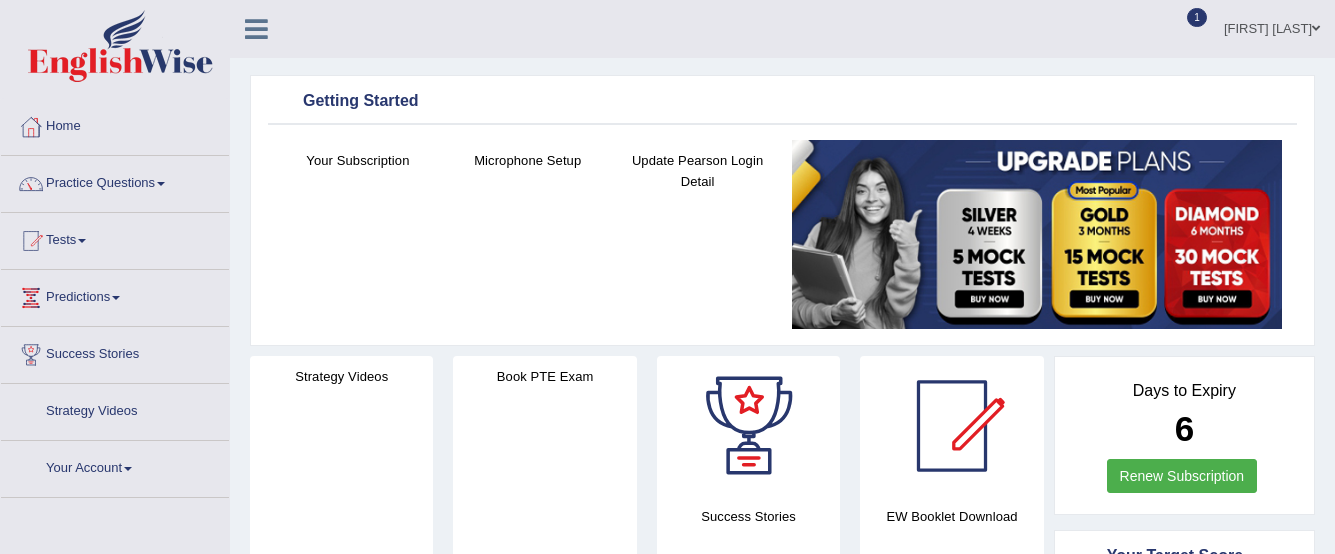 scroll, scrollTop: 0, scrollLeft: 0, axis: both 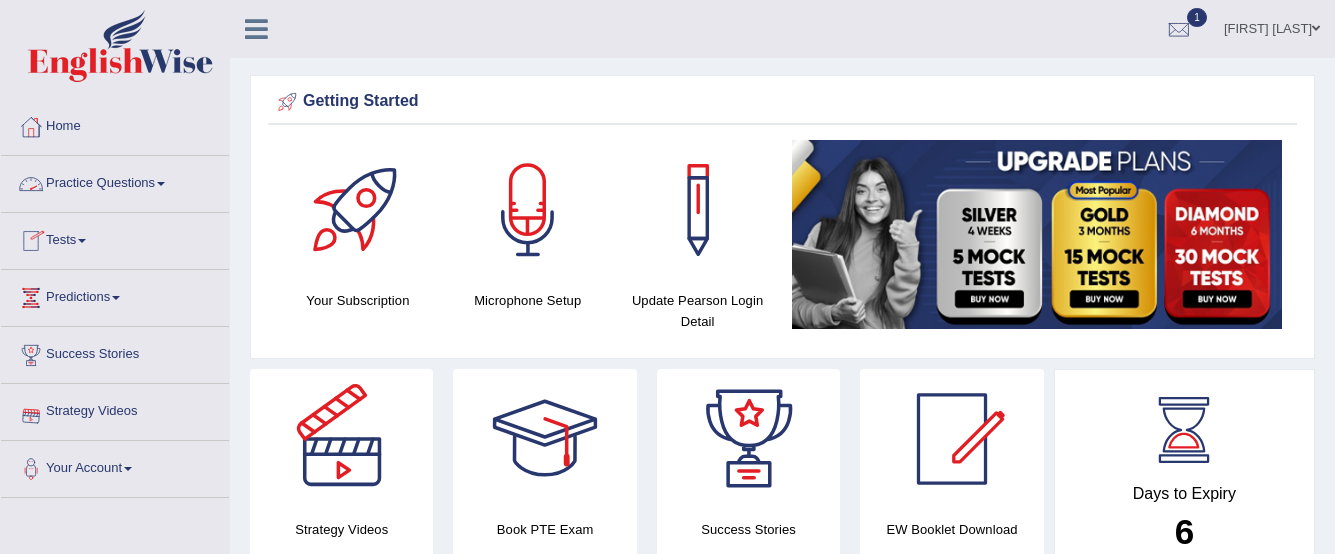 click on "Practice Questions" at bounding box center (115, 181) 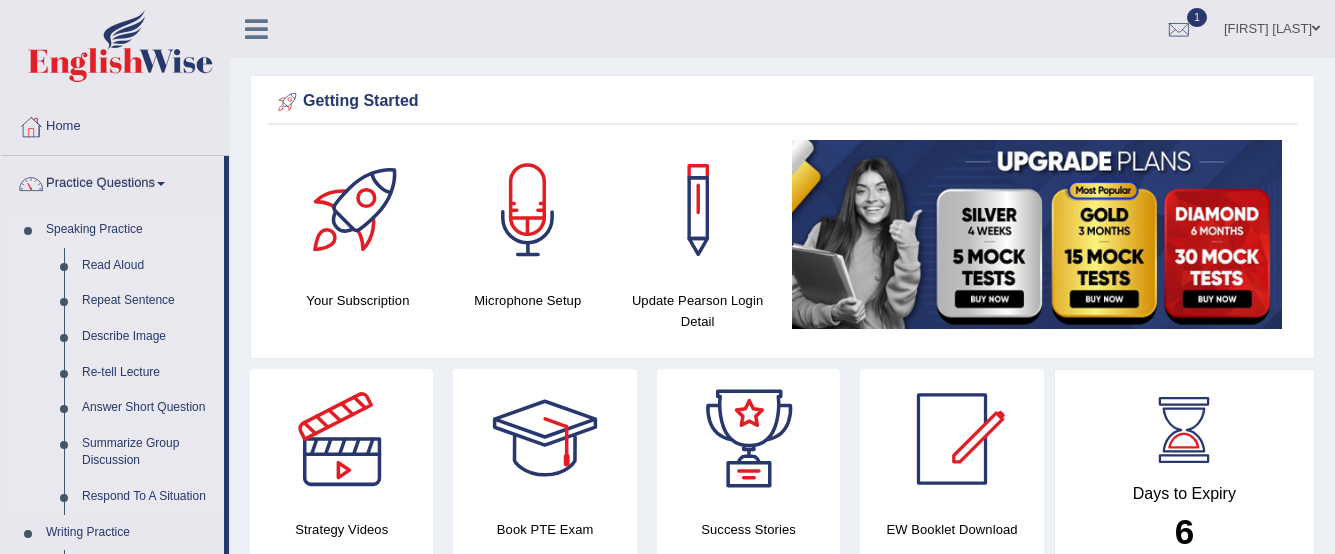 click on "Read Aloud" at bounding box center [148, 266] 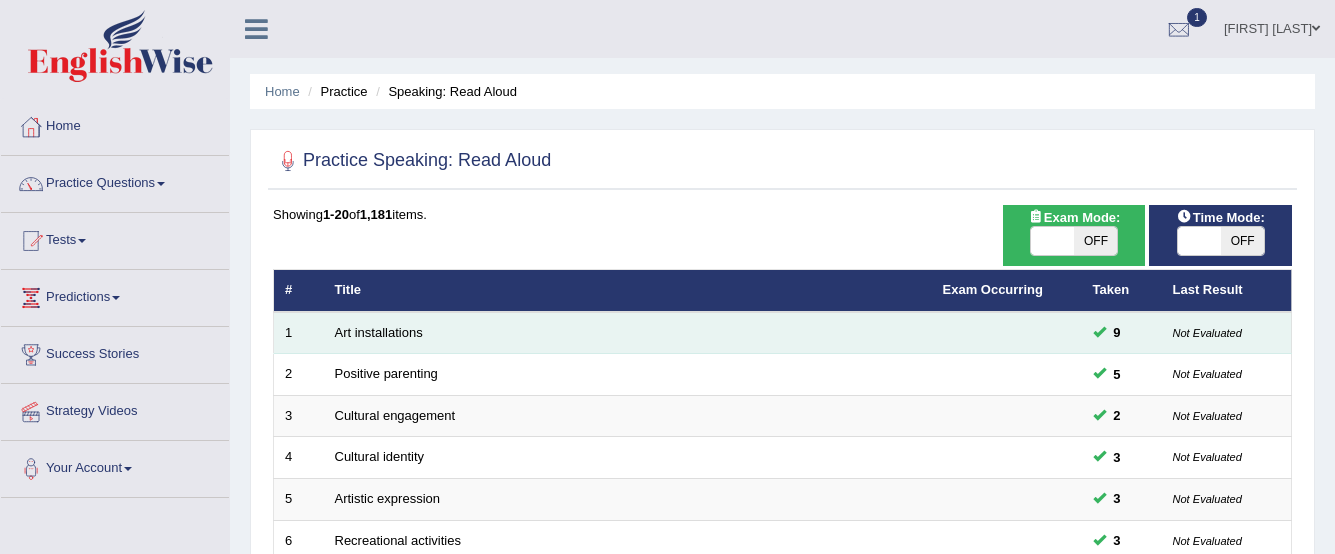 scroll, scrollTop: 0, scrollLeft: 0, axis: both 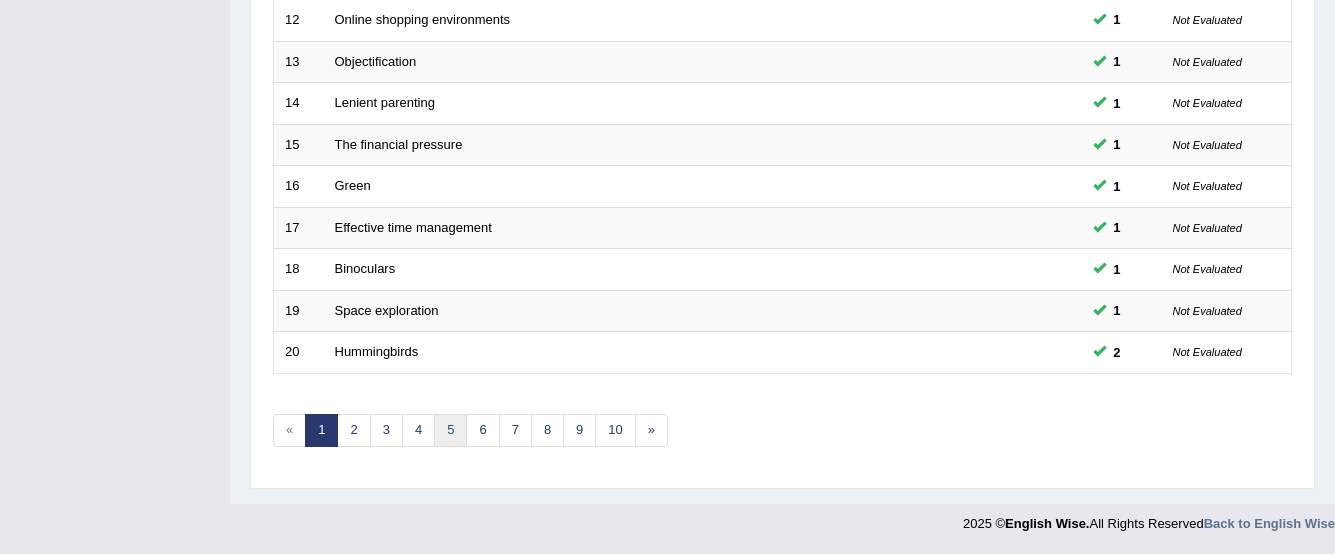 click on "5" at bounding box center (450, 430) 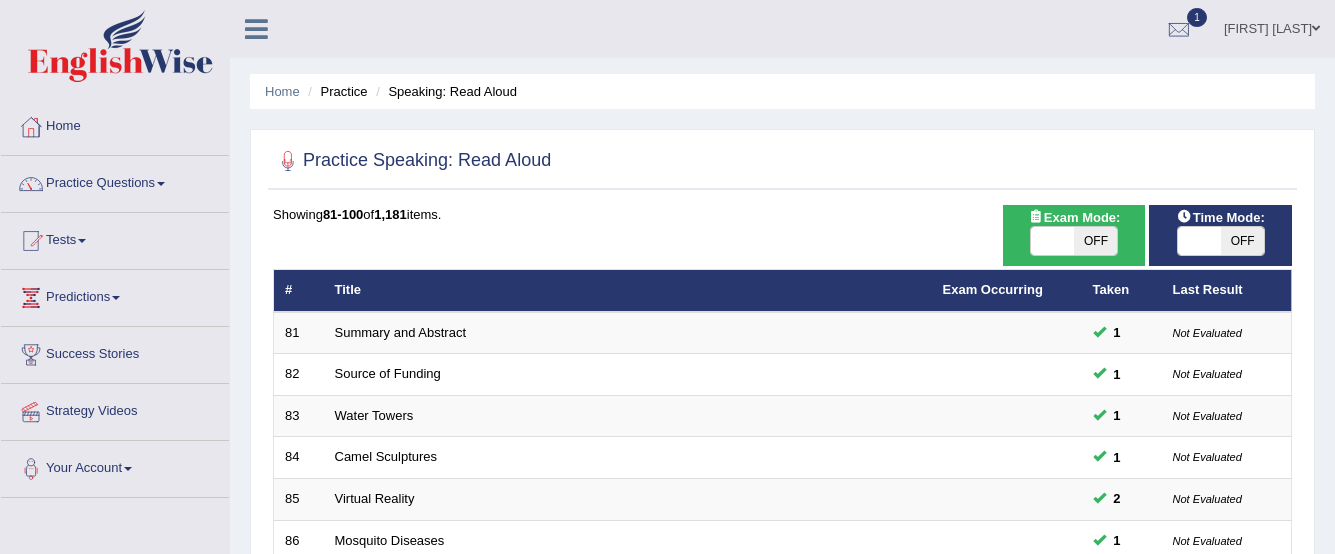 scroll, scrollTop: 0, scrollLeft: 0, axis: both 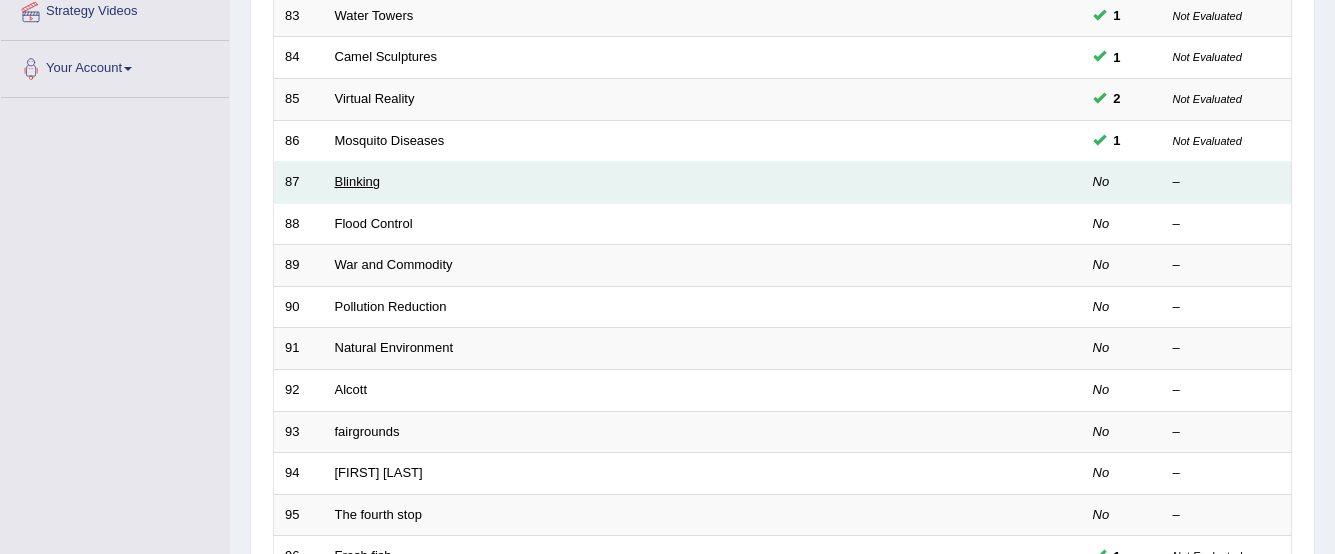 click on "Blinking" at bounding box center (358, 181) 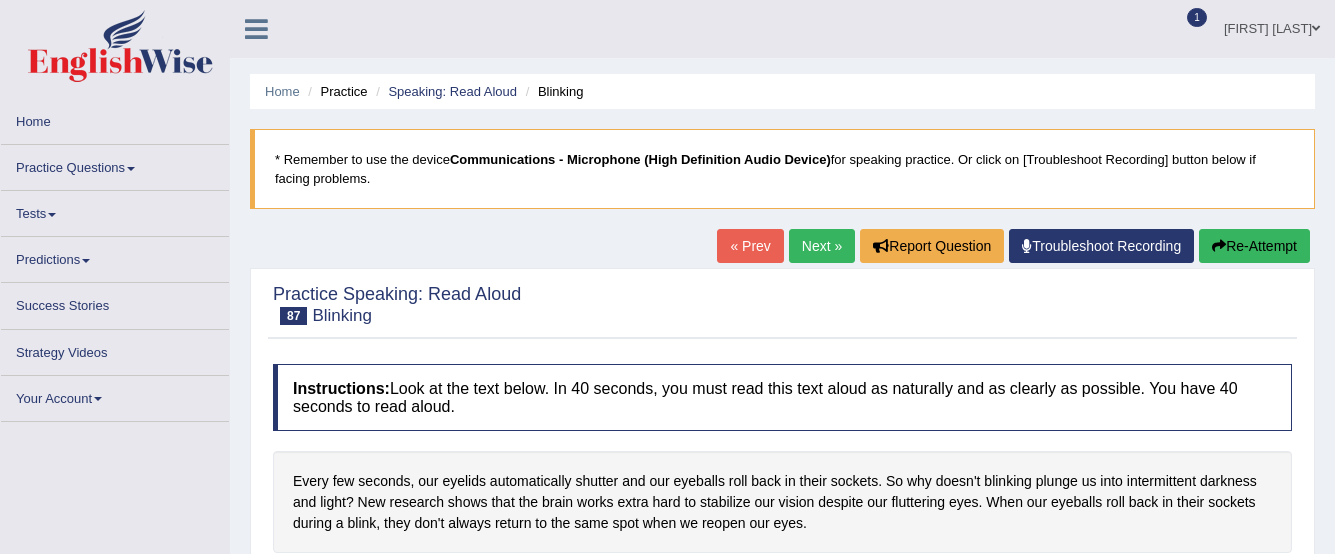 scroll, scrollTop: 0, scrollLeft: 0, axis: both 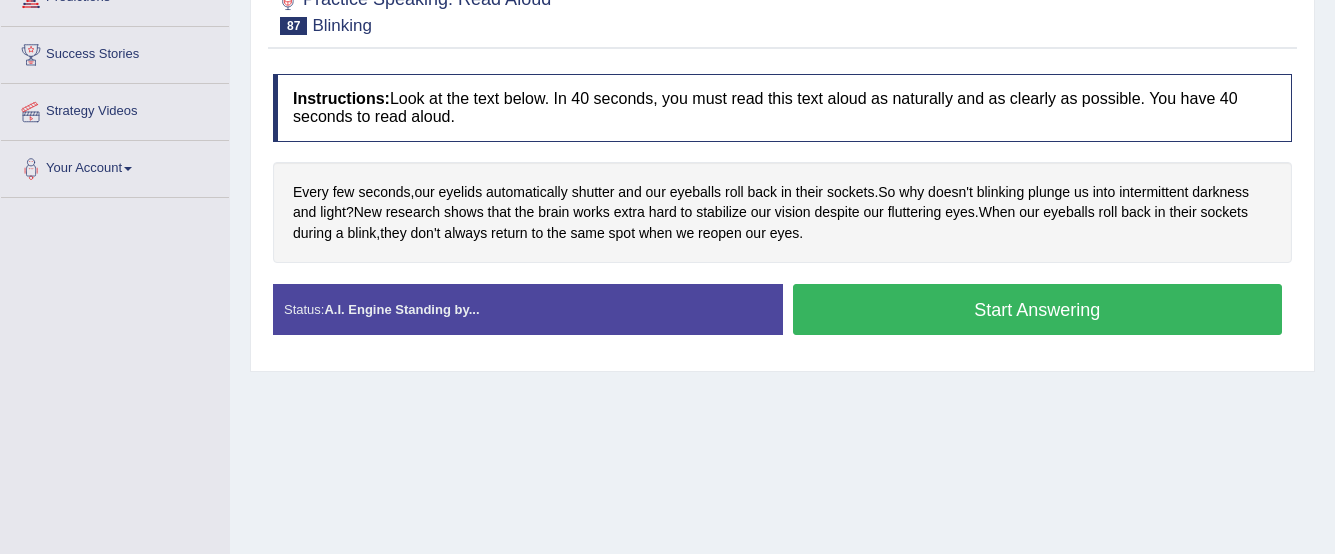 click on "Every   few   seconds ,  our   eyelids   automatically   shutter   and   our   eyeballs   roll   back   in   their   sockets .  So   why   doesn't   blinking   plunge   us   into   intermittent   darkness   and   light ?  New   research   shows   that   the   brain   works   extra   hard   to   stabilize   our   vision   despite   our   fluttering   eyes .  When   our   eyeballs   roll   back   in   their   sockets   during   a   blink ,  they   don't   always   return   to   the   same   spot   when   we   reopen   our   eyes ." at bounding box center [782, 213] 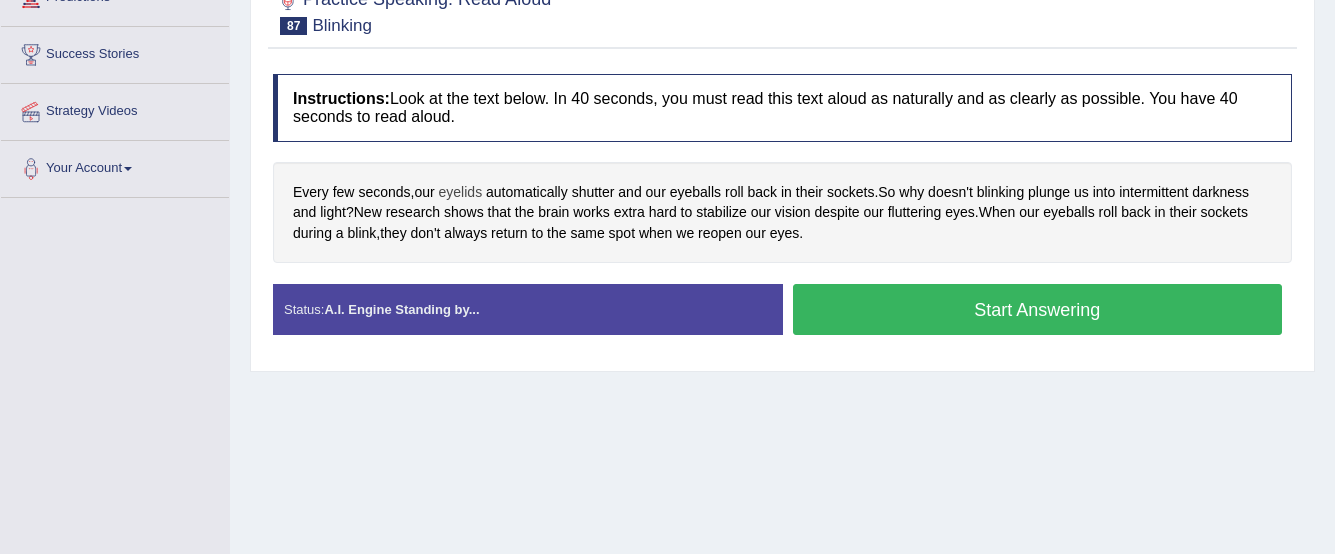 click on "eyelids" at bounding box center [461, 192] 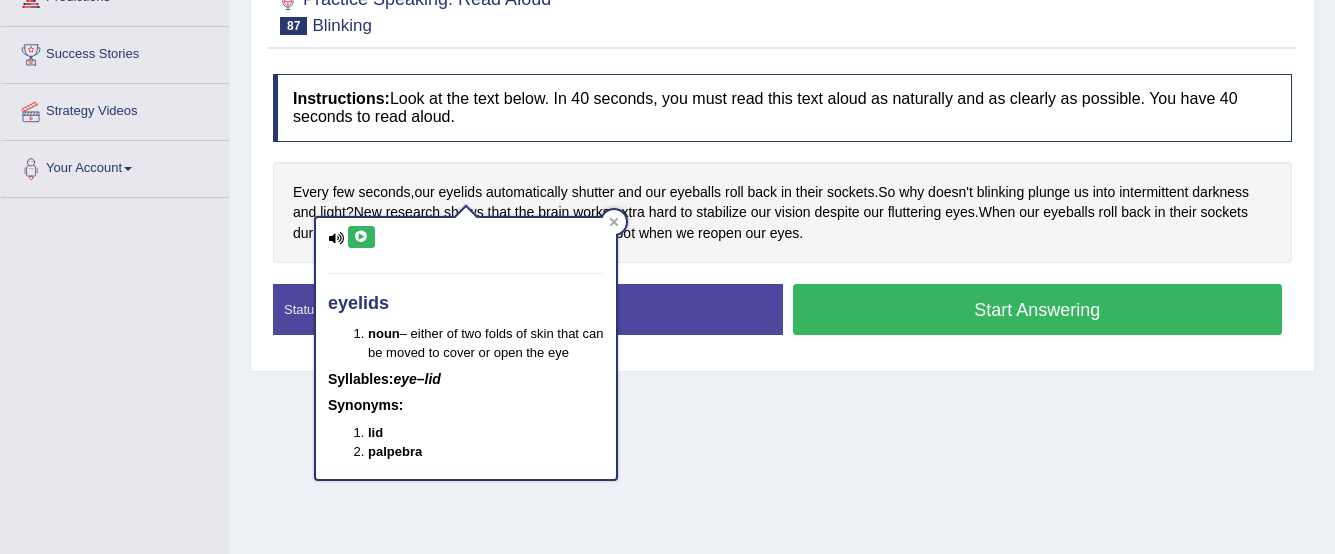 click at bounding box center [361, 237] 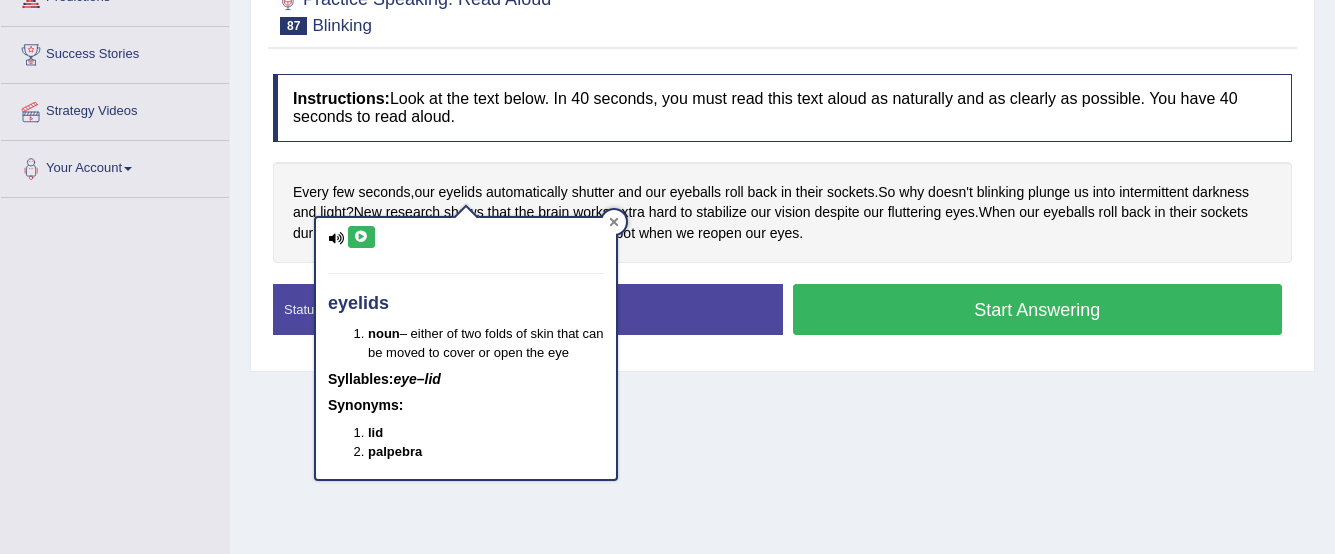 click 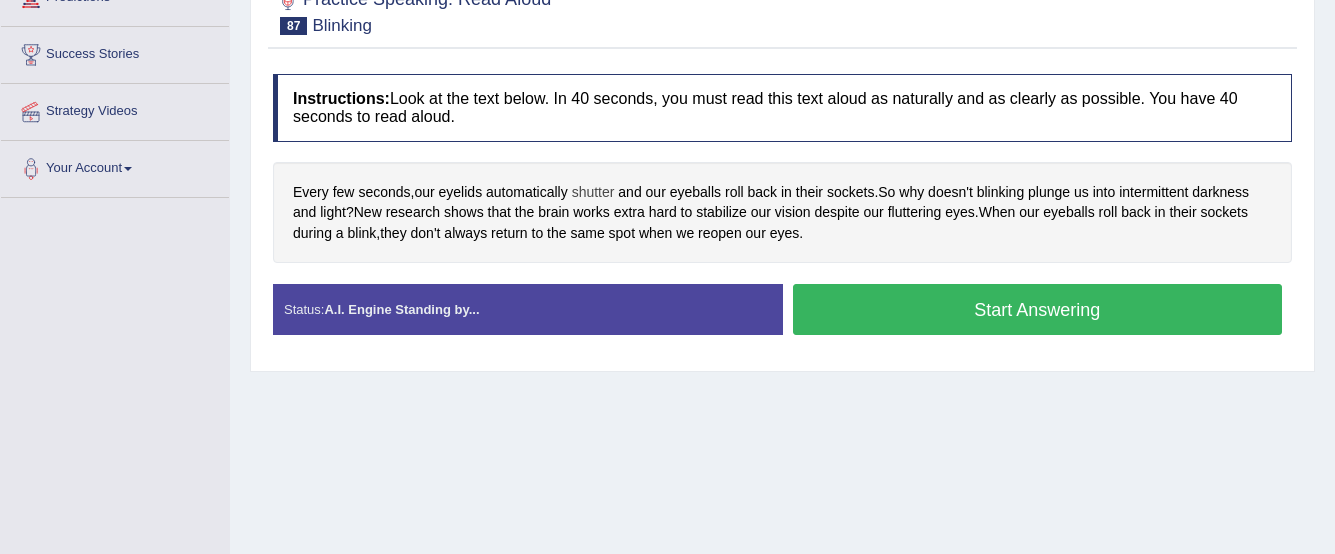 click on "shutter" at bounding box center [593, 192] 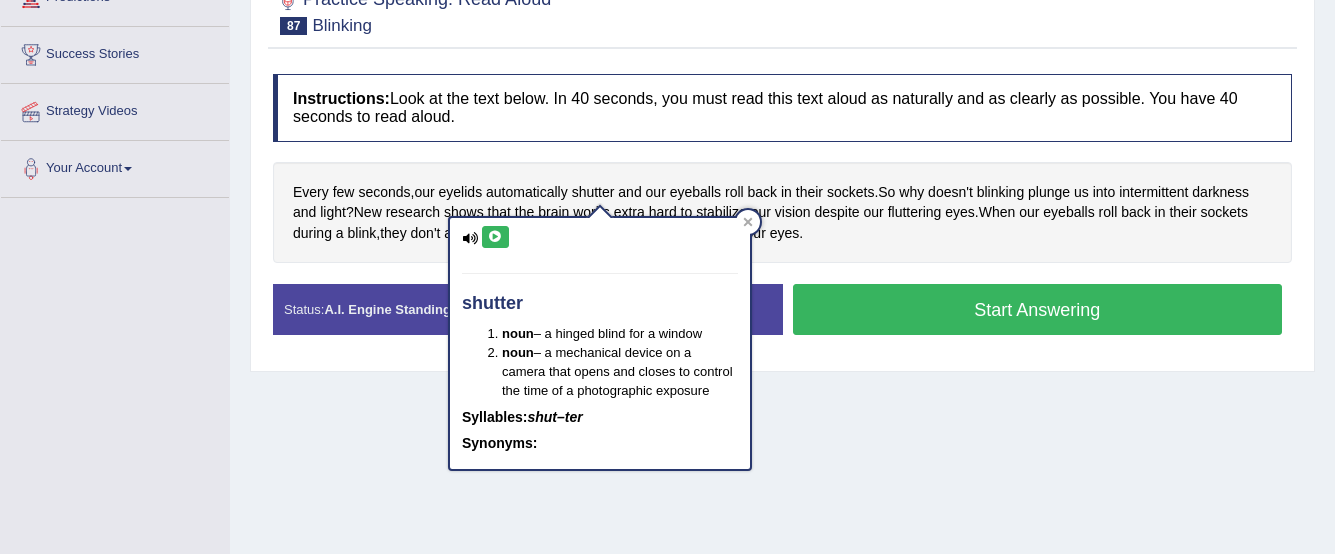 click at bounding box center [495, 237] 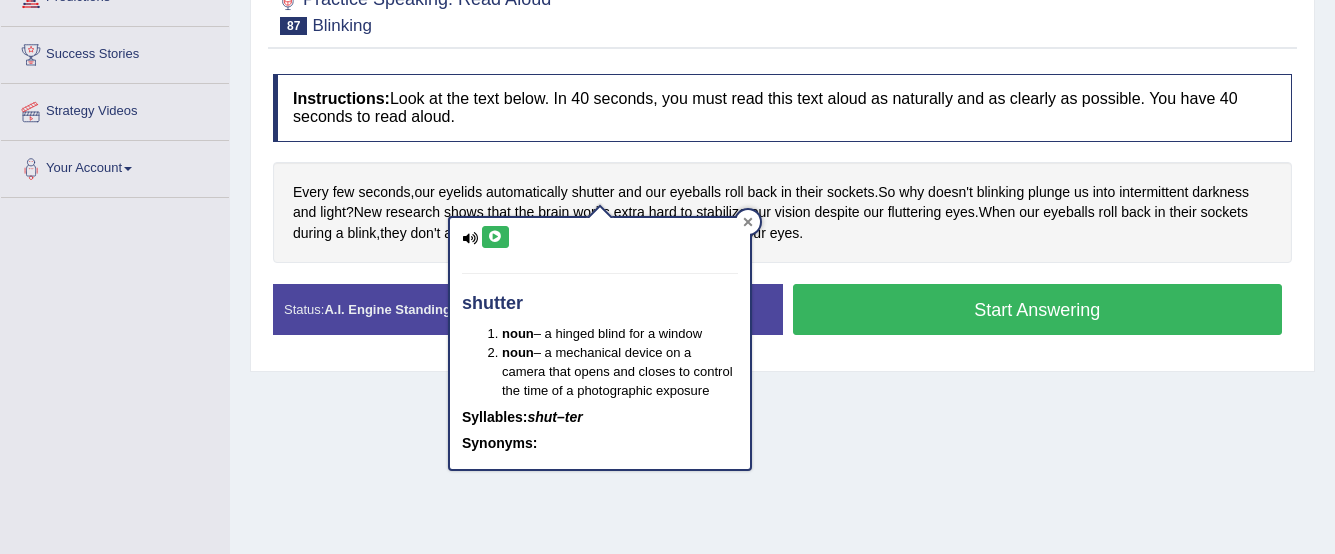 click 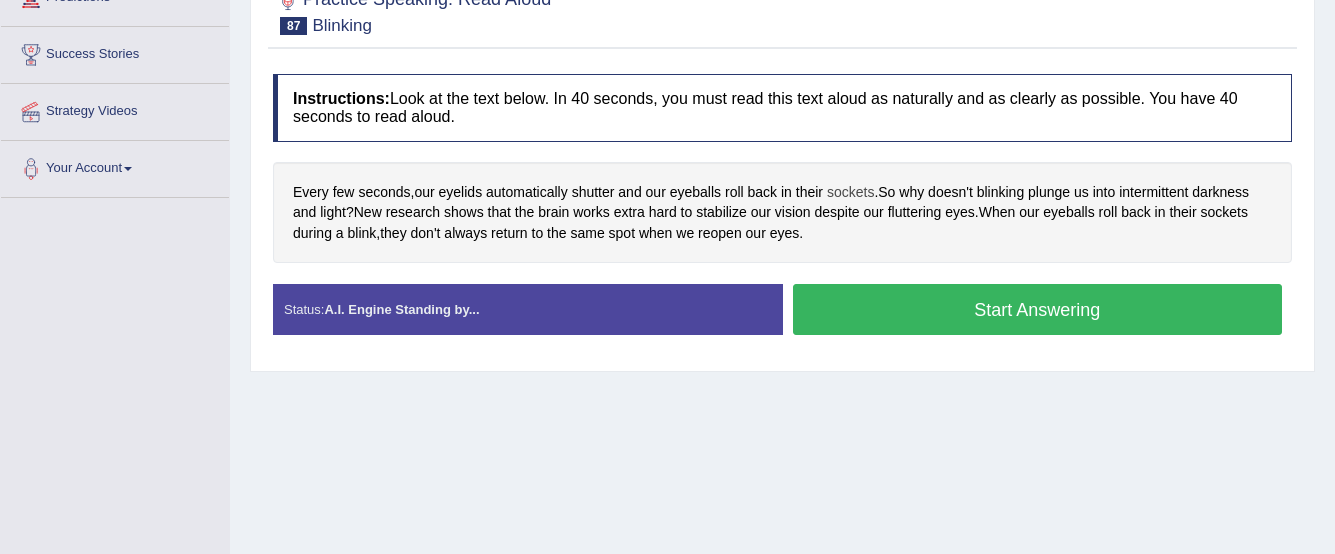 click on "sockets" at bounding box center [850, 192] 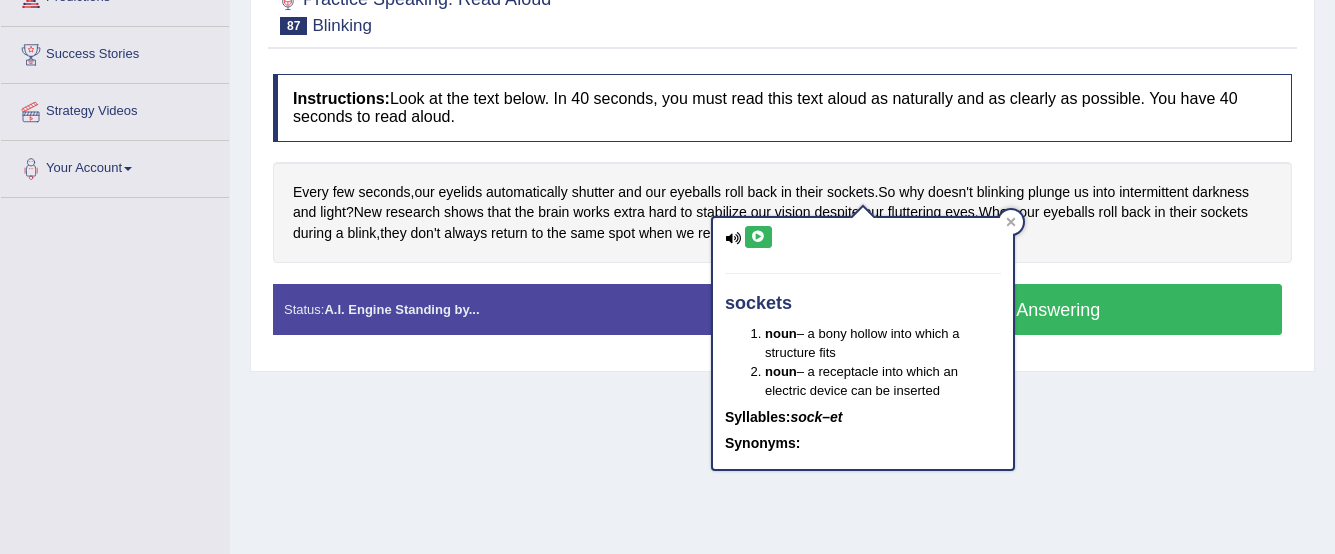 click at bounding box center (758, 237) 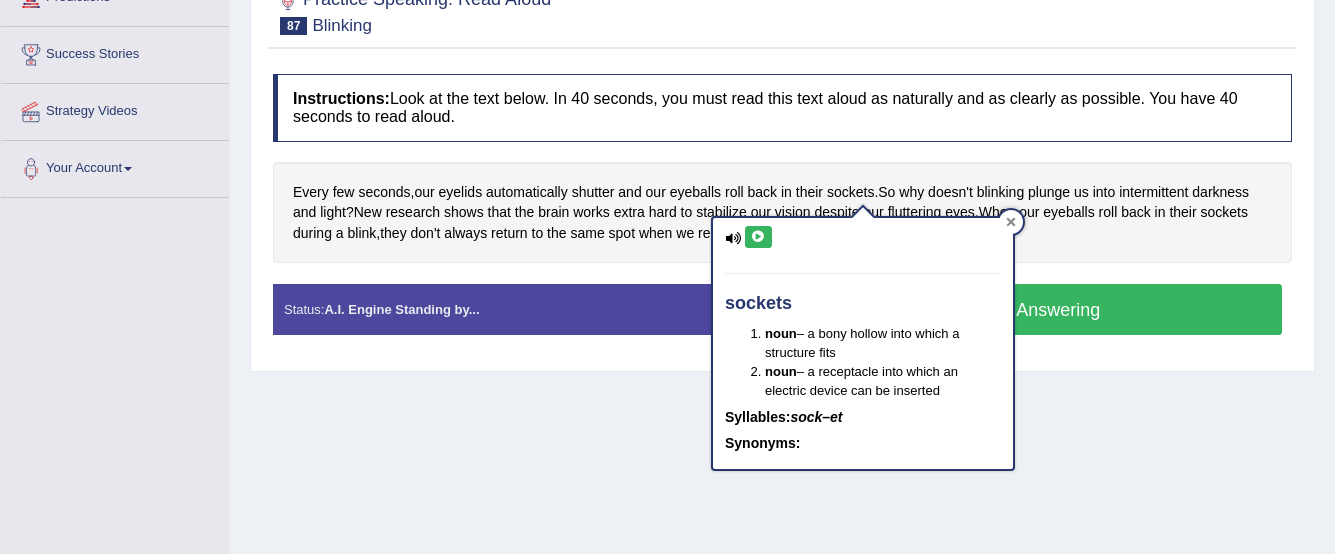 click at bounding box center (1011, 222) 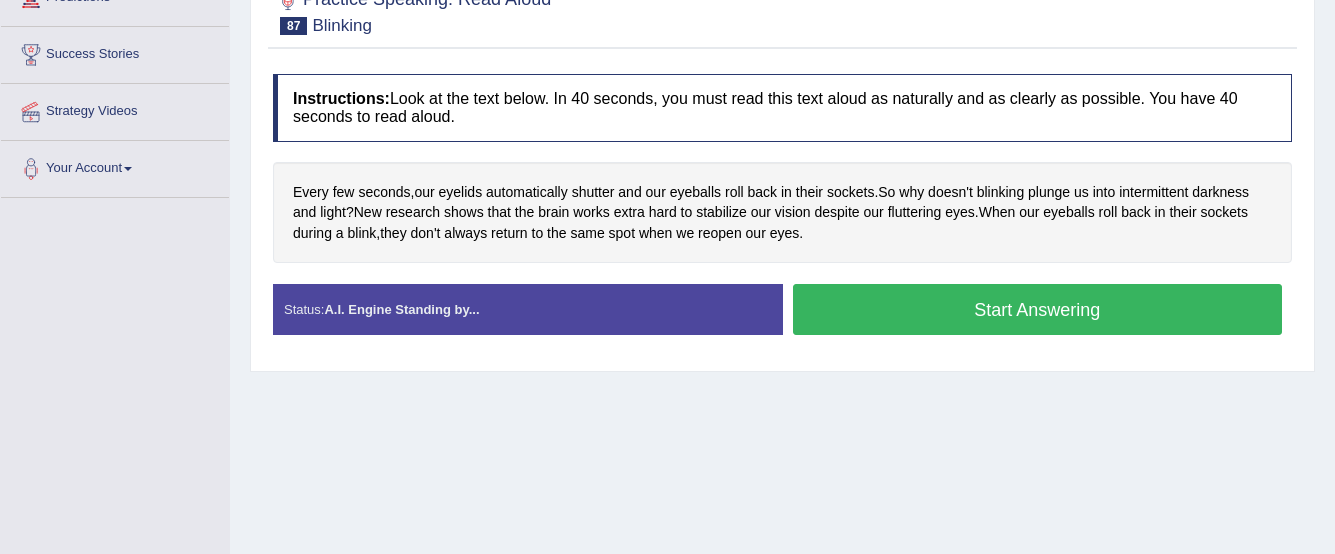 click on "Start Answering" at bounding box center (1038, 309) 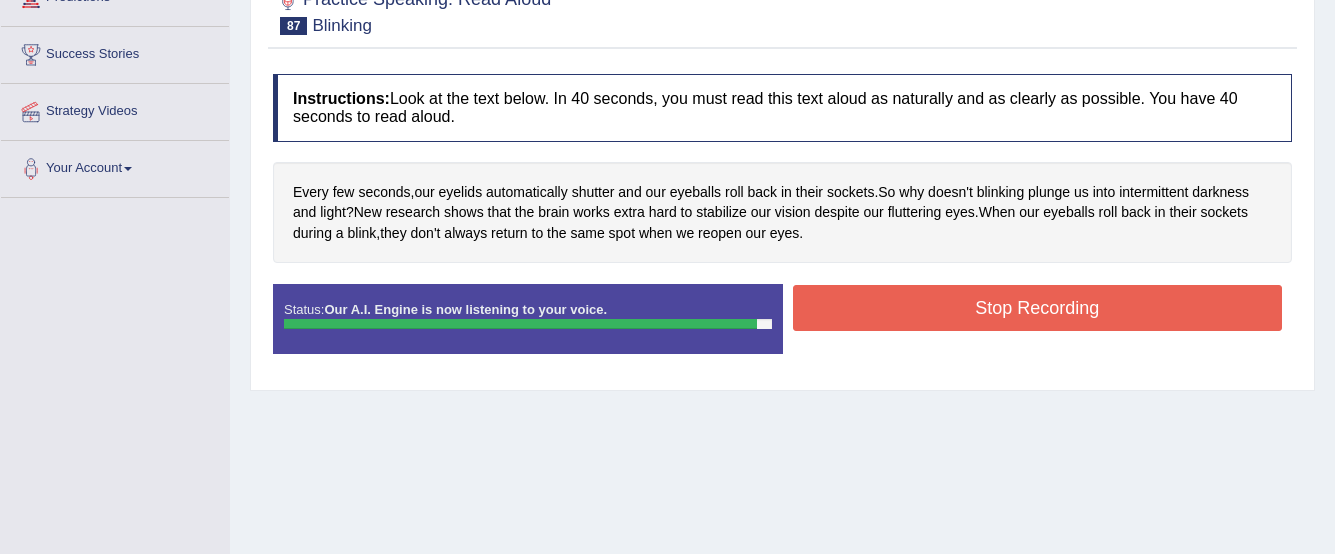click on "Stop Recording" at bounding box center [1038, 308] 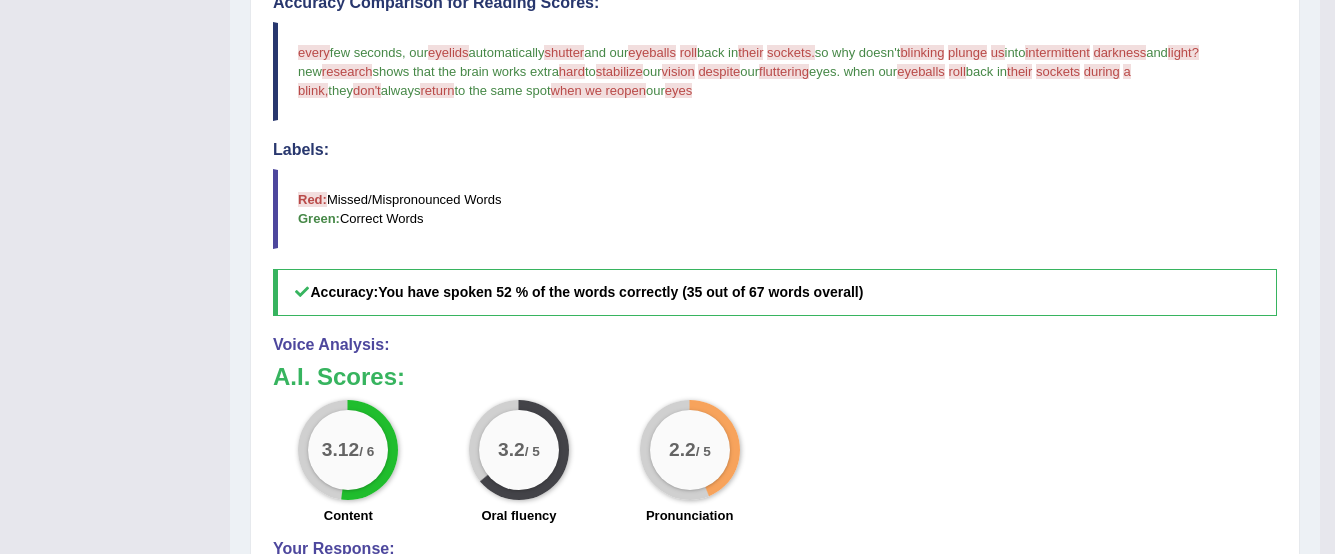 scroll, scrollTop: 800, scrollLeft: 0, axis: vertical 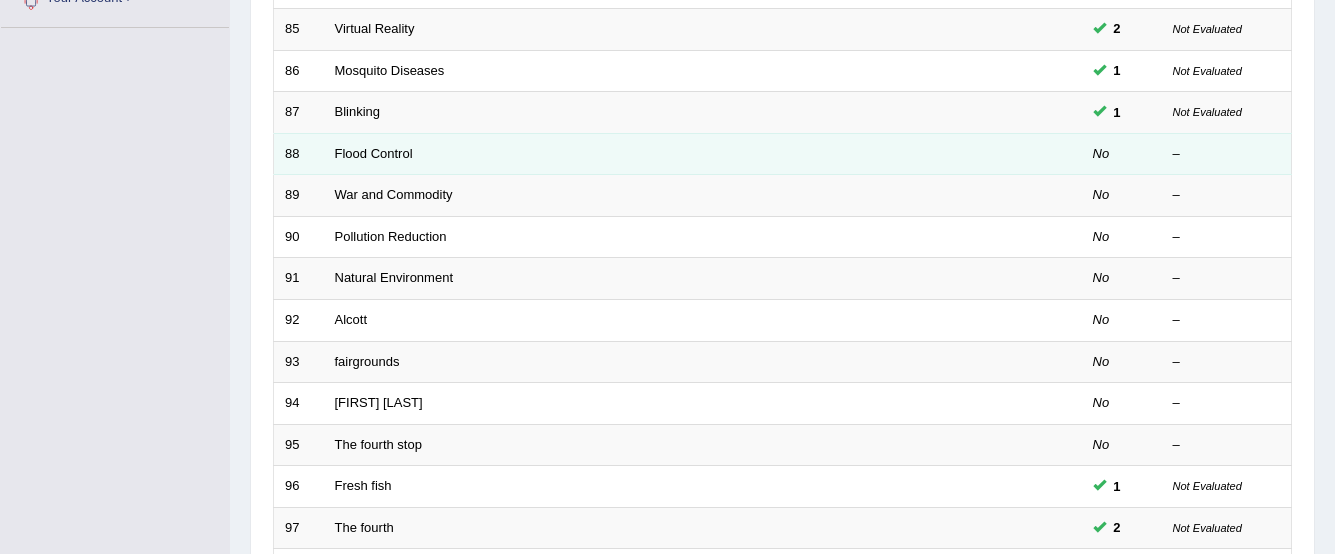 click on "Flood Control" at bounding box center [628, 154] 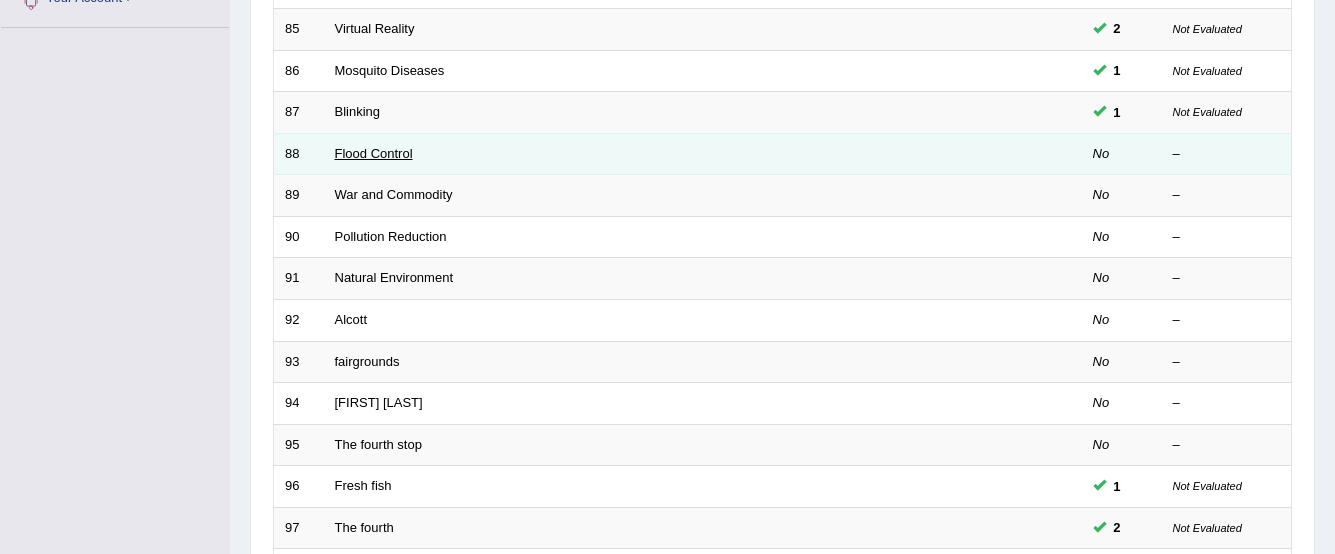click on "Flood Control" at bounding box center (374, 153) 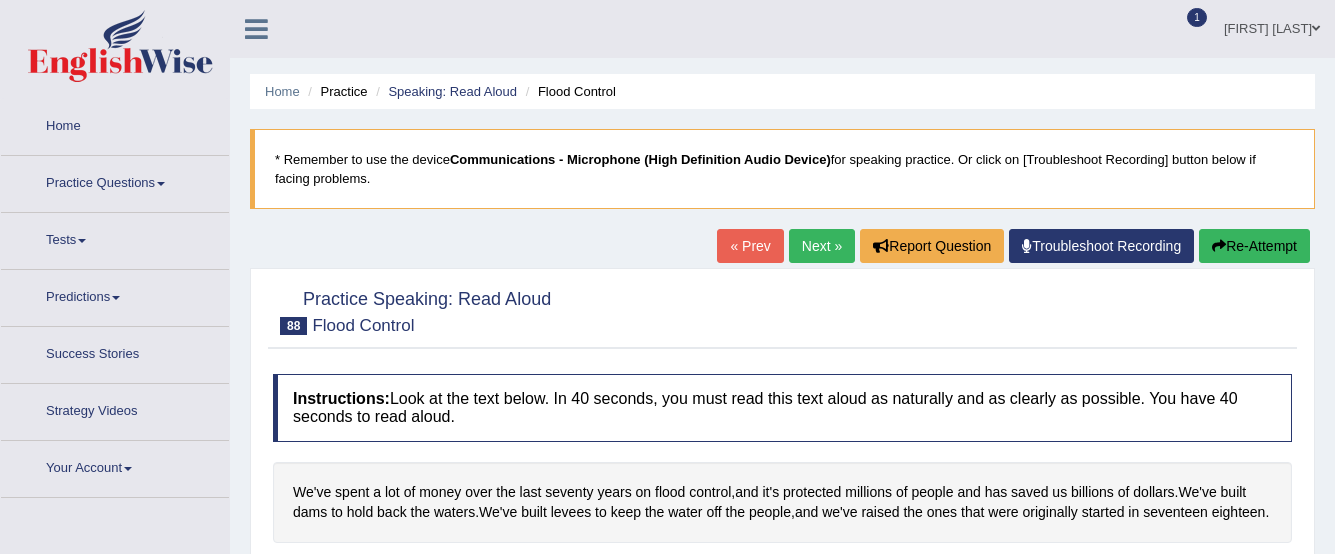 scroll, scrollTop: 0, scrollLeft: 0, axis: both 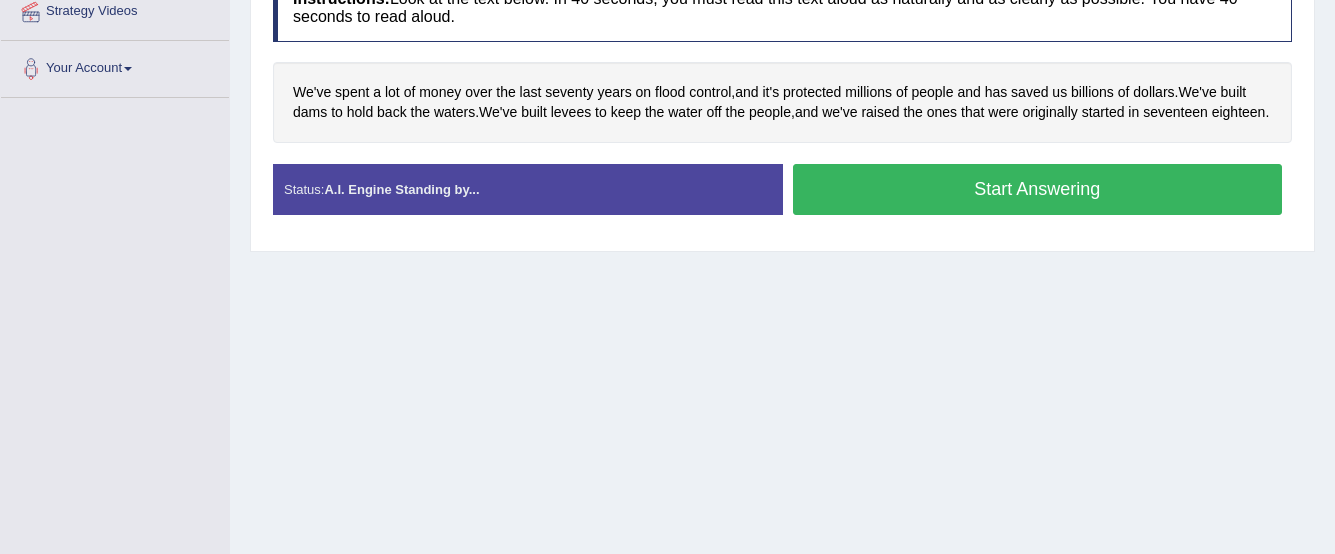 click on "Start Answering" at bounding box center (1038, 189) 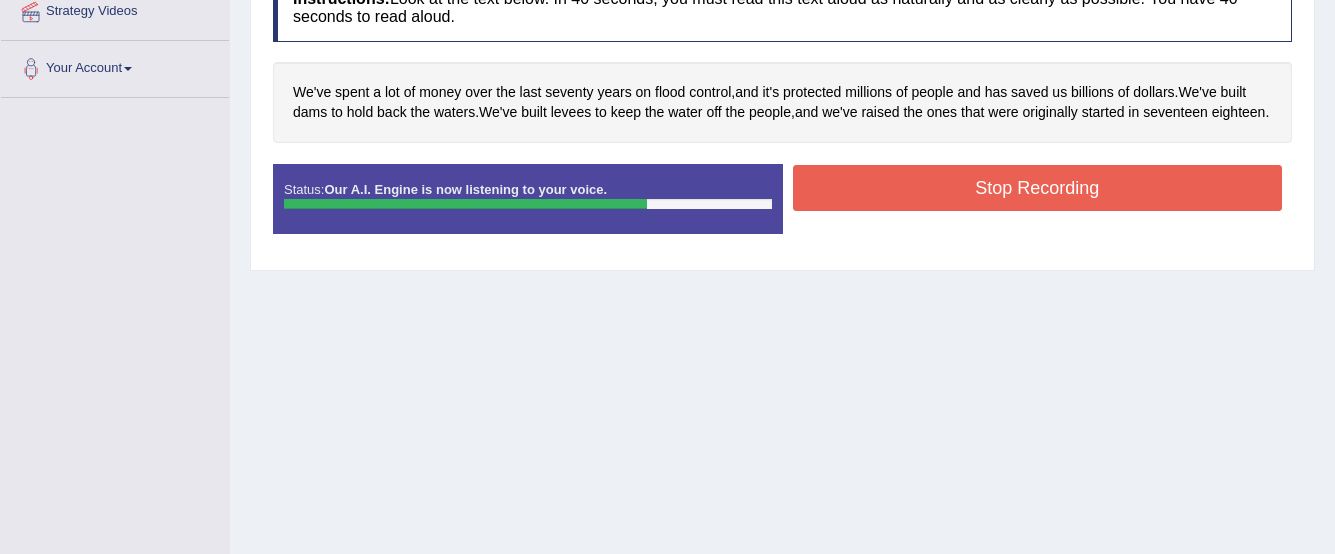 click on "Stop Recording" at bounding box center [1038, 188] 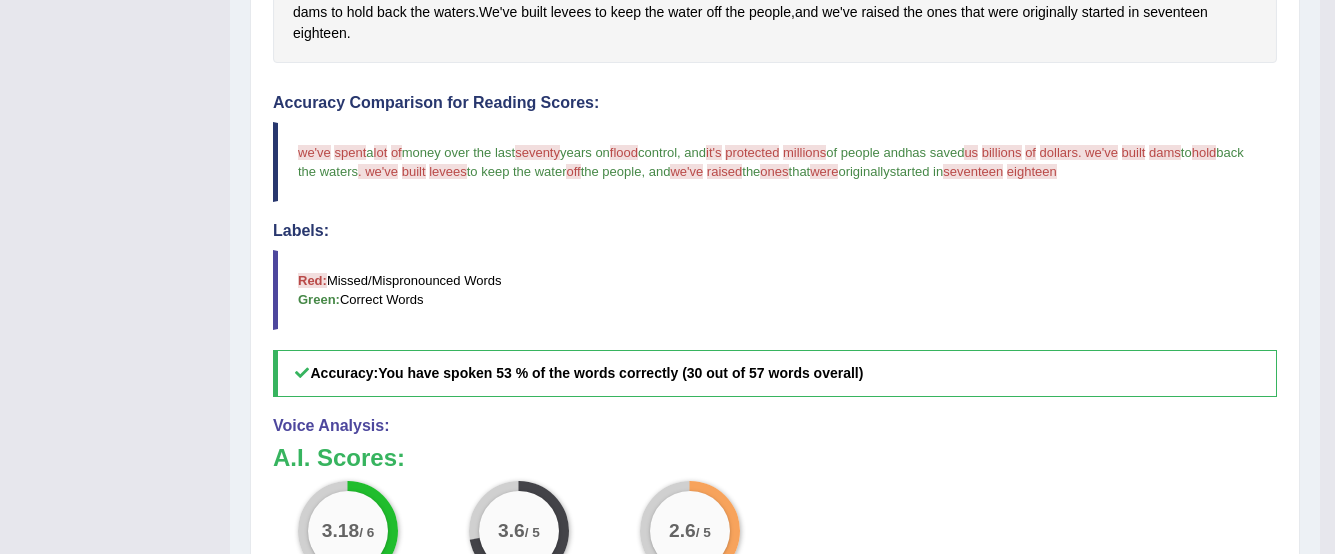 scroll, scrollTop: 700, scrollLeft: 0, axis: vertical 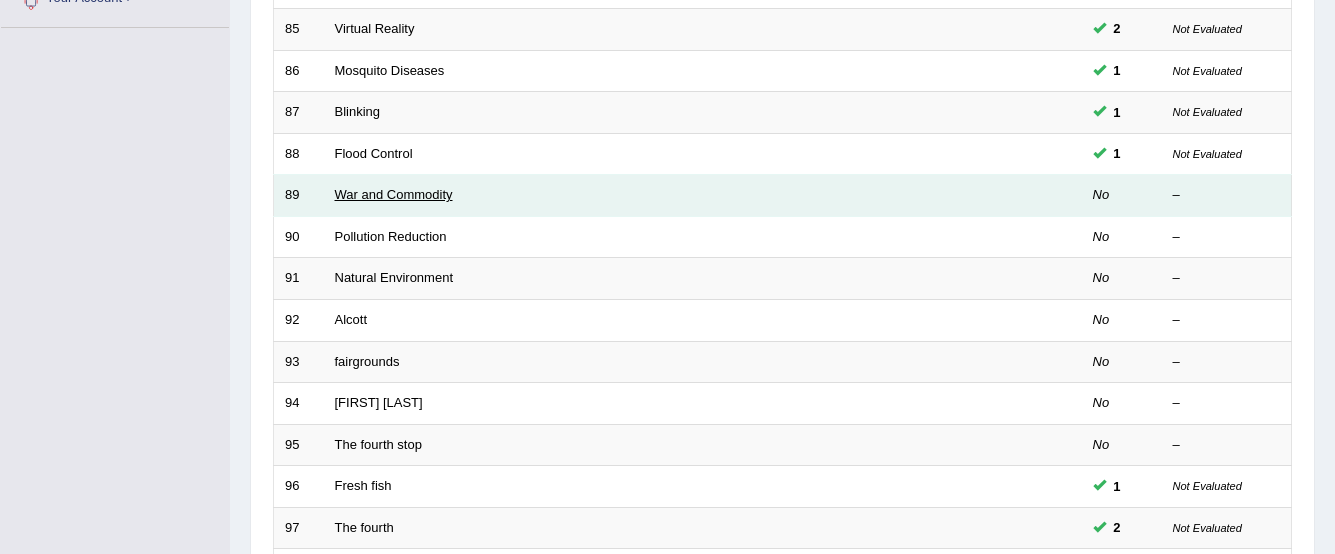 click on "War and Commodity" at bounding box center [394, 194] 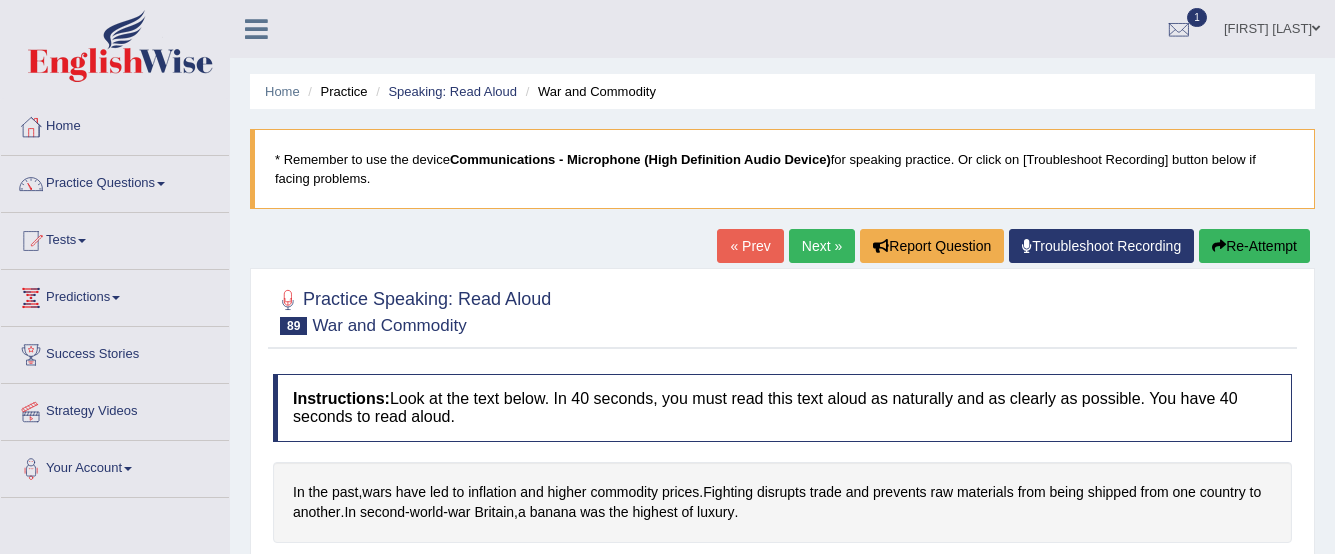 scroll, scrollTop: 200, scrollLeft: 0, axis: vertical 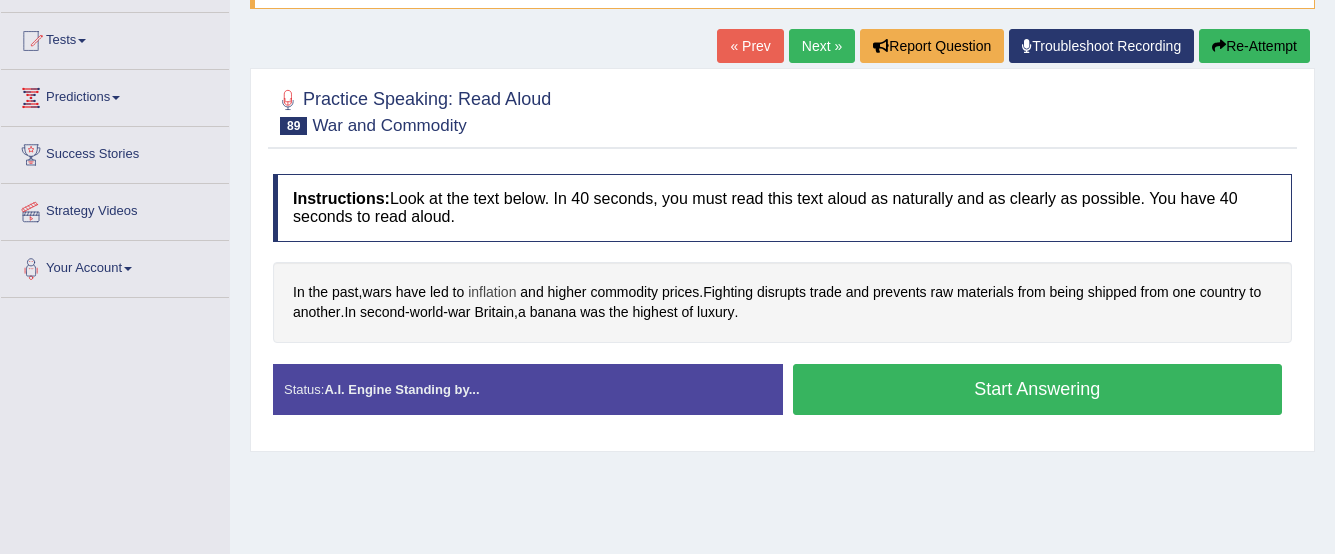 click on "inflation" at bounding box center (492, 292) 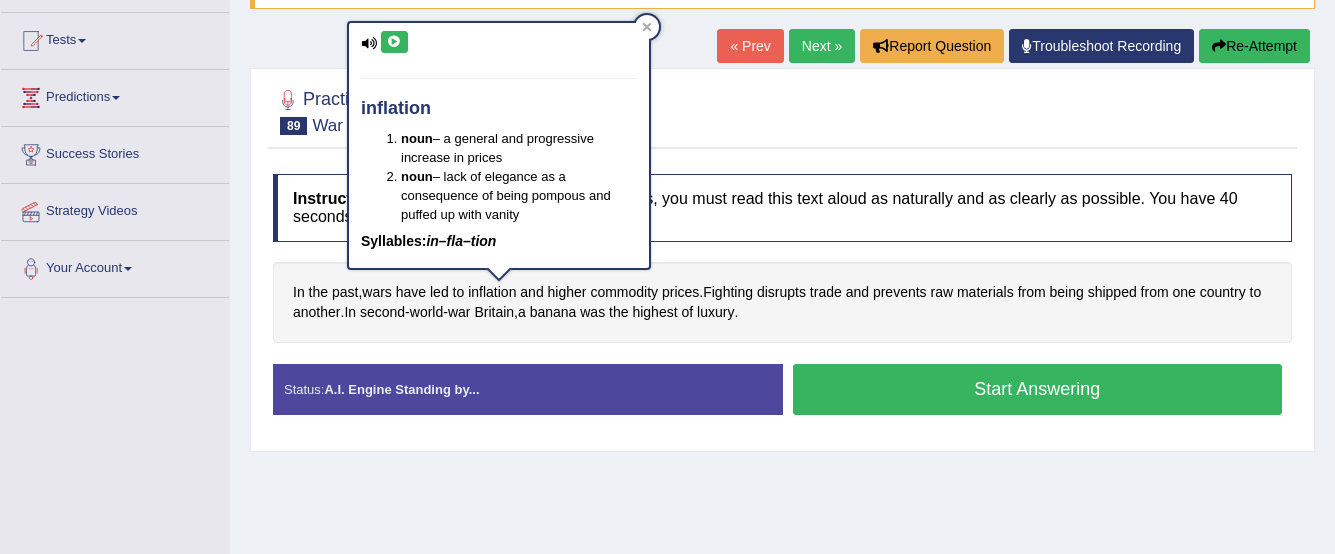 click at bounding box center (394, 42) 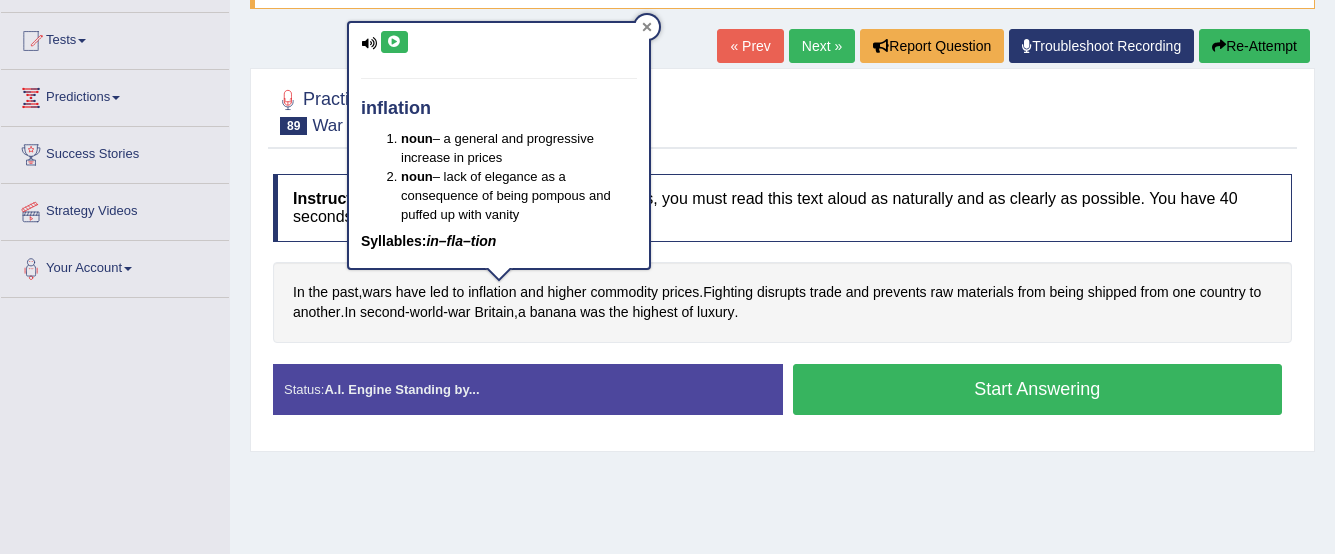 click at bounding box center [647, 27] 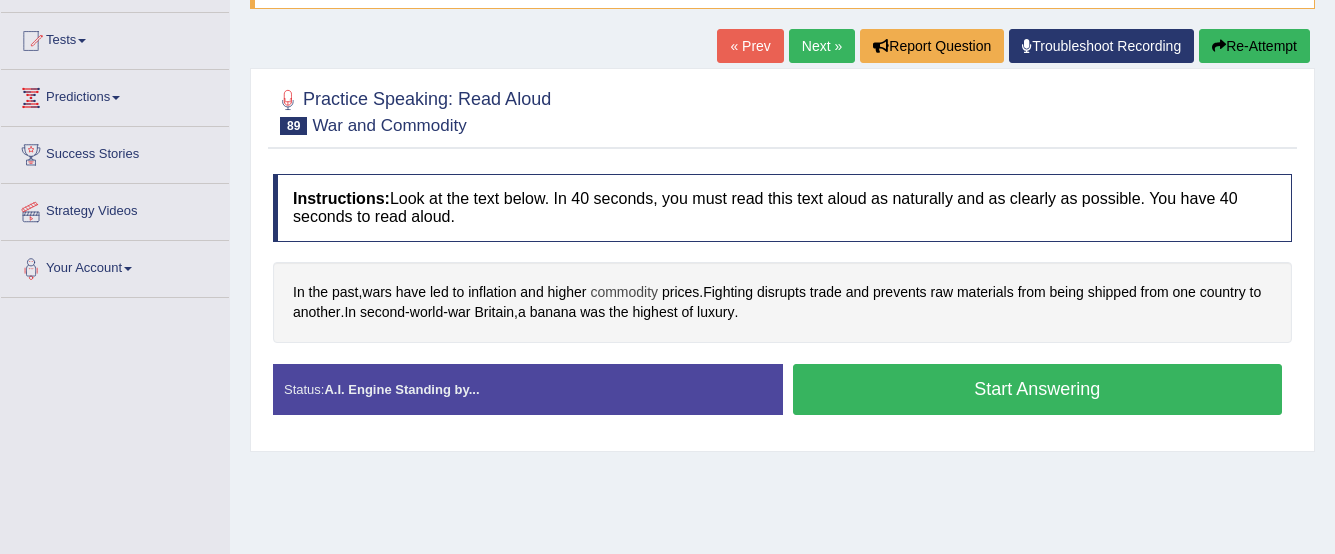 click on "commodity" at bounding box center [624, 292] 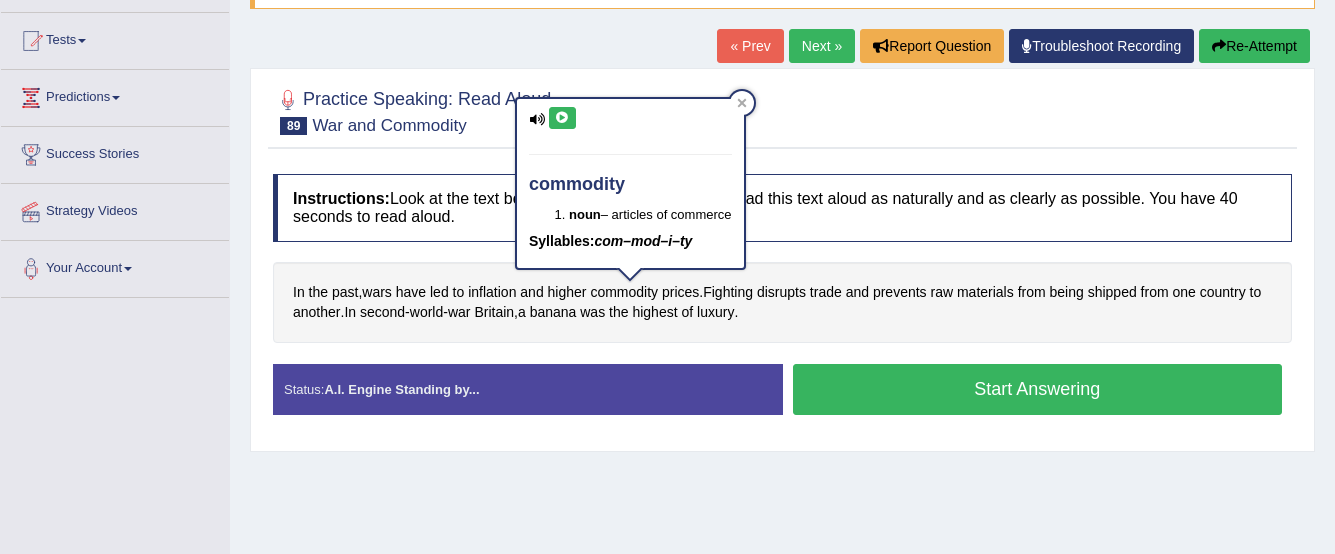 click at bounding box center [562, 118] 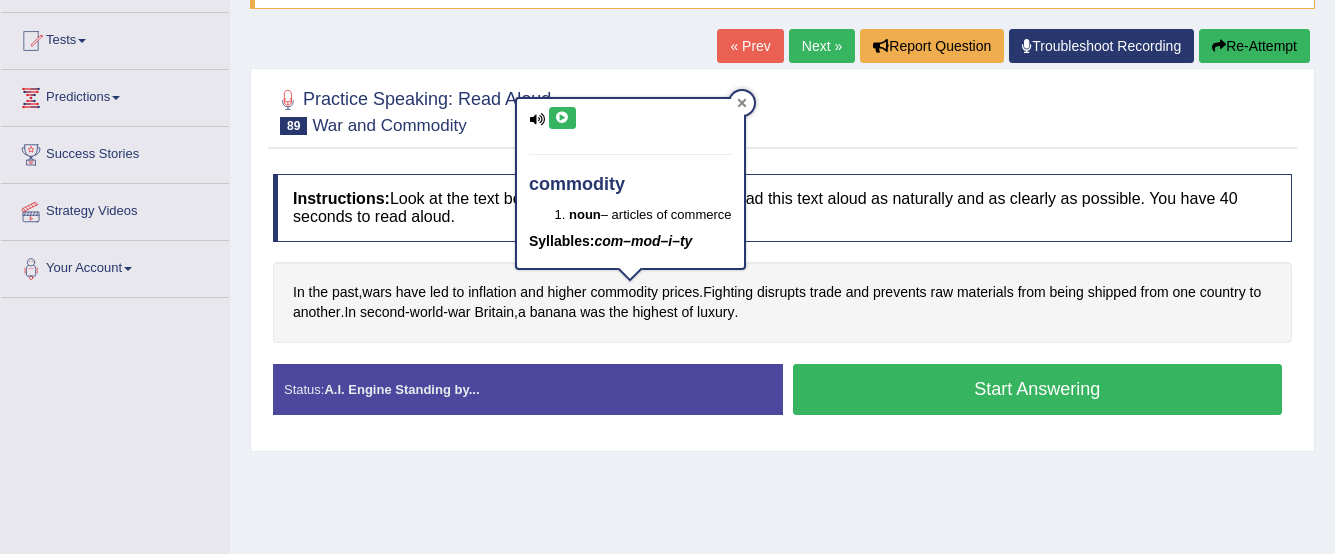 click 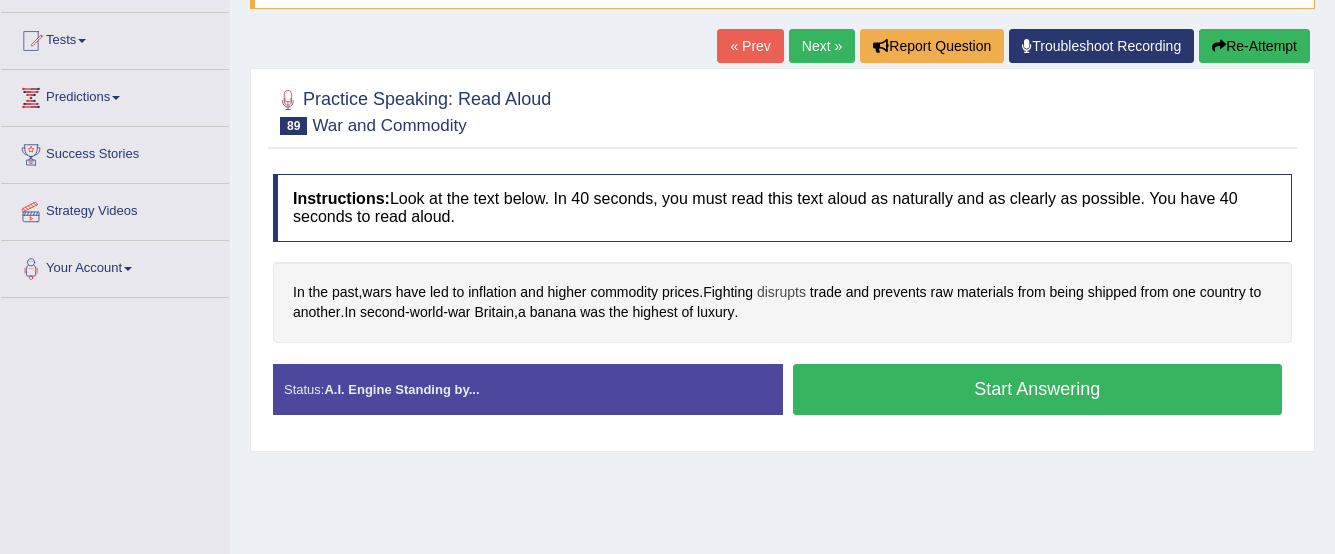 click on "disrupts" at bounding box center (781, 292) 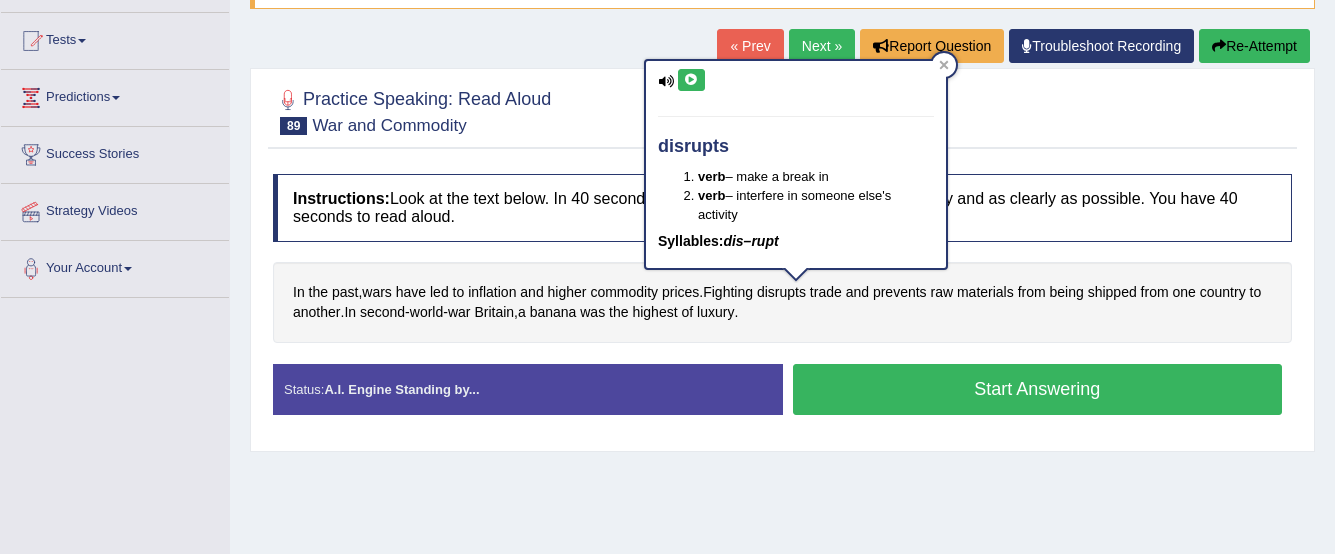 click at bounding box center (691, 80) 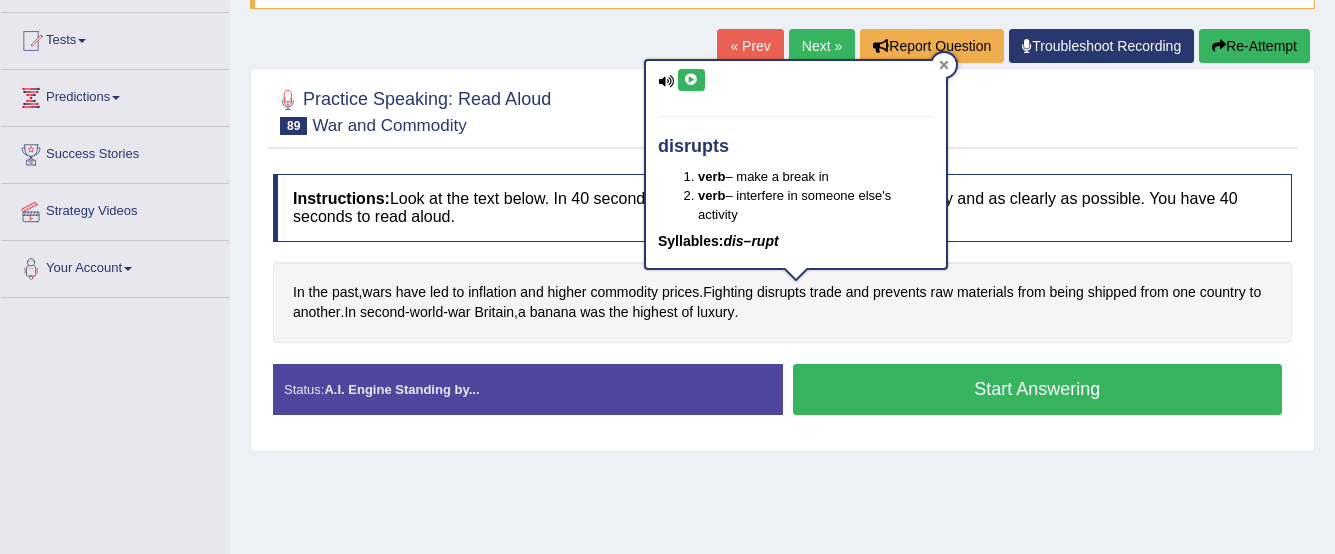 click 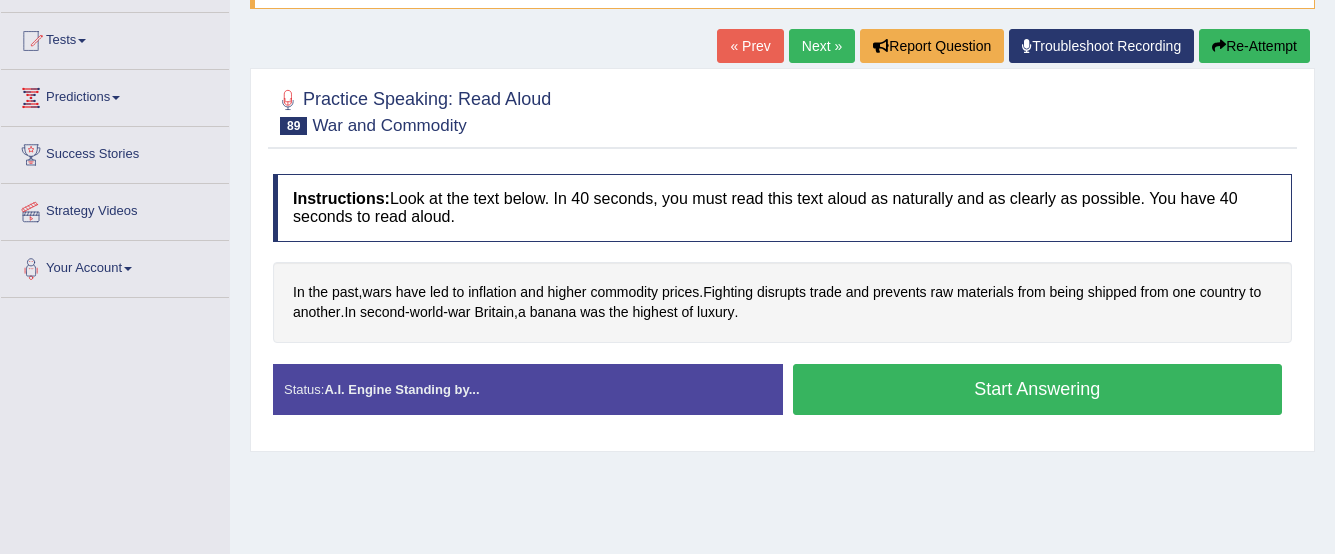 click on "Start Answering" at bounding box center [1038, 389] 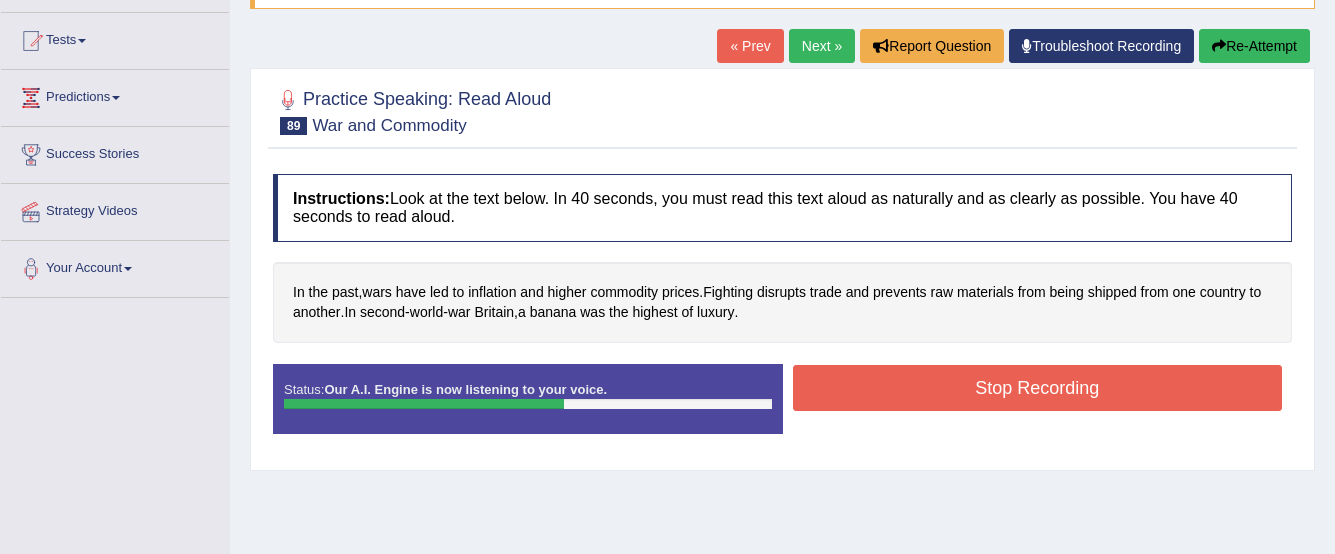 click on "Stop Recording" at bounding box center [1038, 388] 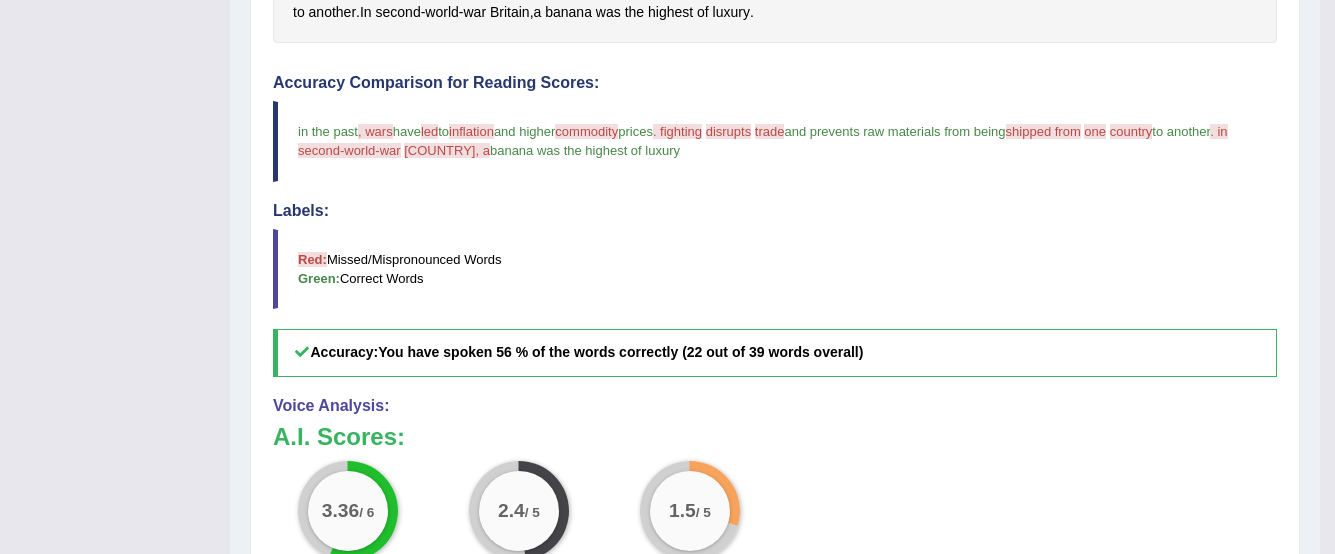 scroll, scrollTop: 700, scrollLeft: 0, axis: vertical 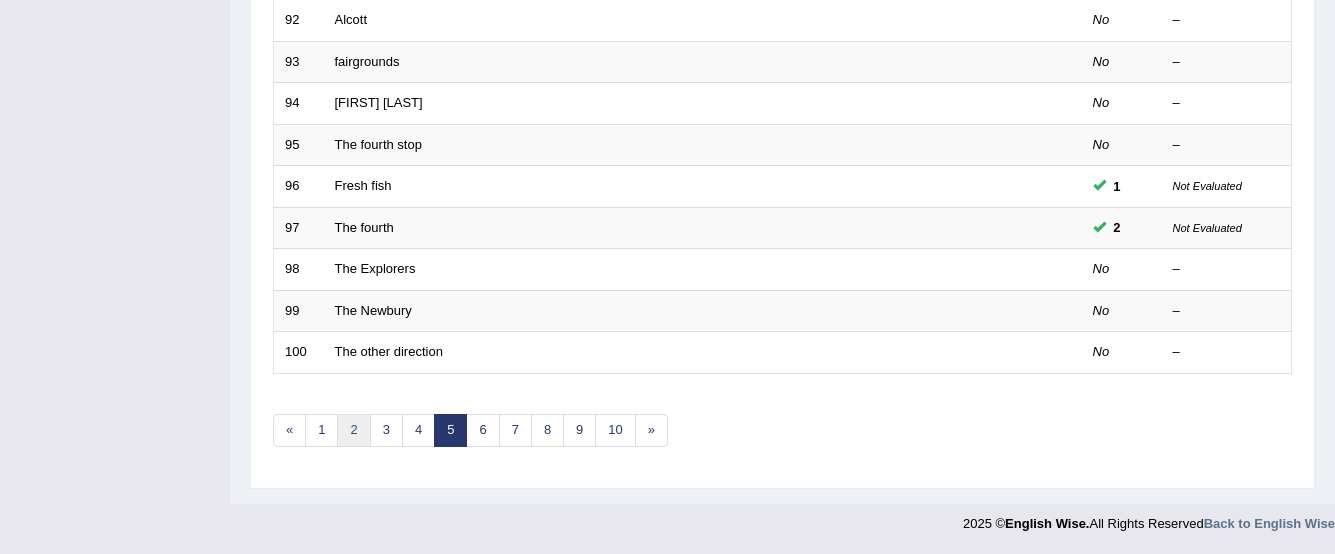click on "2" at bounding box center [353, 430] 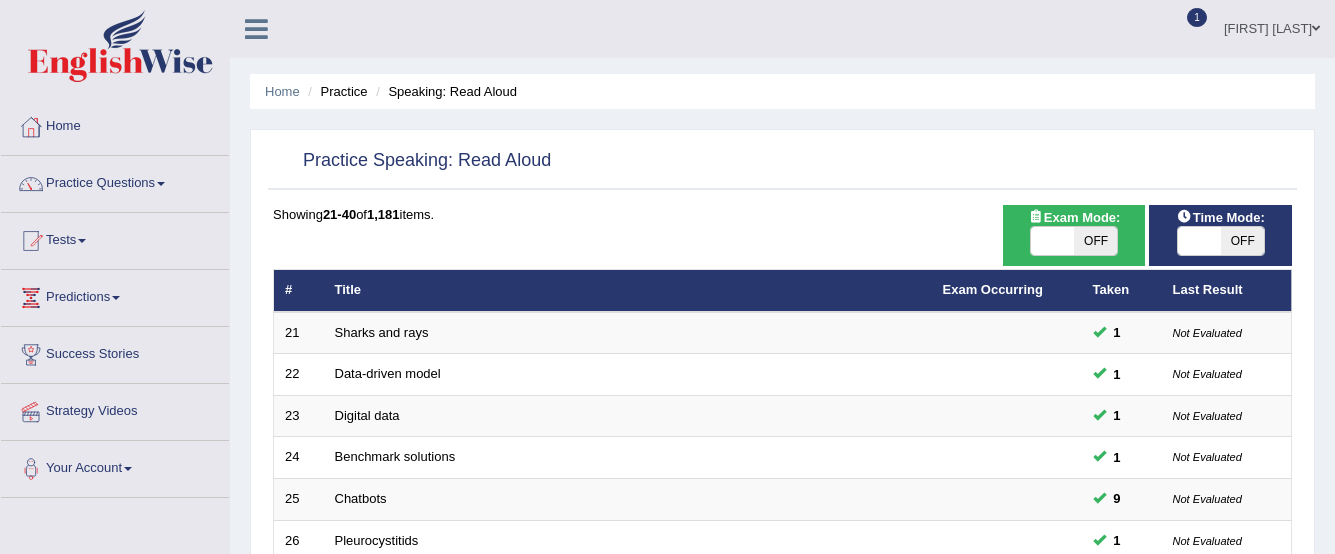 scroll, scrollTop: 400, scrollLeft: 0, axis: vertical 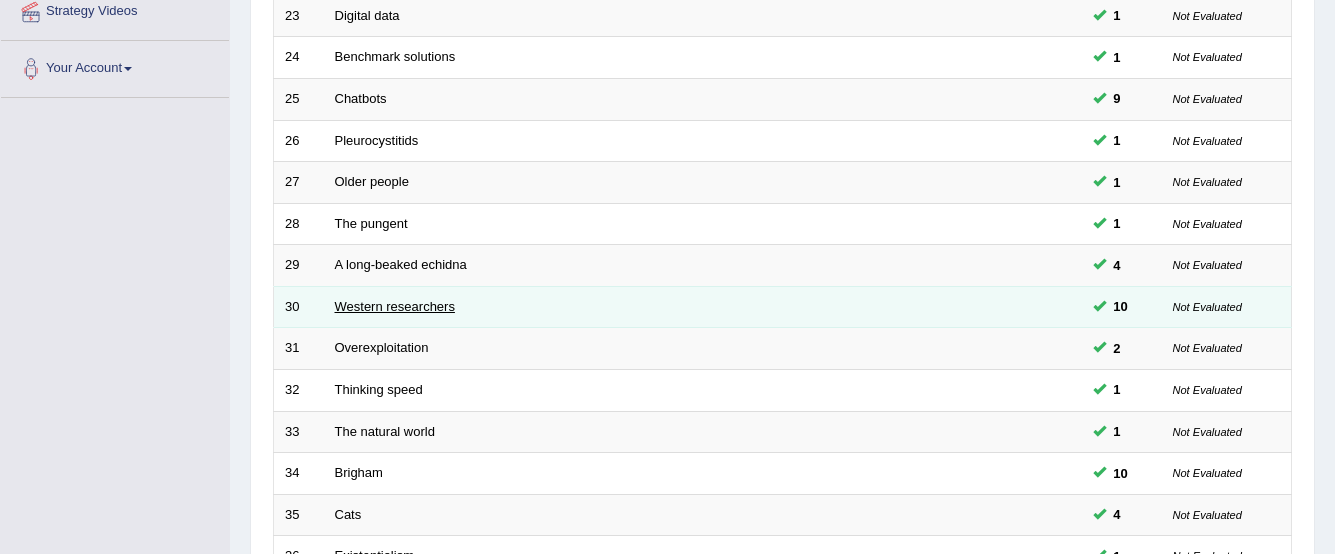 click on "Western researchers" at bounding box center (395, 306) 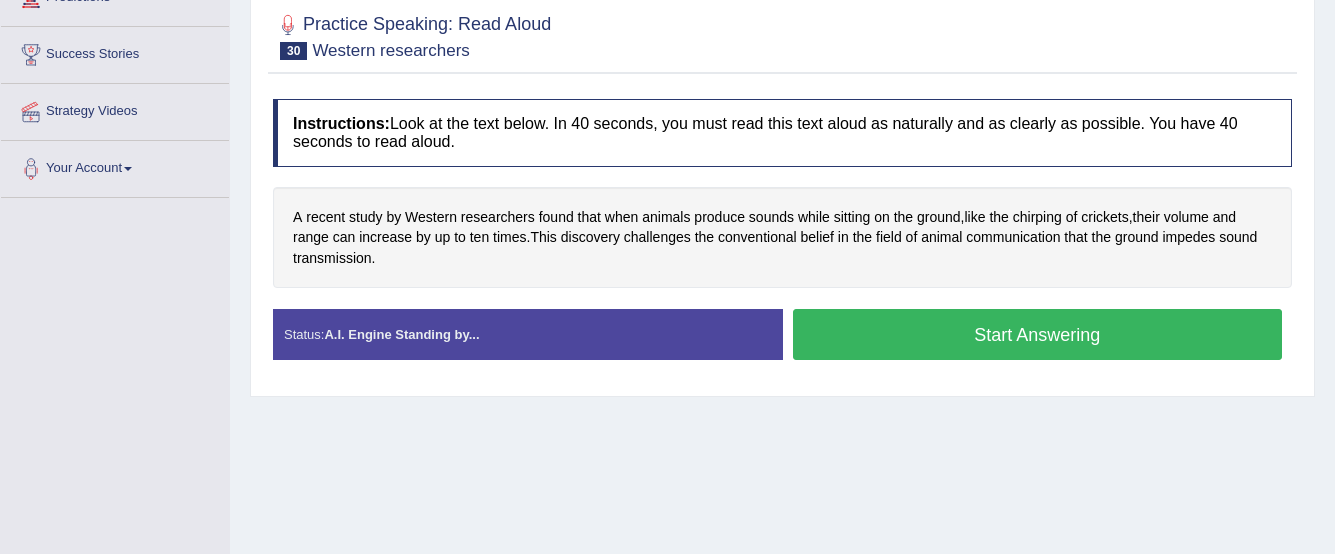 scroll, scrollTop: 300, scrollLeft: 0, axis: vertical 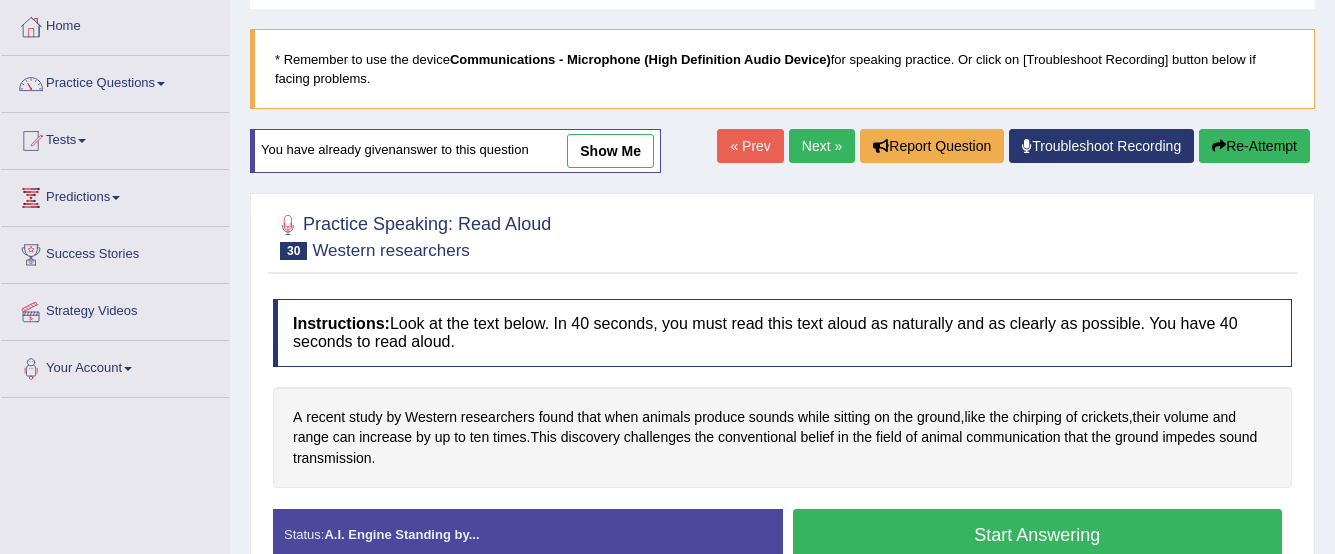 click on "show me" at bounding box center [610, 151] 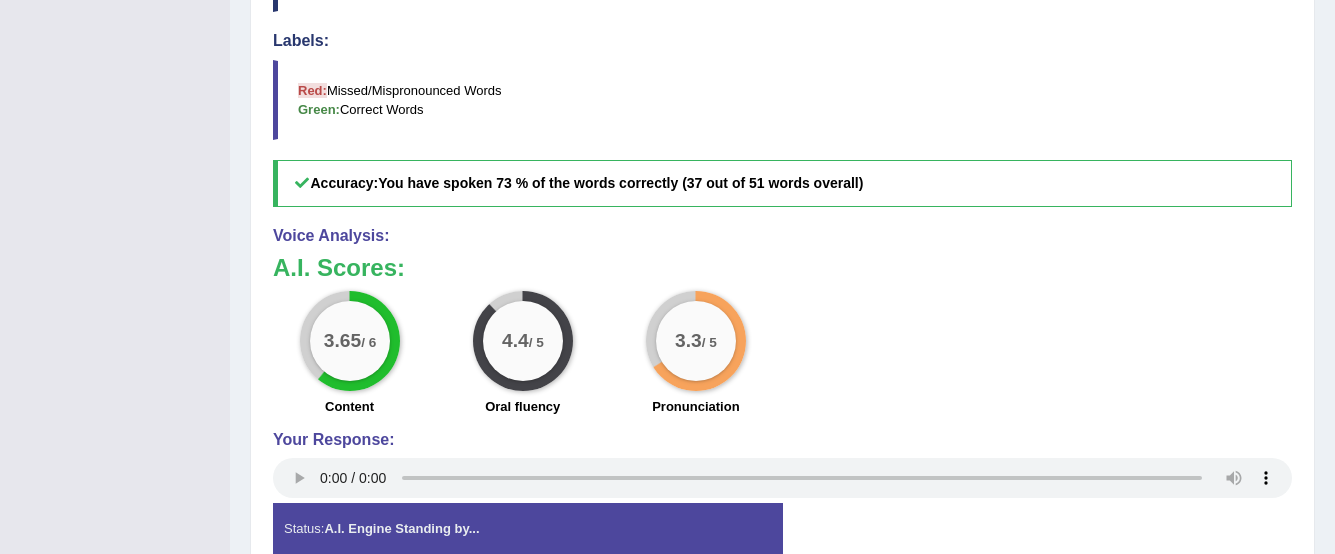 scroll, scrollTop: 800, scrollLeft: 0, axis: vertical 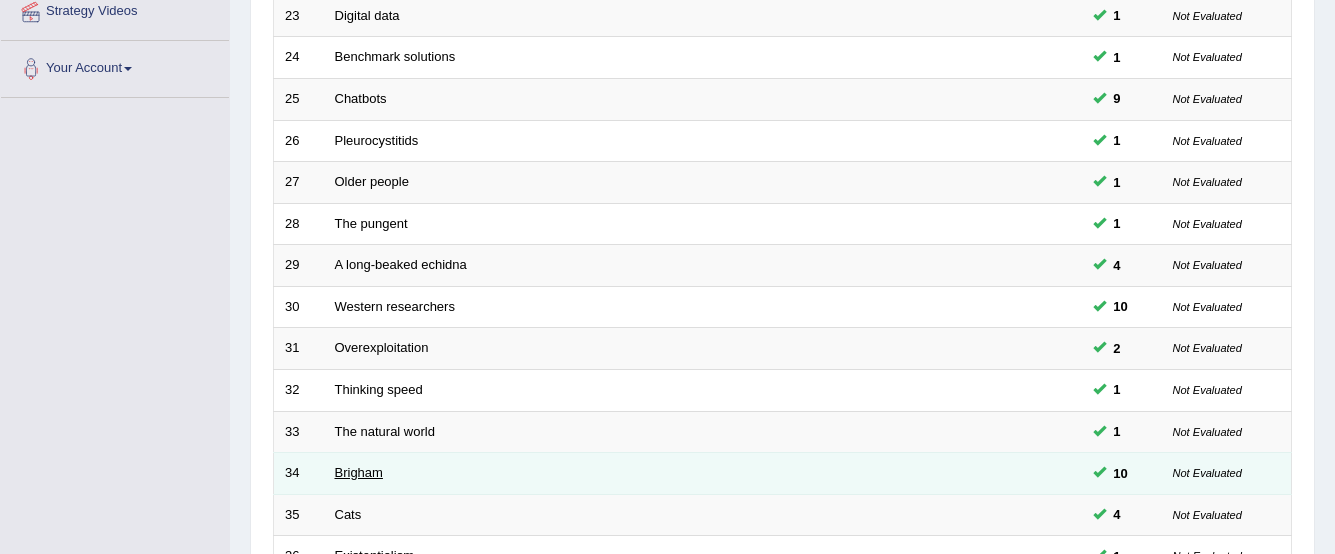 click on "Brigham" at bounding box center [359, 472] 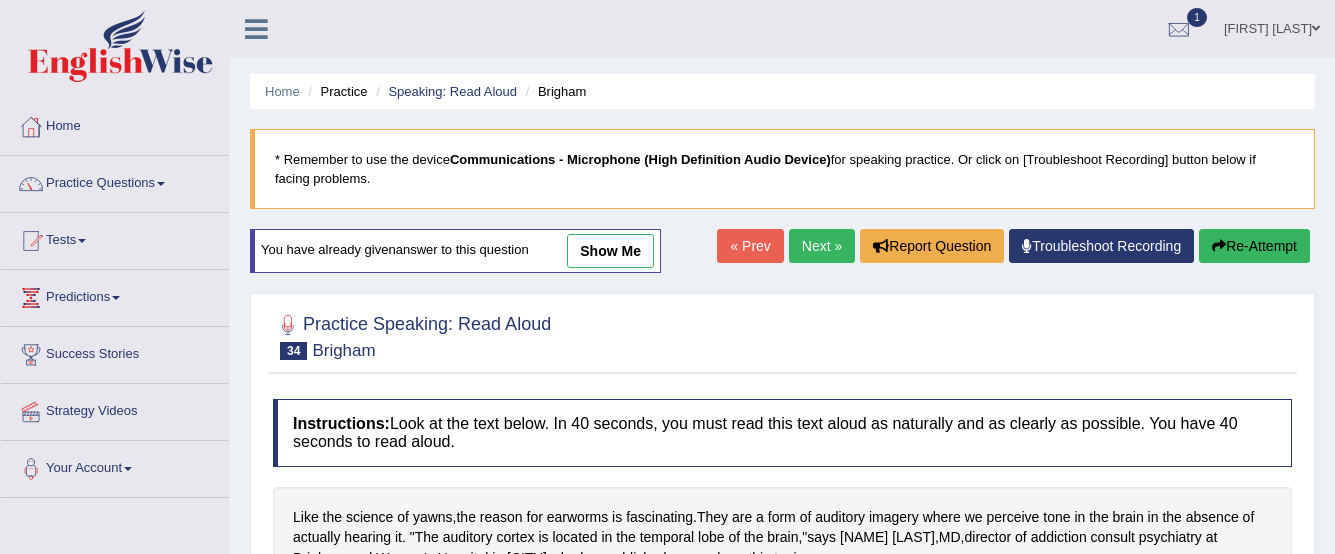 scroll, scrollTop: 200, scrollLeft: 0, axis: vertical 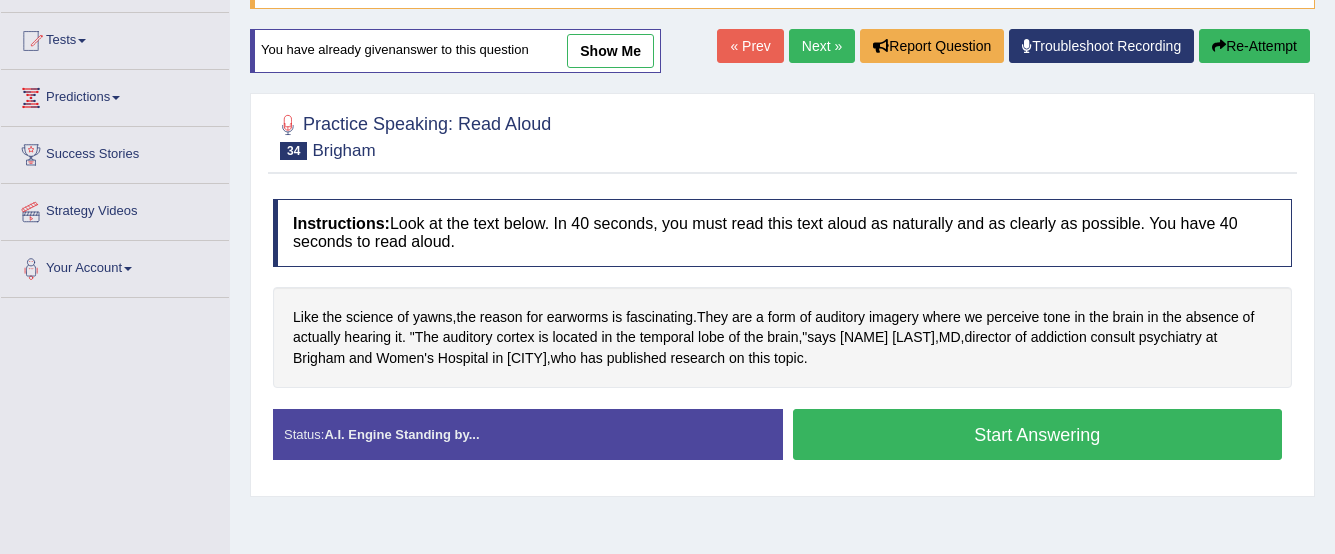 click on "show me" at bounding box center [610, 51] 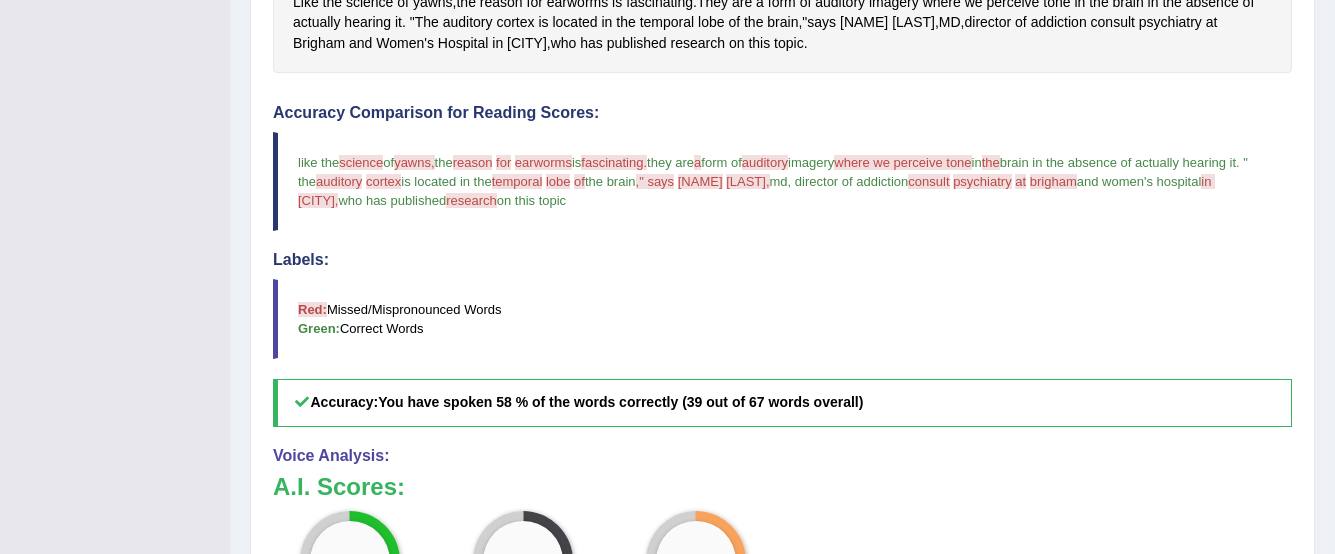 scroll, scrollTop: 800, scrollLeft: 0, axis: vertical 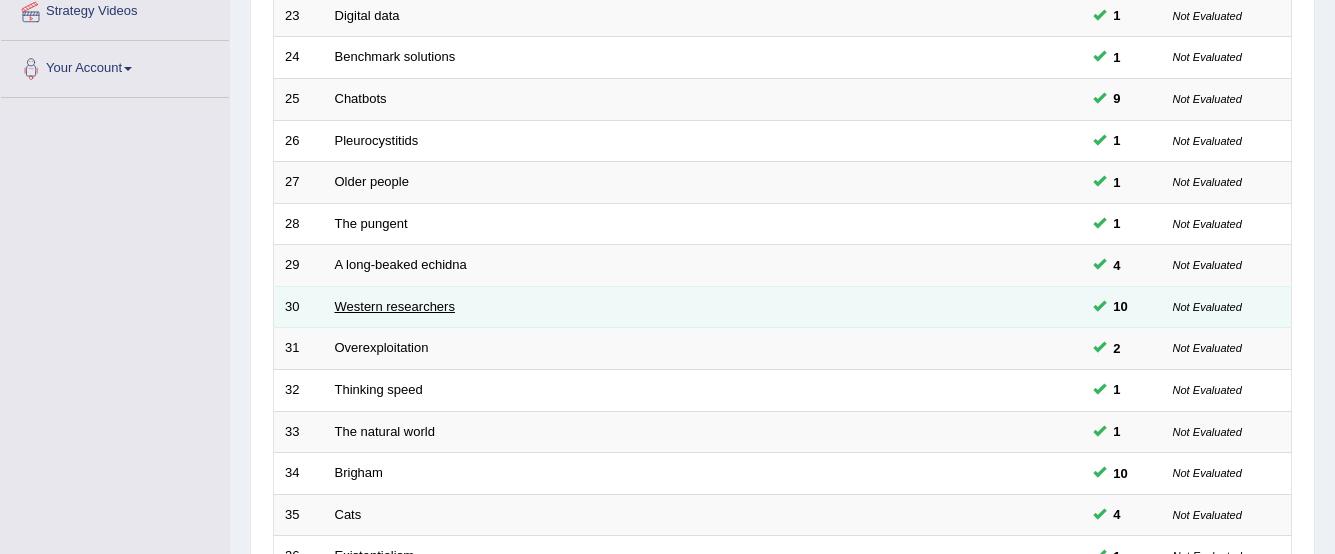 click on "Western researchers" at bounding box center (395, 306) 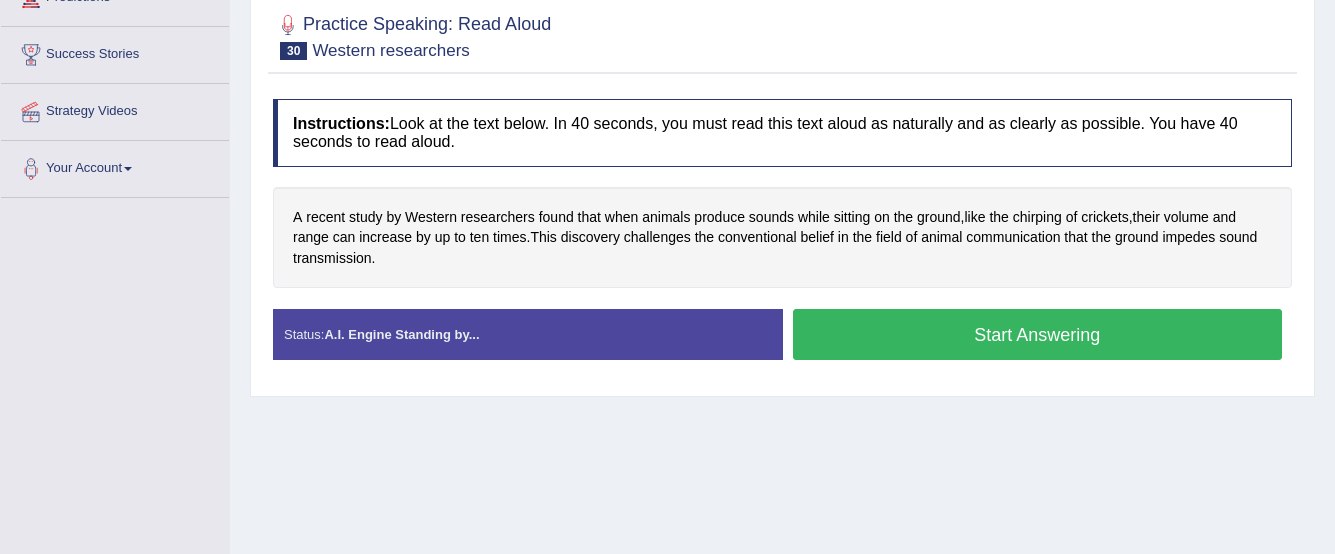 scroll, scrollTop: 300, scrollLeft: 0, axis: vertical 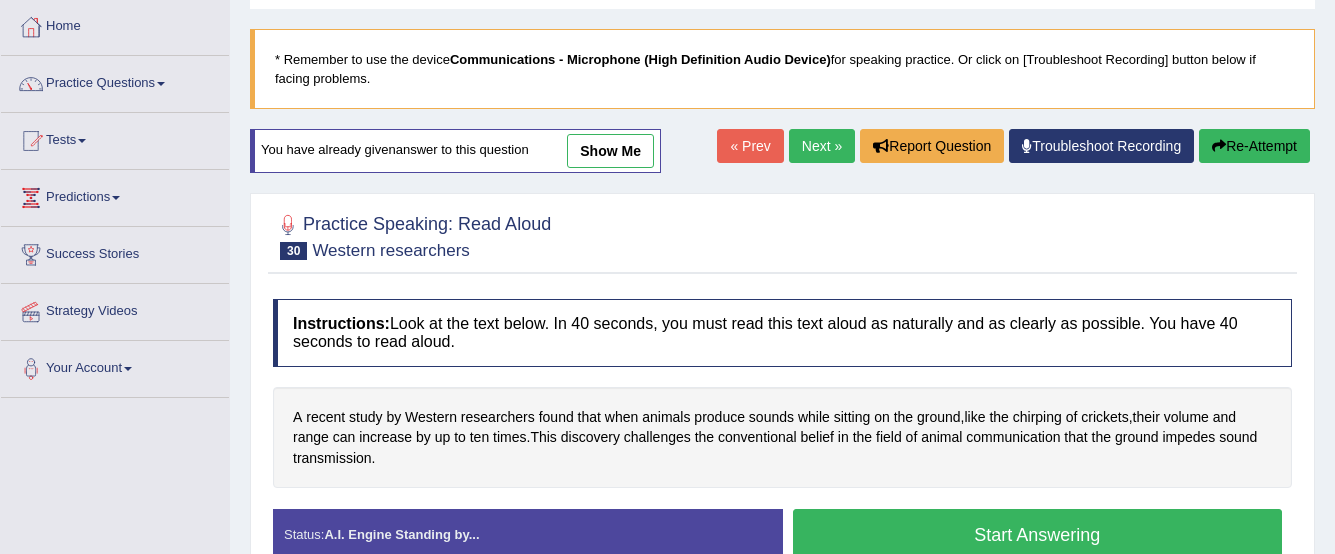 click on "show me" at bounding box center [610, 151] 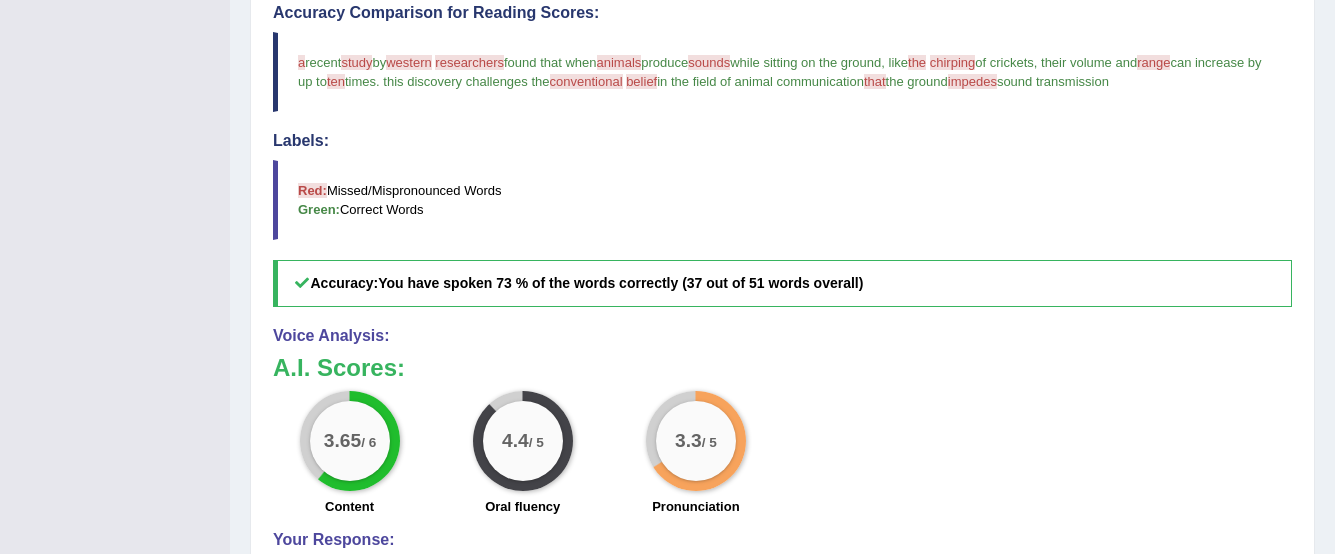 scroll, scrollTop: 800, scrollLeft: 0, axis: vertical 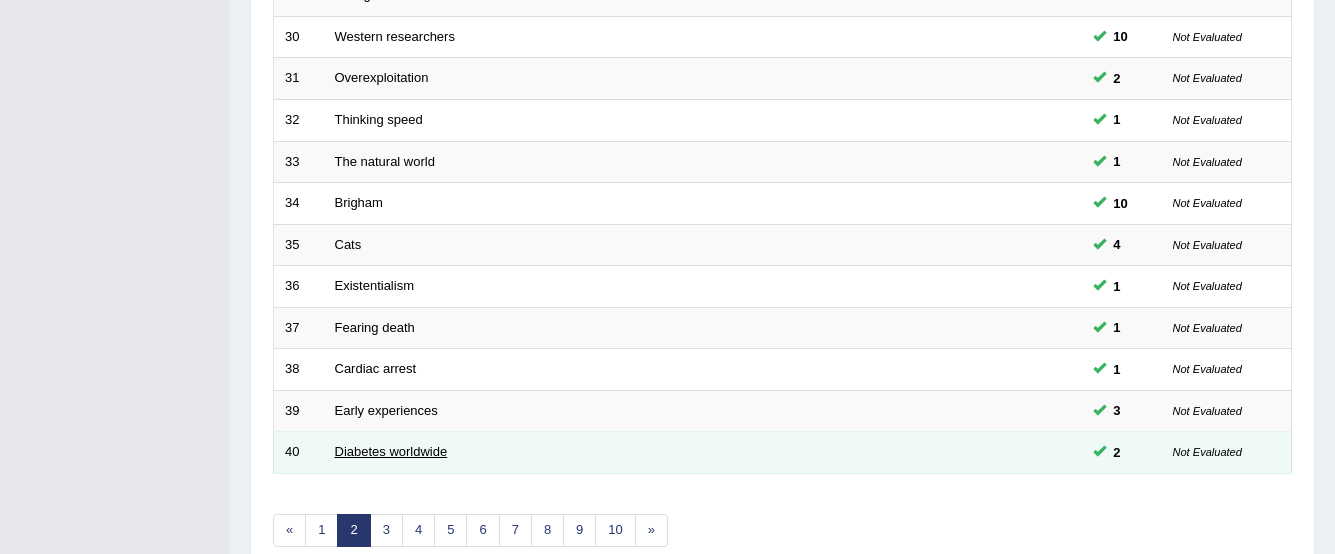 click on "Diabetes worldwide" at bounding box center (391, 451) 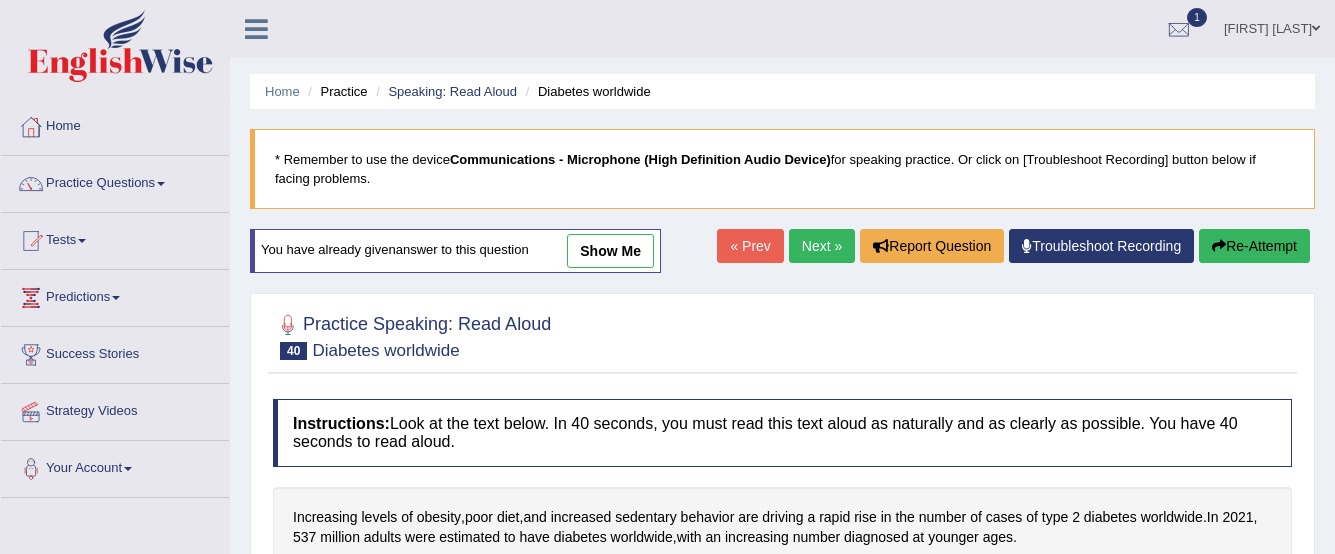 scroll, scrollTop: 100, scrollLeft: 0, axis: vertical 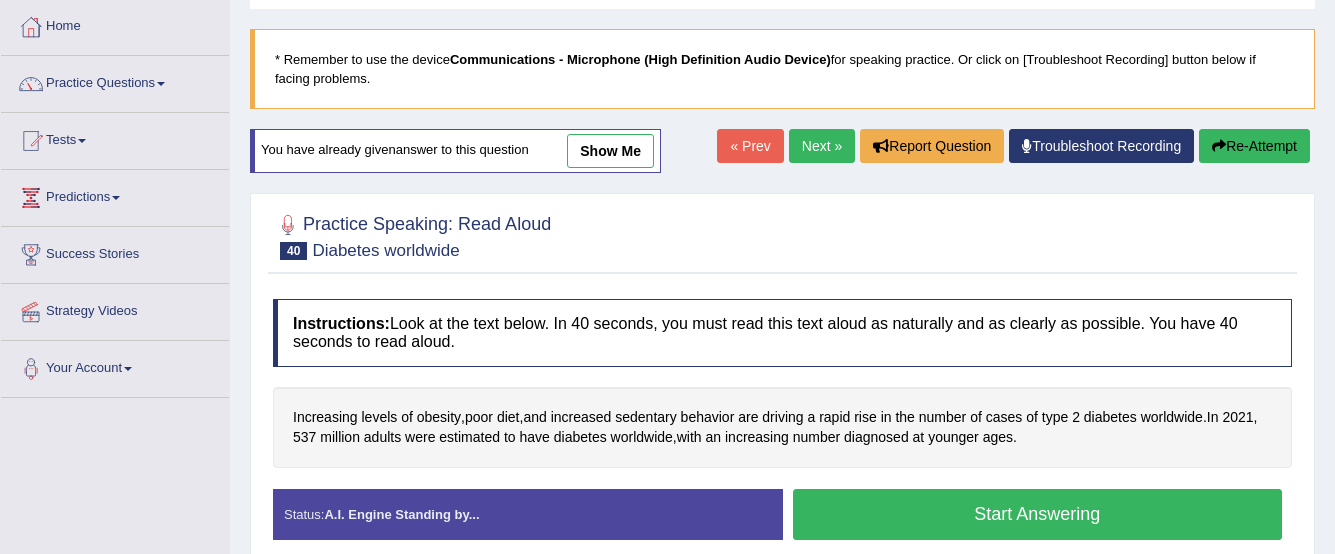 click on "show me" at bounding box center (610, 151) 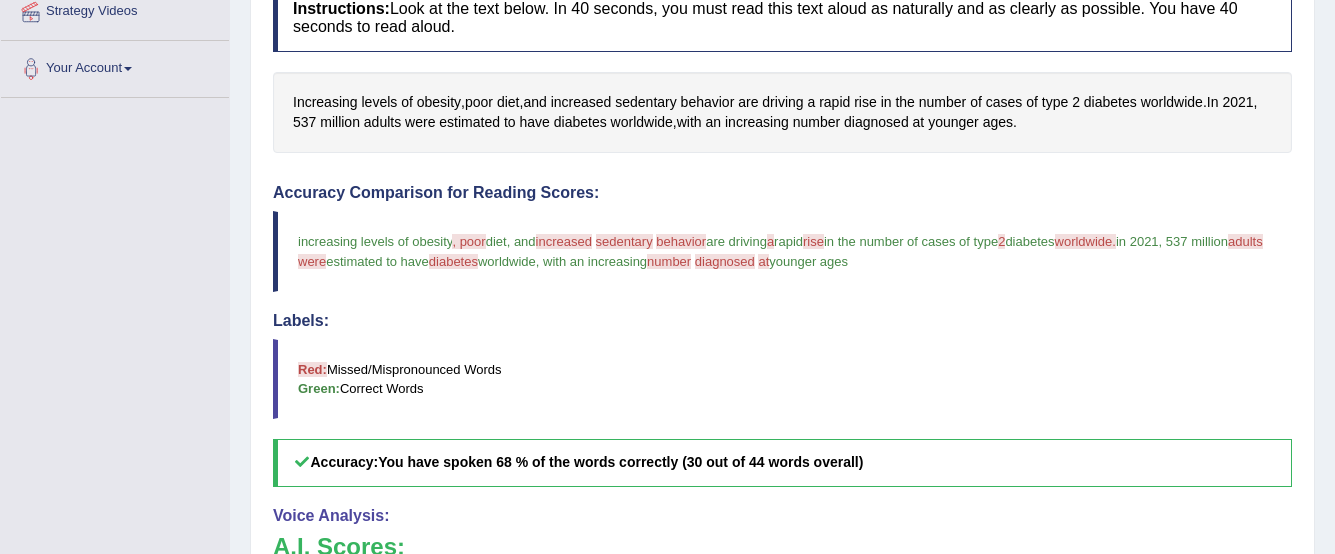 scroll, scrollTop: 700, scrollLeft: 0, axis: vertical 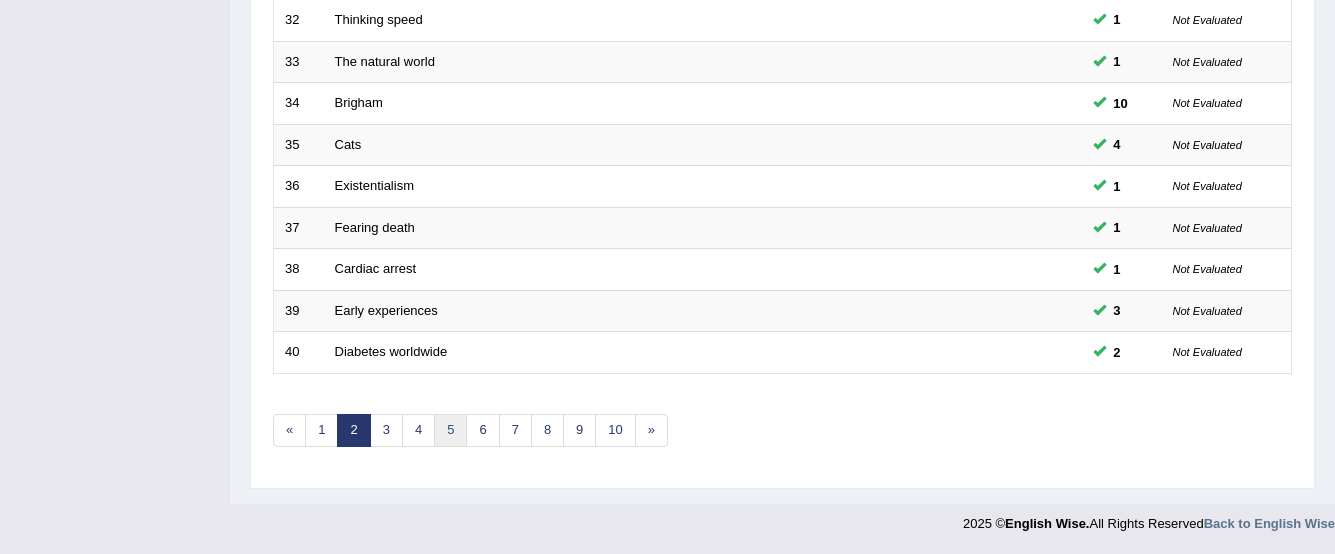 click on "5" at bounding box center (450, 430) 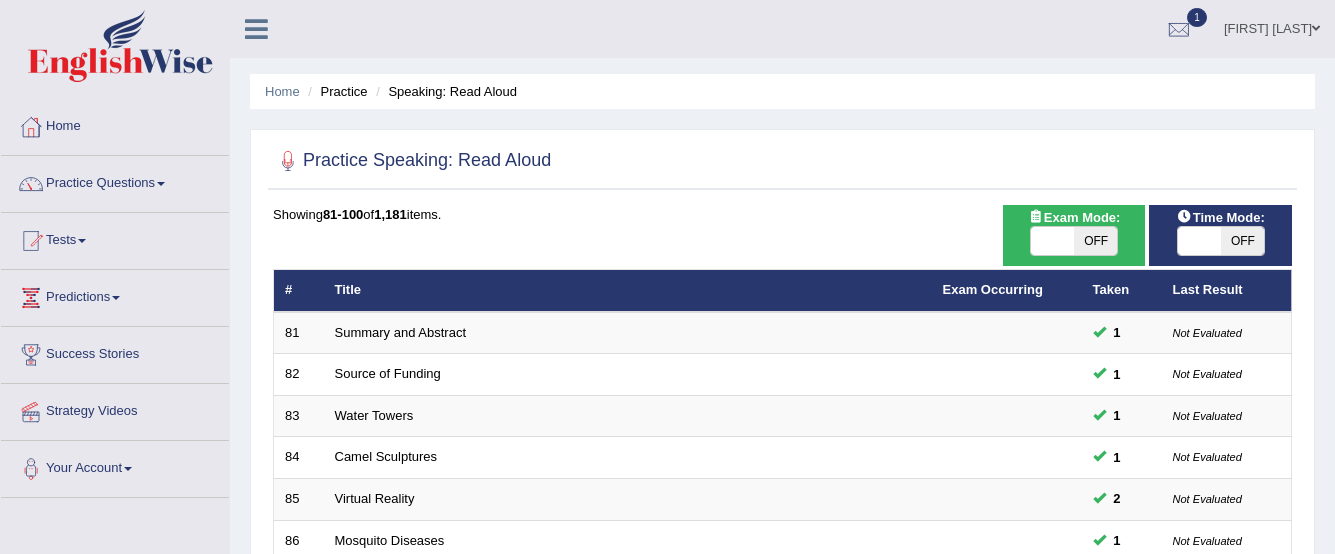 scroll, scrollTop: 700, scrollLeft: 0, axis: vertical 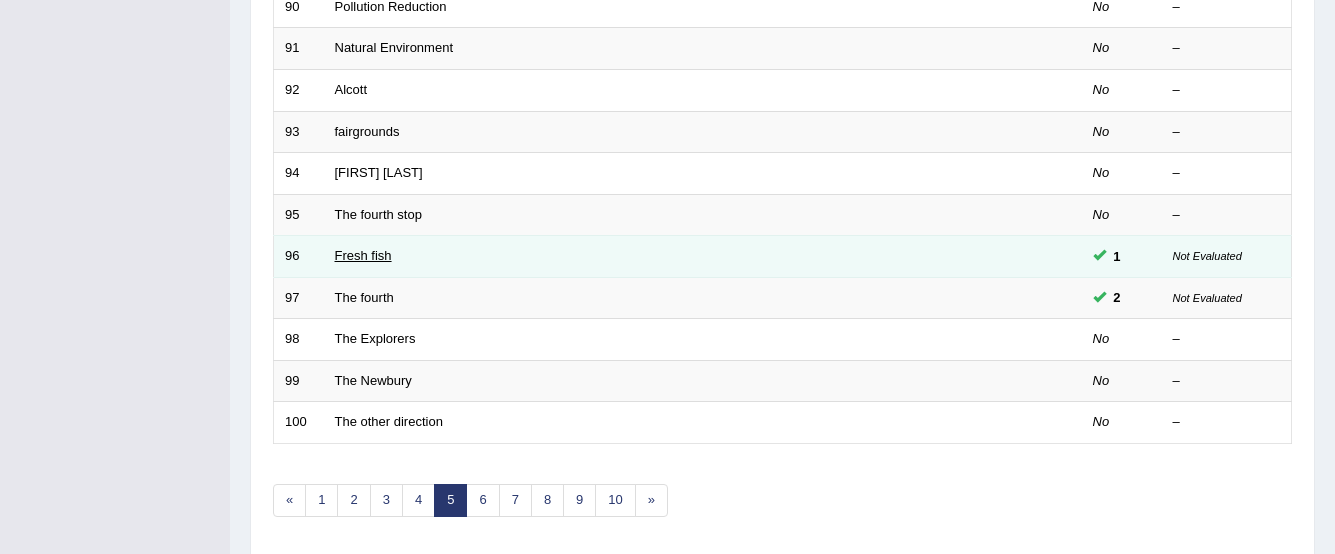 click on "Fresh fish" at bounding box center (363, 255) 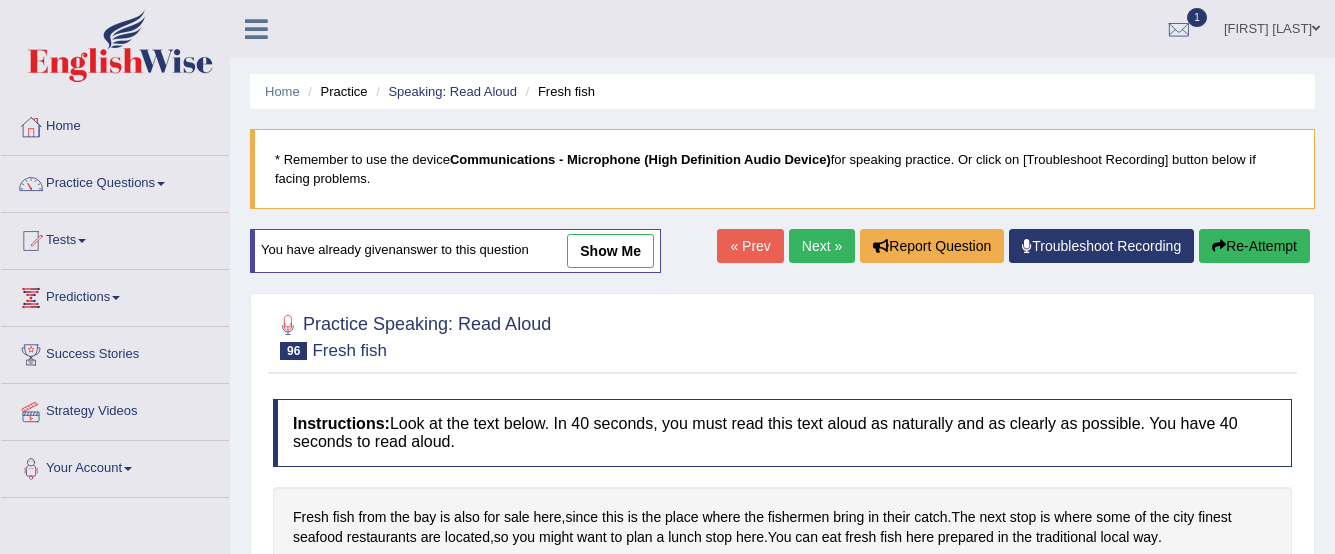 scroll, scrollTop: 300, scrollLeft: 0, axis: vertical 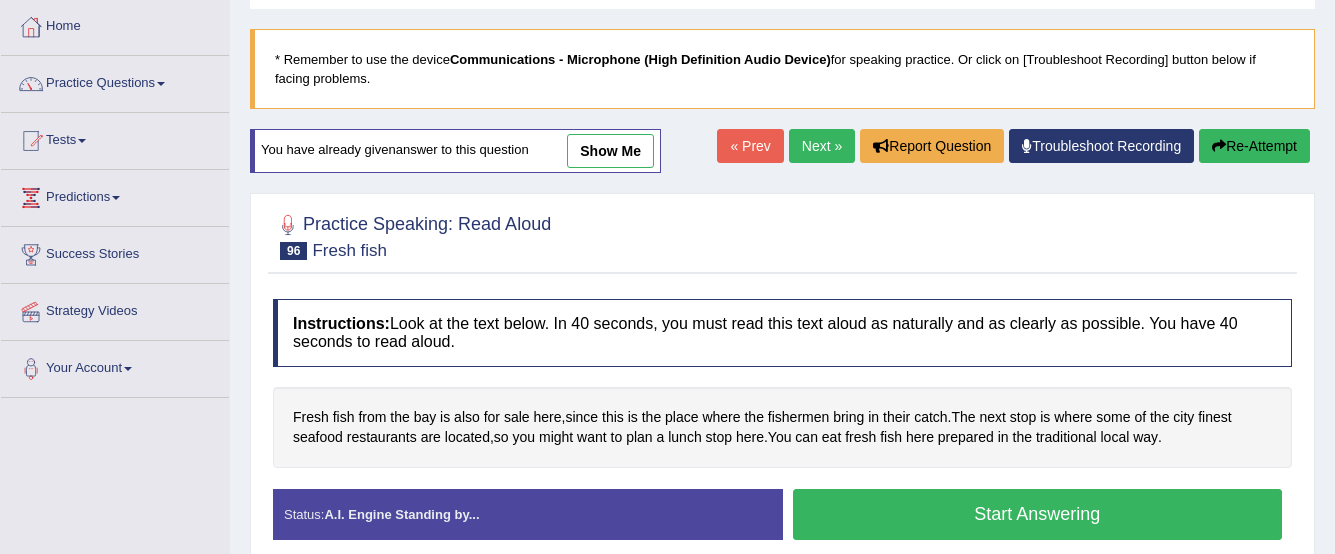 click on "show me" at bounding box center [610, 151] 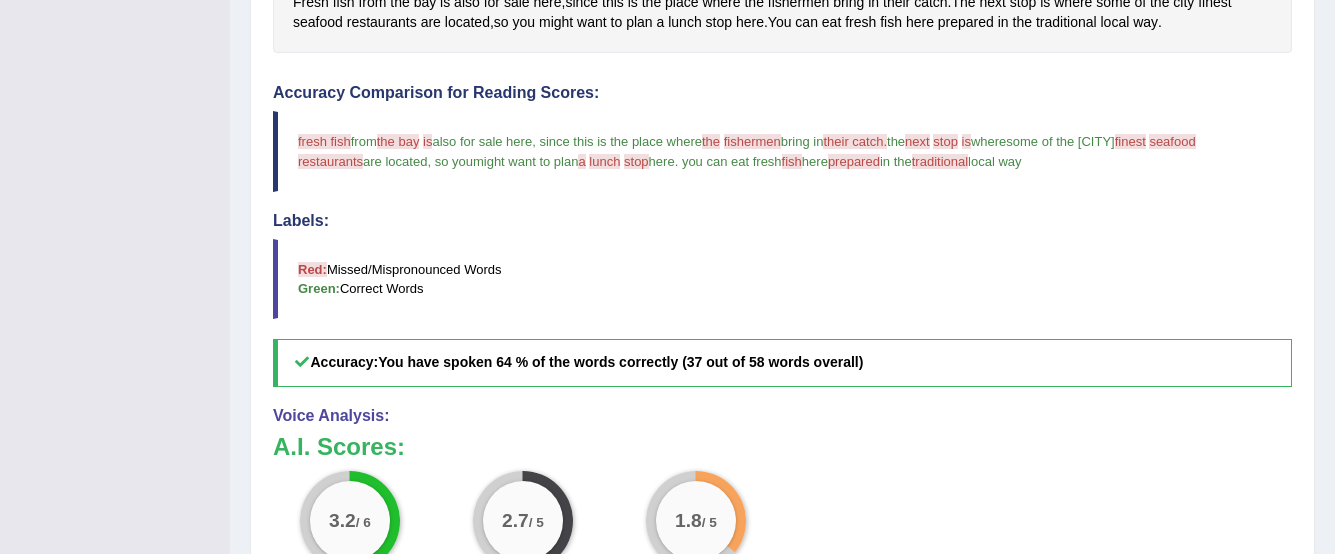 scroll, scrollTop: 700, scrollLeft: 0, axis: vertical 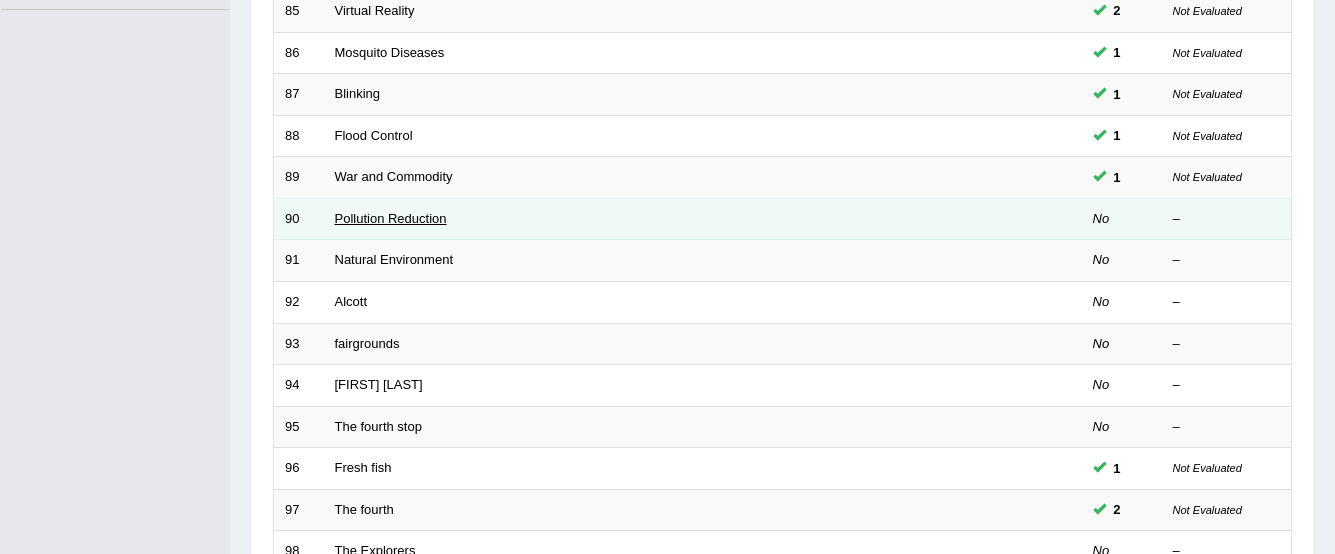 click on "Pollution Reduction" at bounding box center [391, 218] 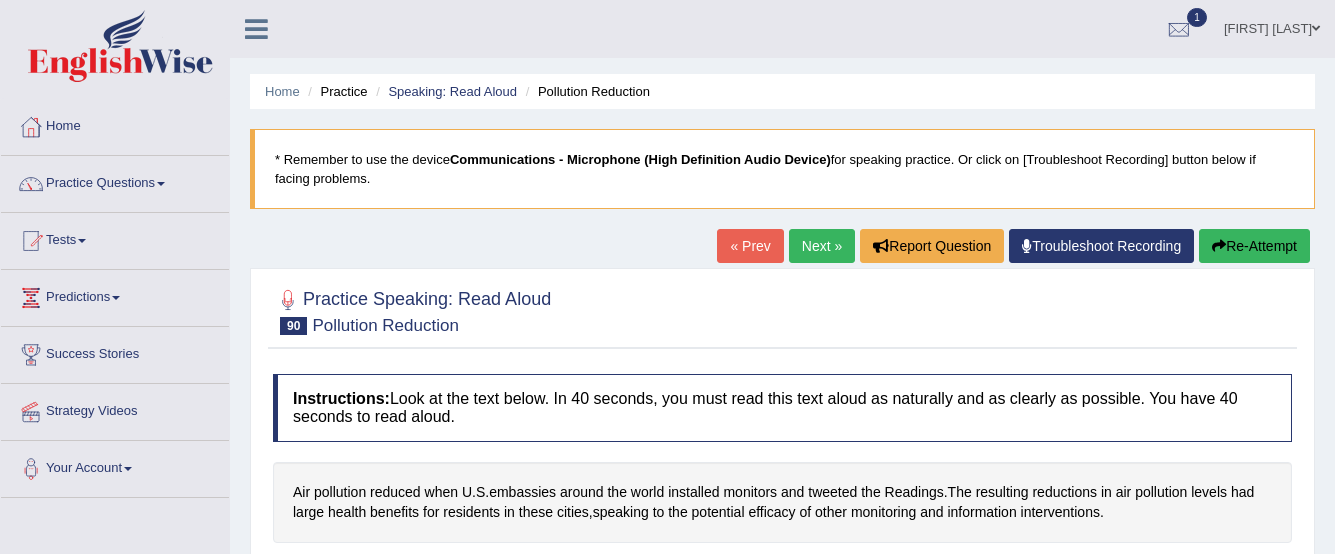 scroll, scrollTop: 0, scrollLeft: 0, axis: both 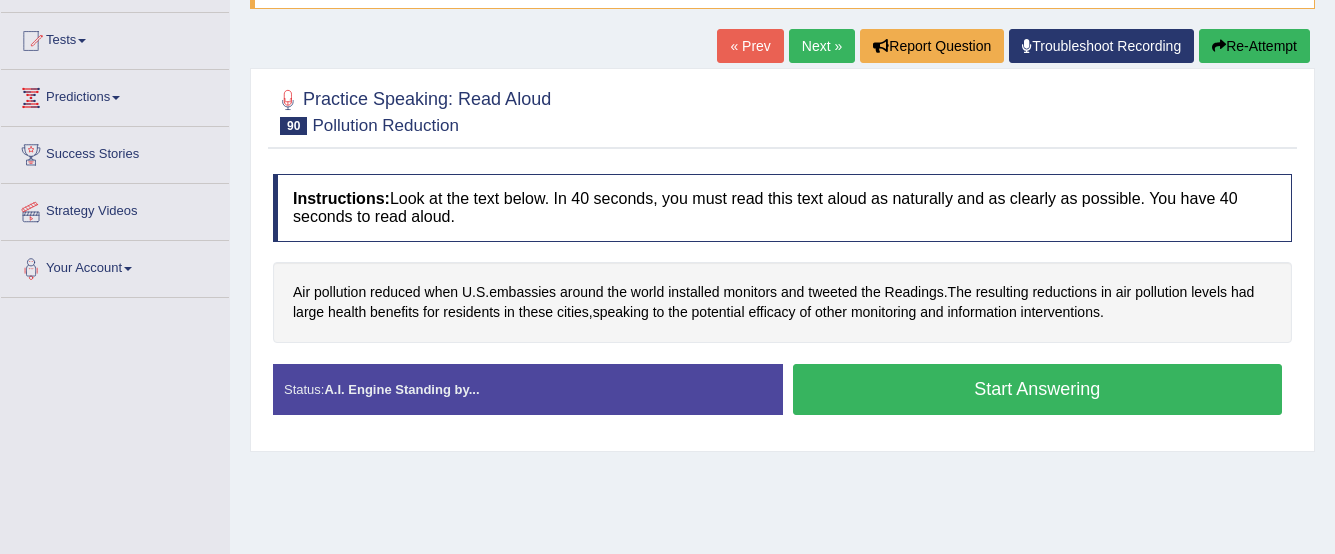 click on "Start Answering" at bounding box center [1038, 389] 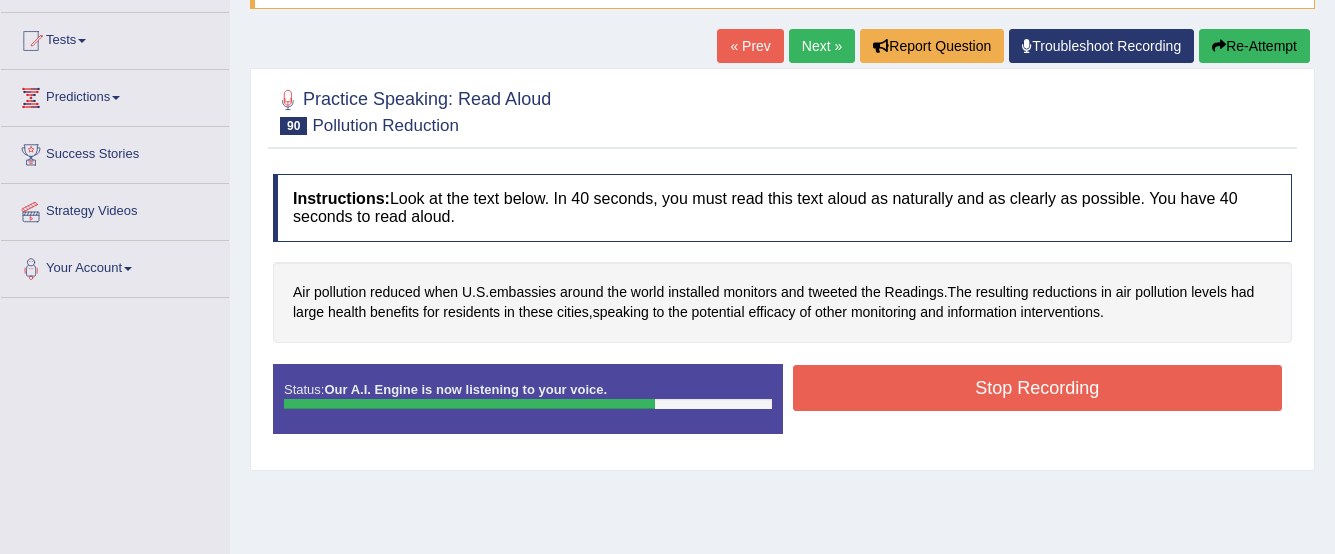 click on "Stop Recording" at bounding box center (1038, 388) 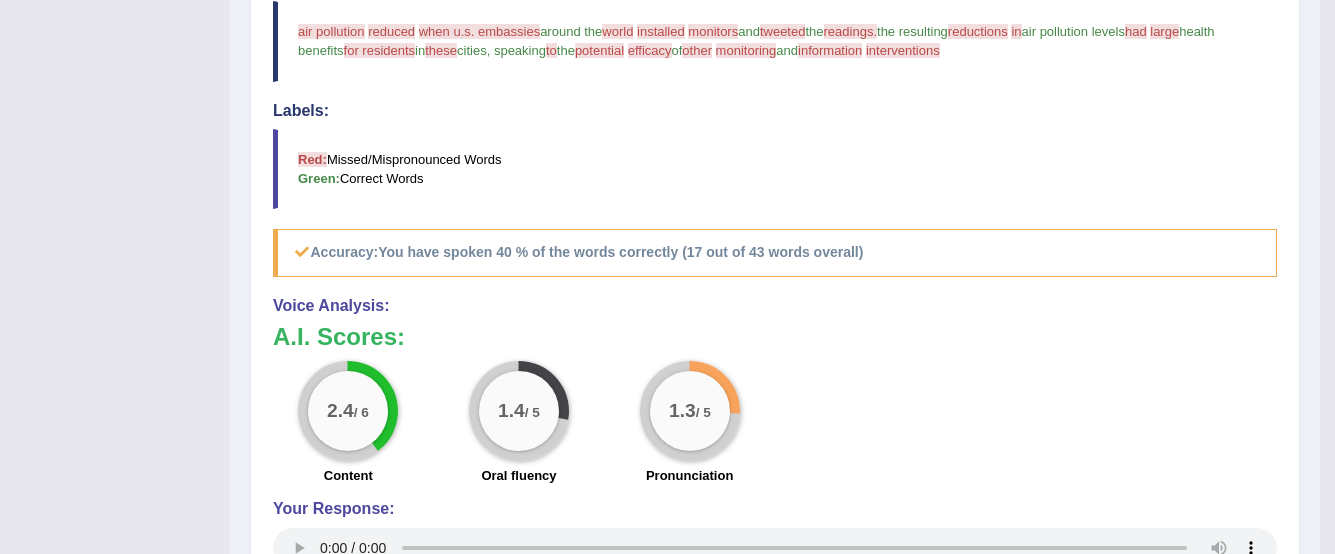 scroll, scrollTop: 200, scrollLeft: 0, axis: vertical 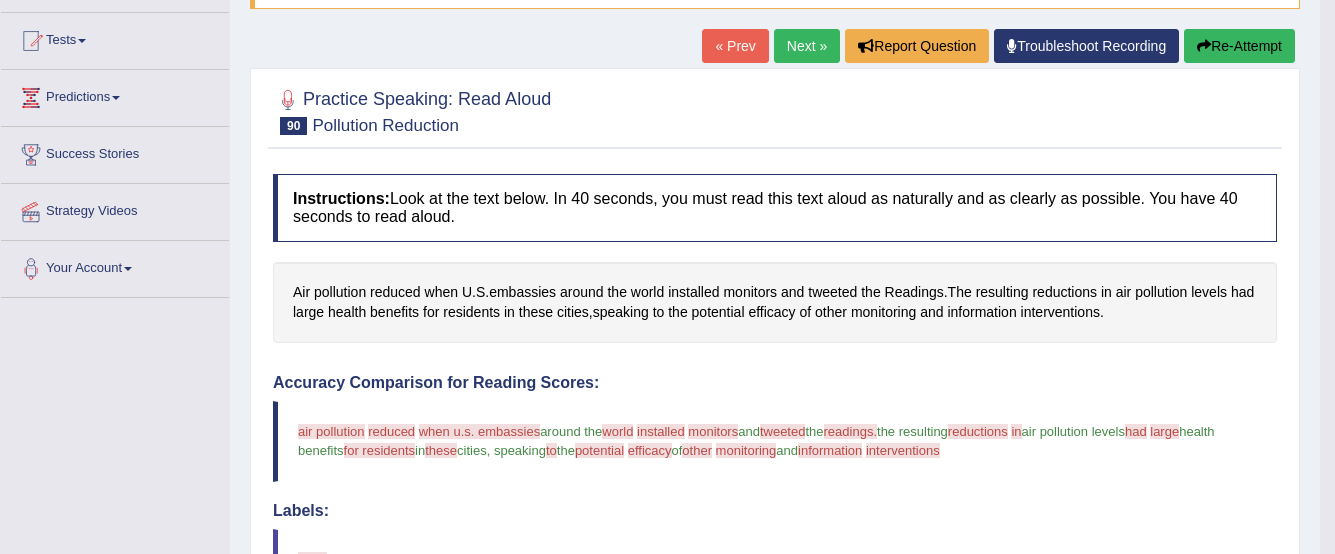 click on "Re-Attempt" at bounding box center (1239, 46) 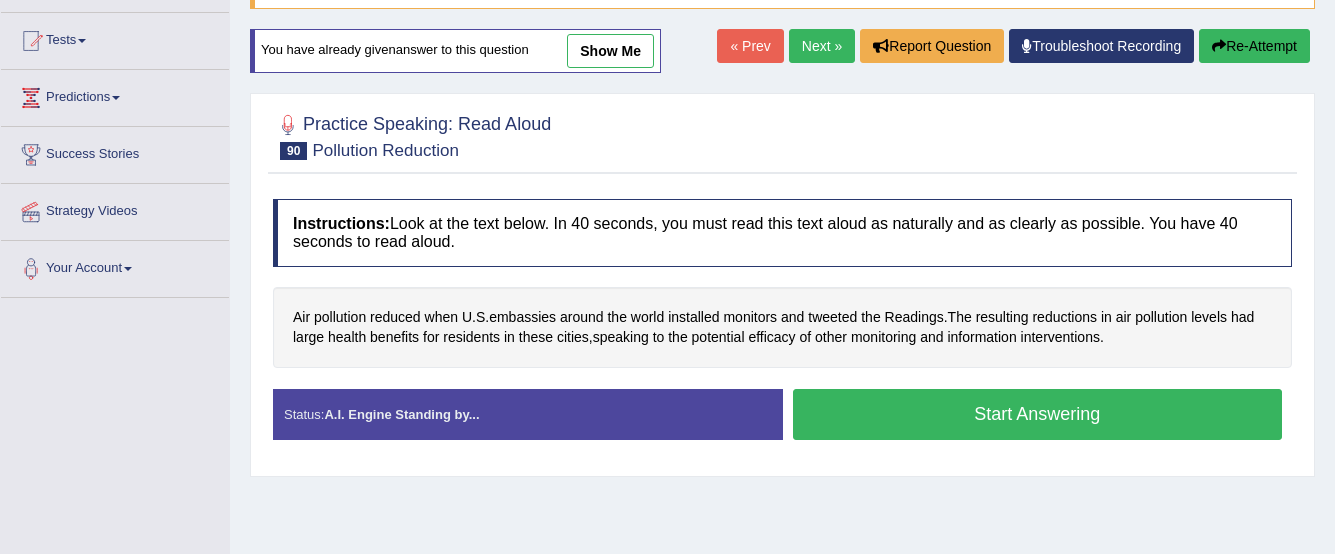 scroll, scrollTop: 0, scrollLeft: 0, axis: both 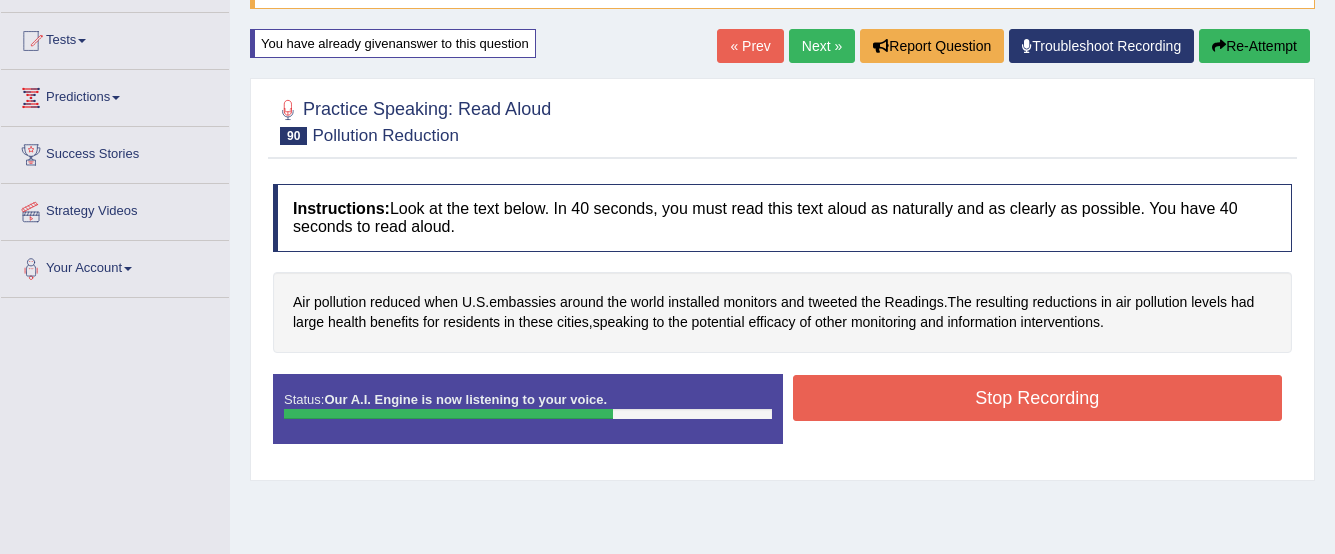 click on "Stop Recording" at bounding box center (1038, 398) 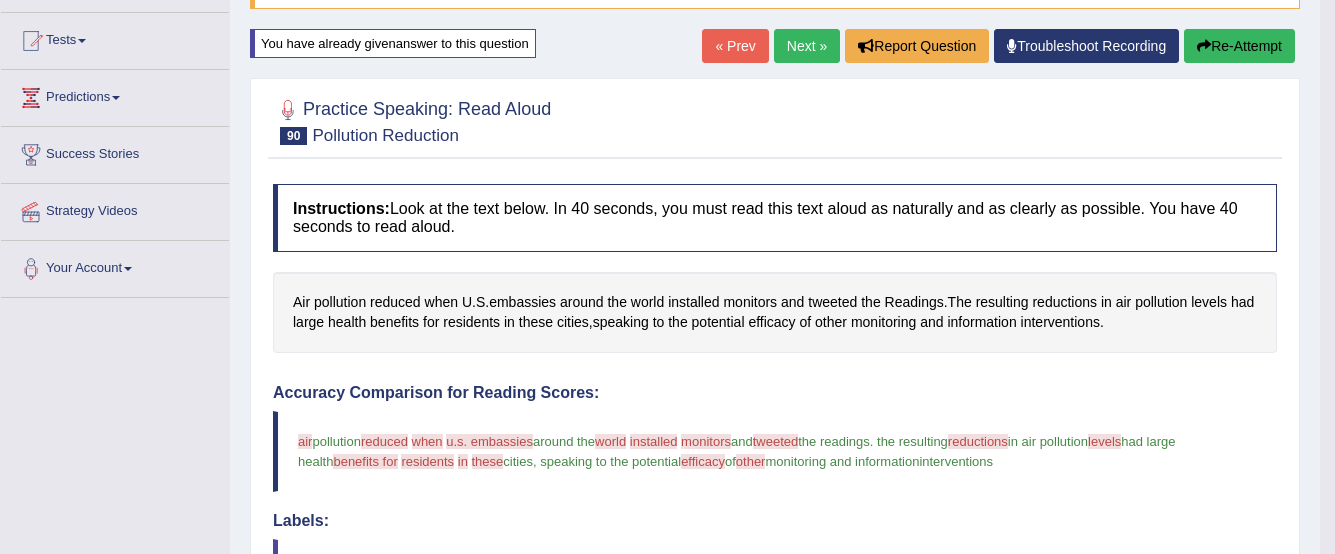 scroll, scrollTop: 600, scrollLeft: 0, axis: vertical 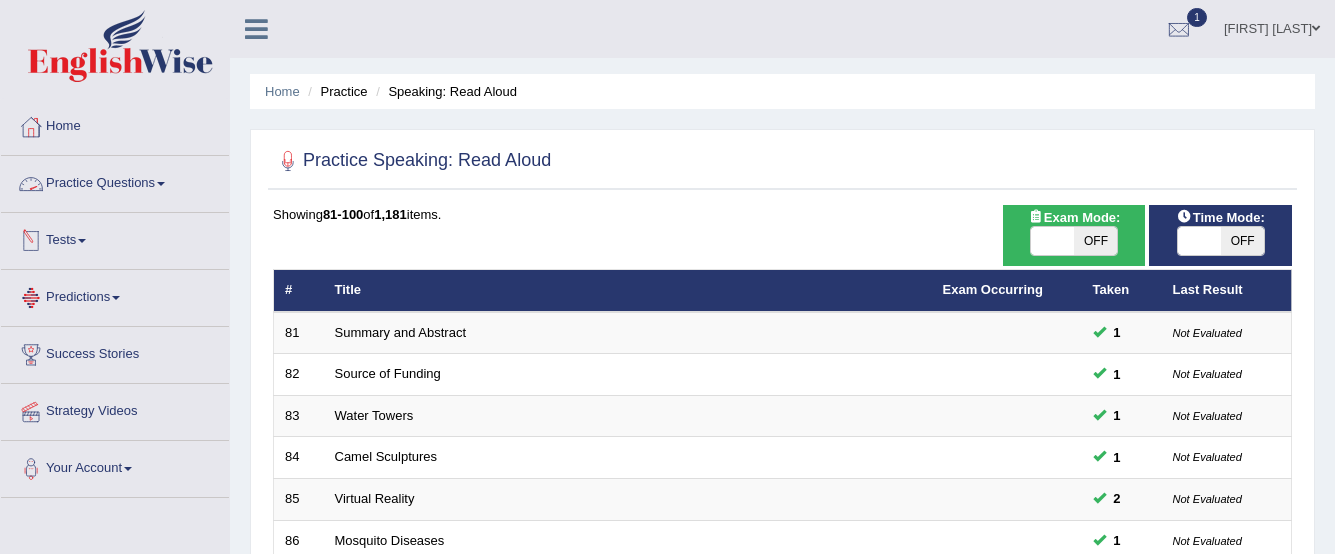 click on "Practice Questions" at bounding box center [115, 181] 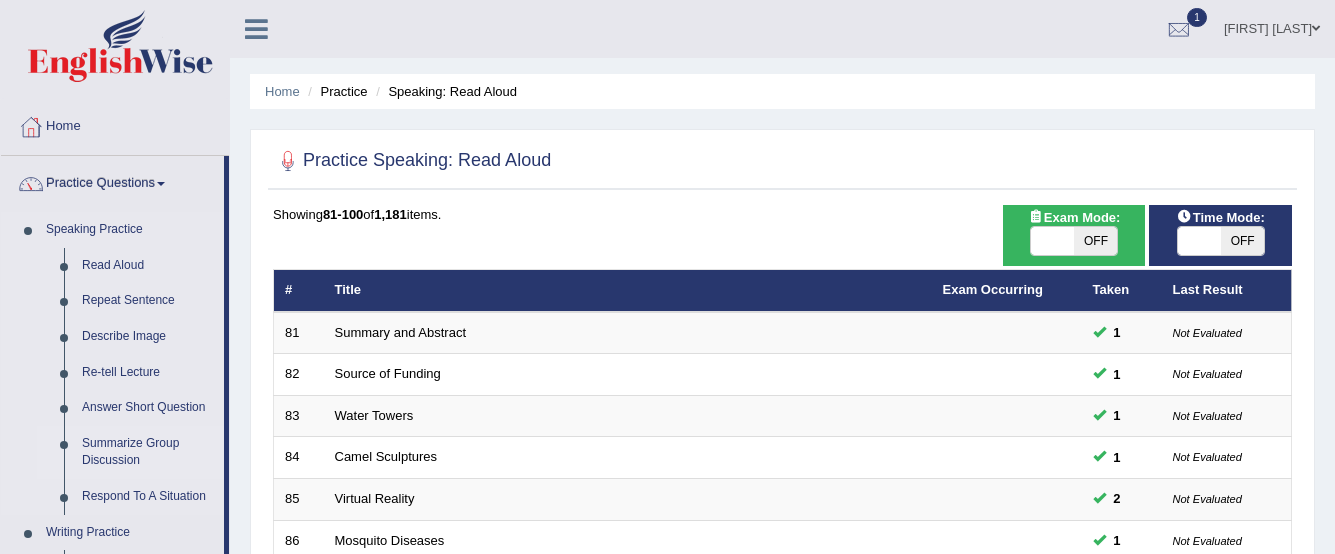 scroll, scrollTop: 100, scrollLeft: 0, axis: vertical 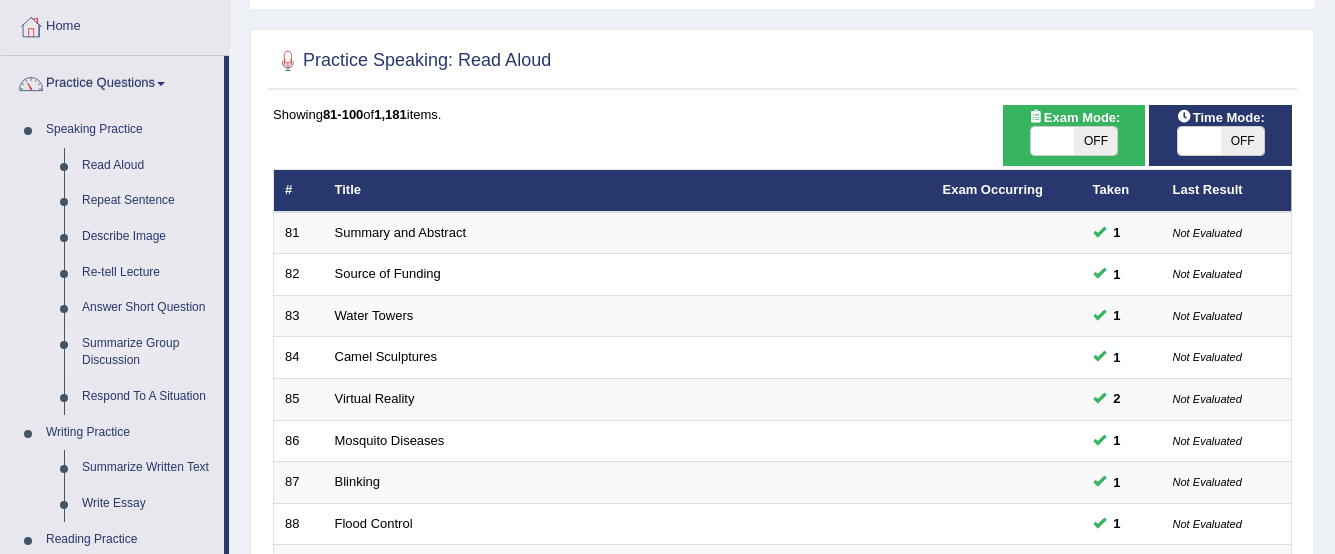 click on "Summarize Group Discussion" at bounding box center (148, 352) 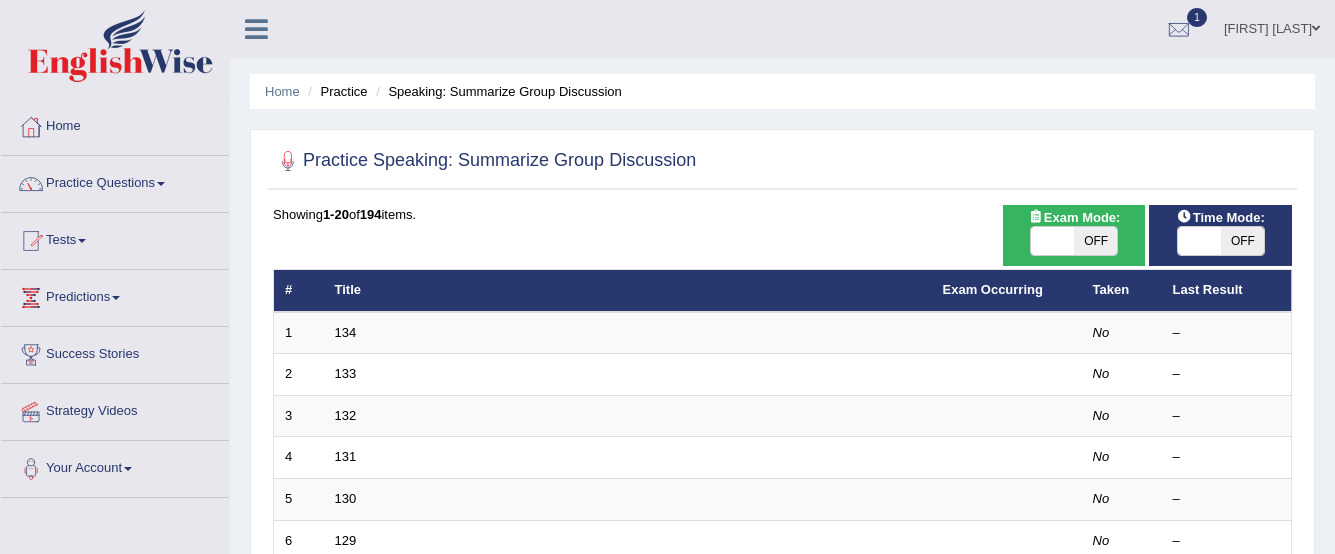 scroll, scrollTop: 0, scrollLeft: 0, axis: both 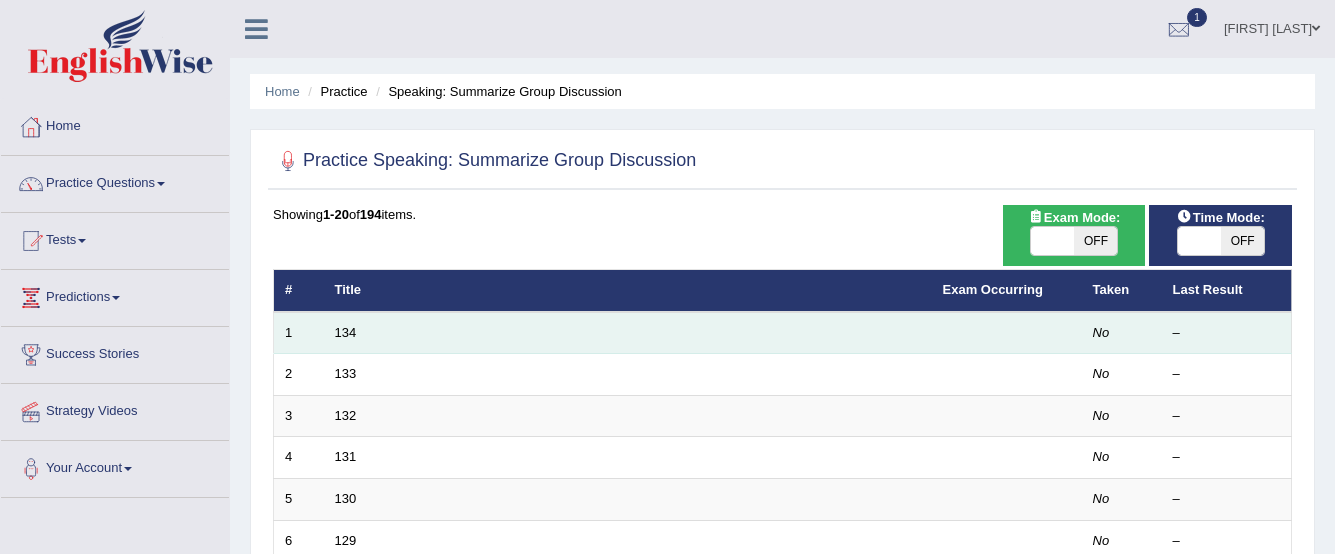 click on "134" at bounding box center [628, 333] 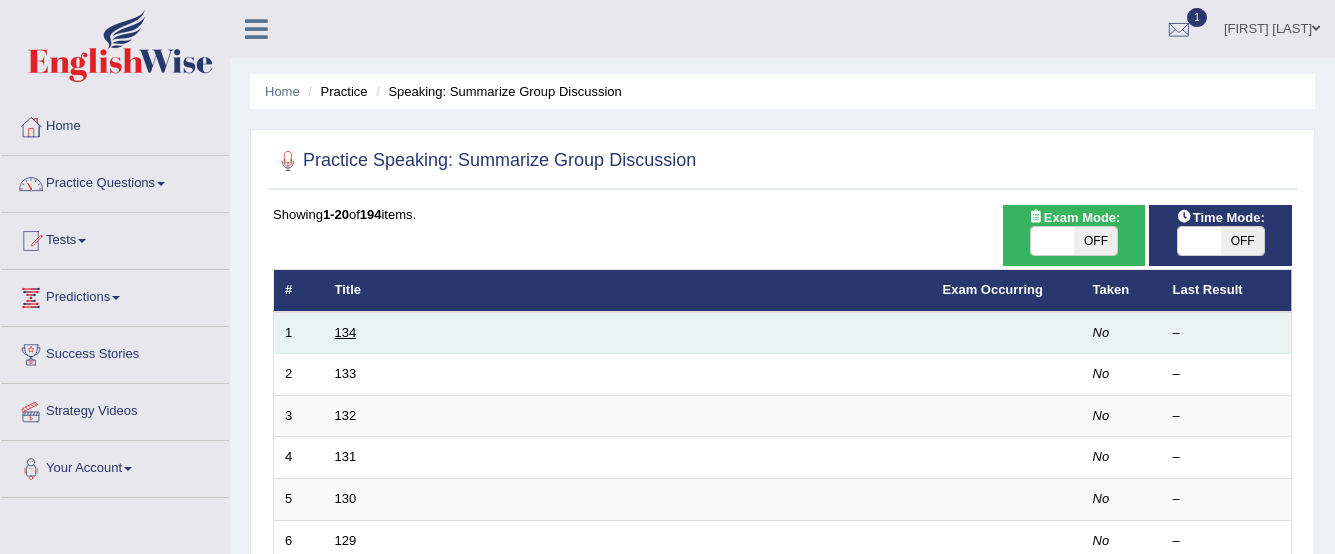 click on "134" at bounding box center (346, 332) 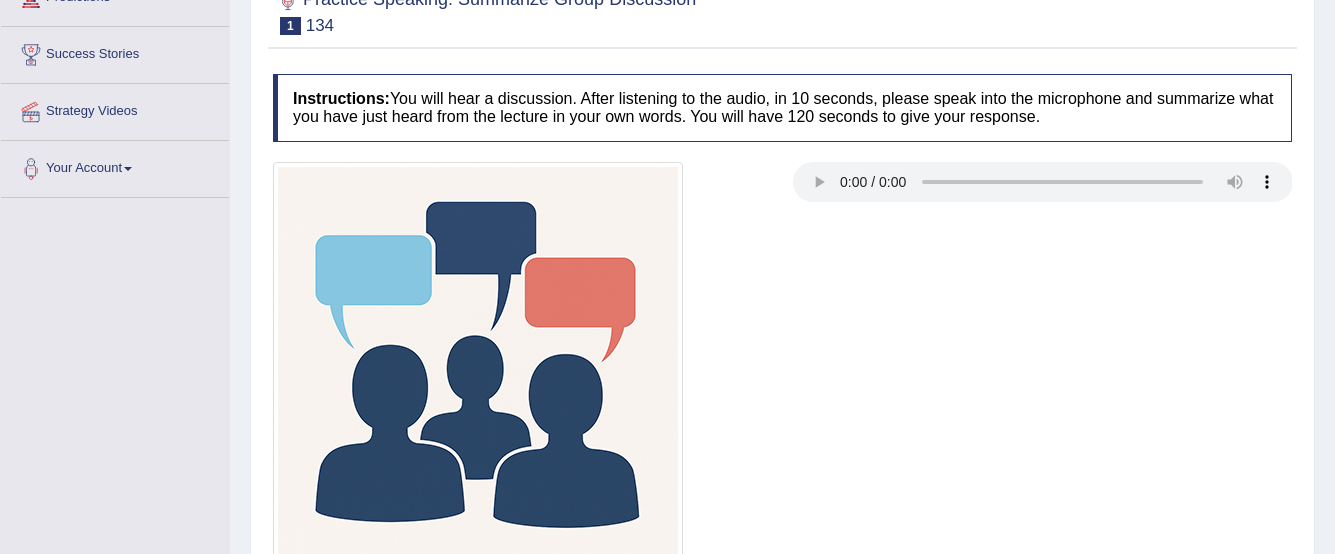 scroll, scrollTop: 300, scrollLeft: 0, axis: vertical 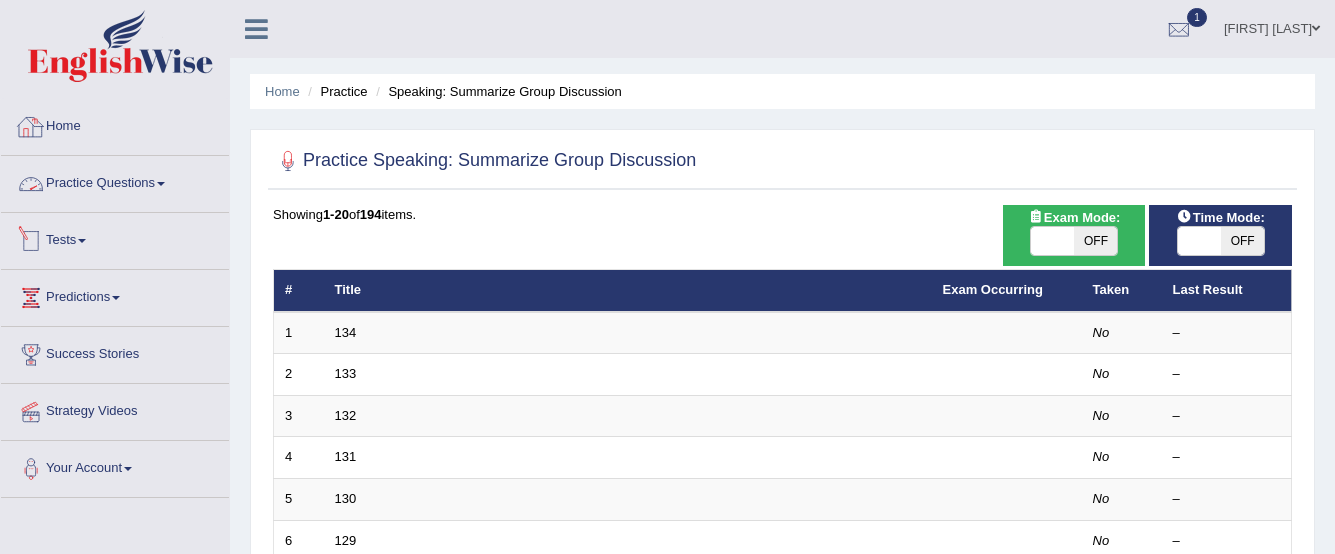 click on "Tests" at bounding box center [115, 238] 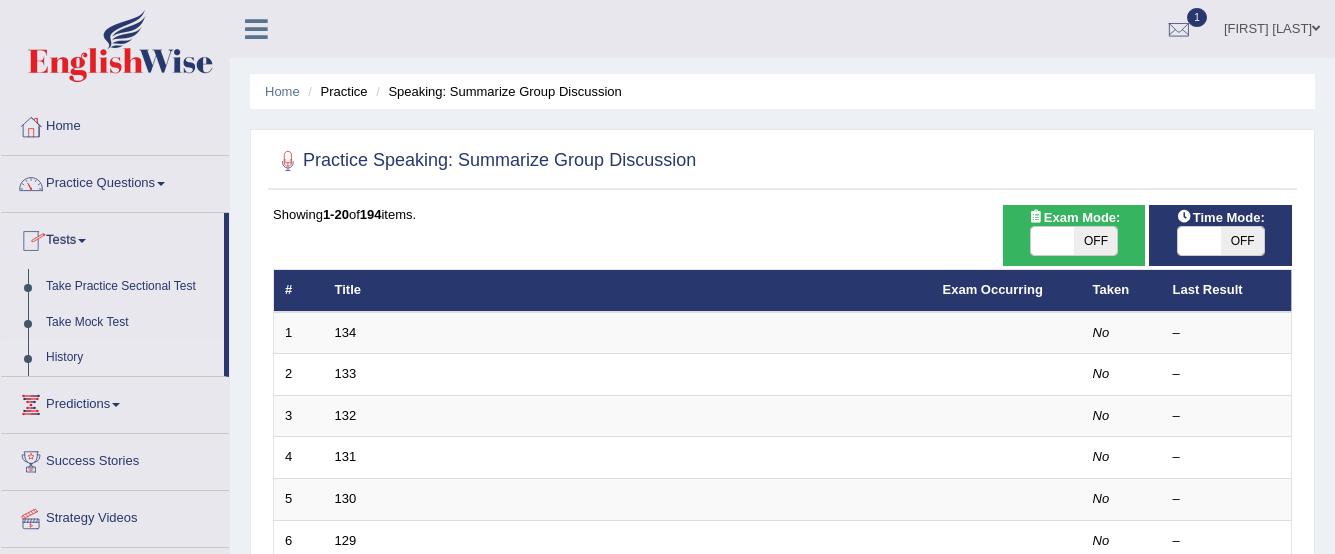 click on "History" at bounding box center (130, 358) 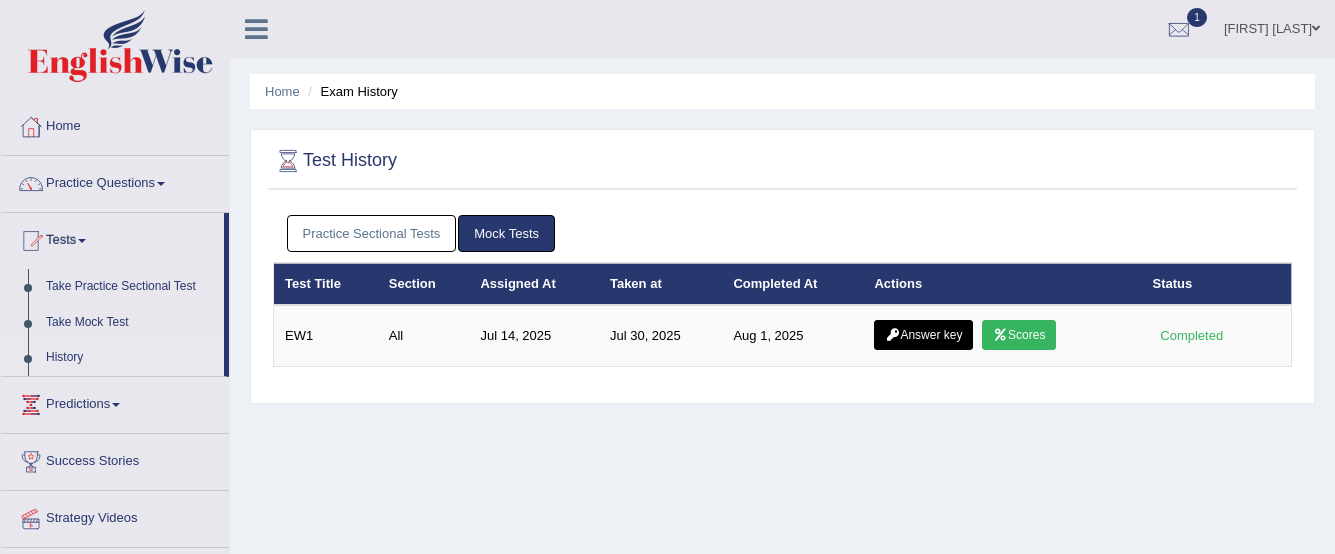 scroll, scrollTop: 0, scrollLeft: 0, axis: both 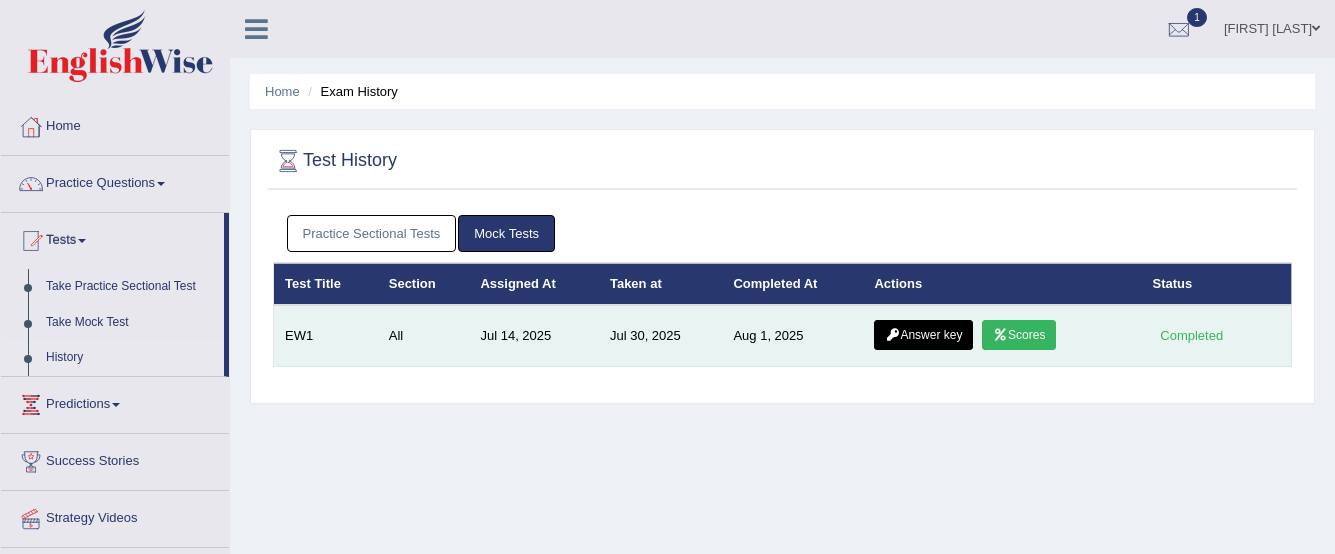 click on "Scores" at bounding box center [1019, 335] 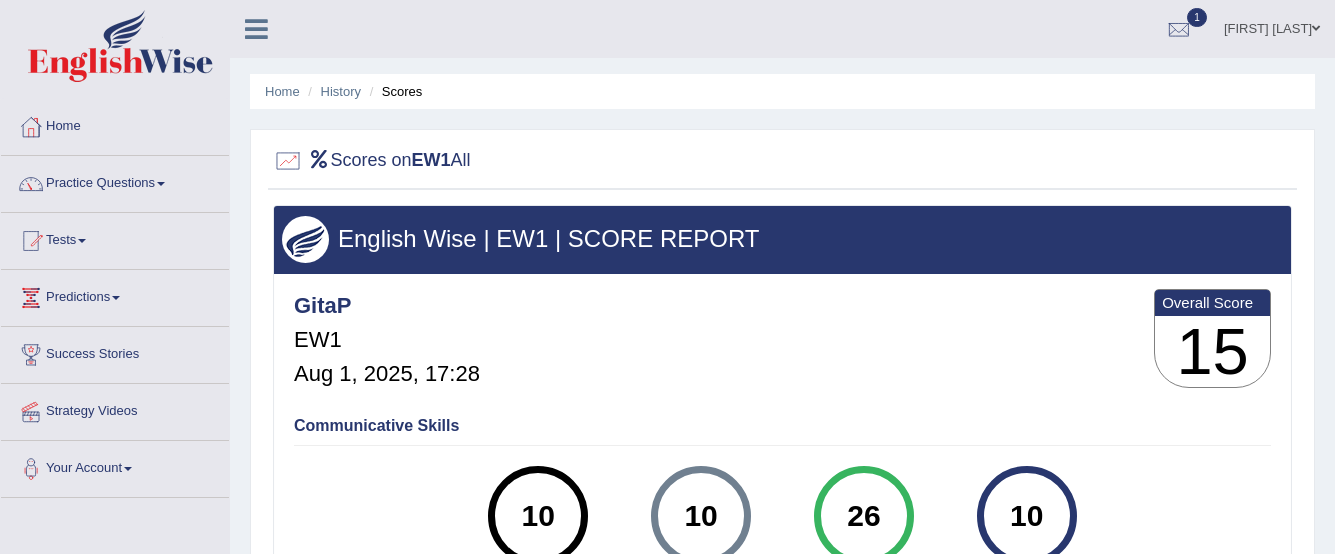 scroll, scrollTop: 0, scrollLeft: 0, axis: both 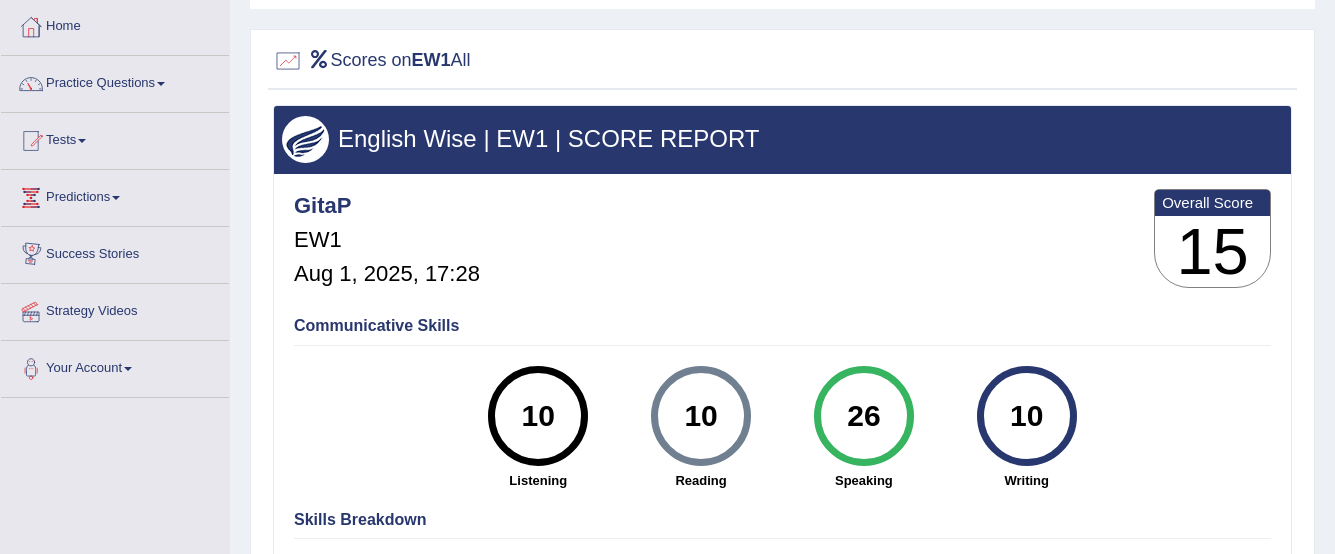 click on "Tests" at bounding box center [115, 138] 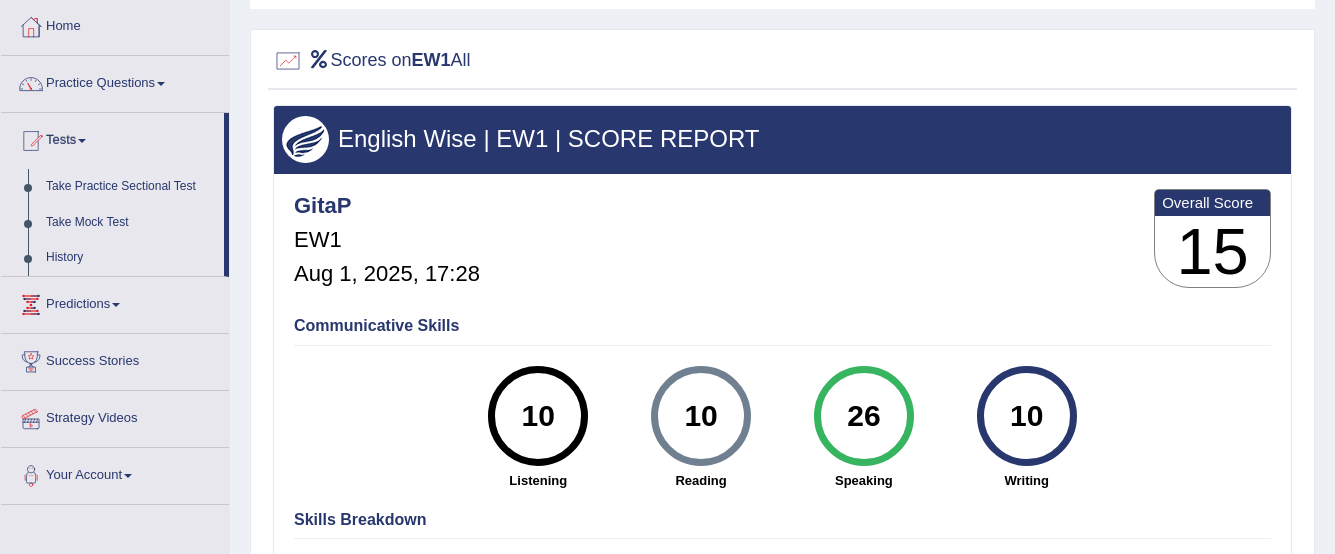 click on "Take Practice Sectional Test" at bounding box center (130, 187) 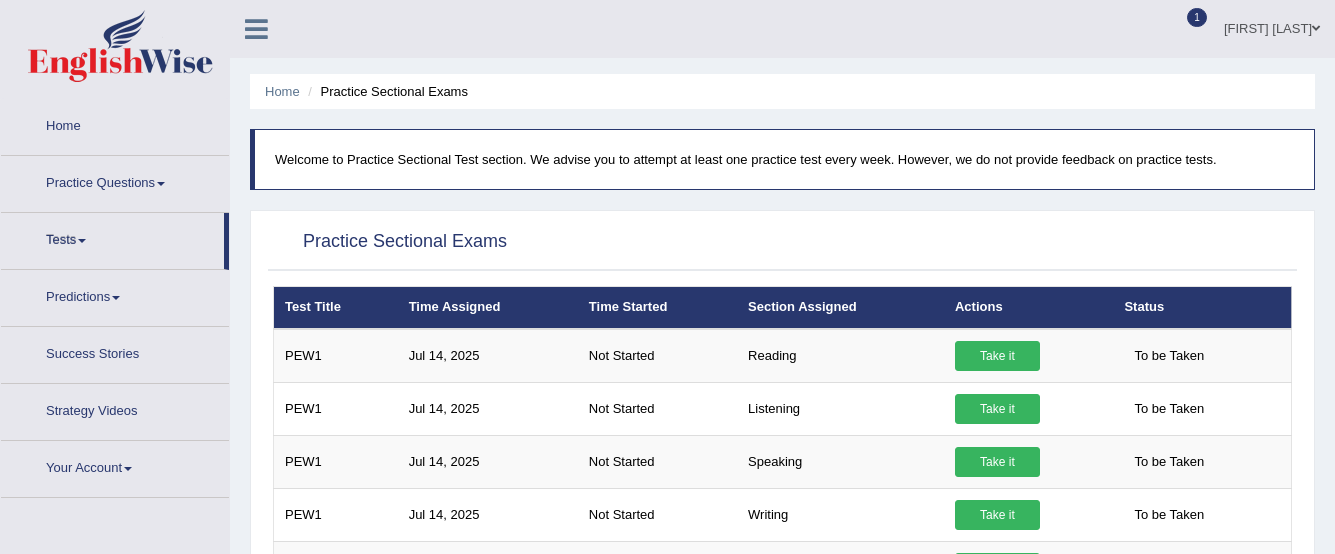 scroll, scrollTop: 0, scrollLeft: 0, axis: both 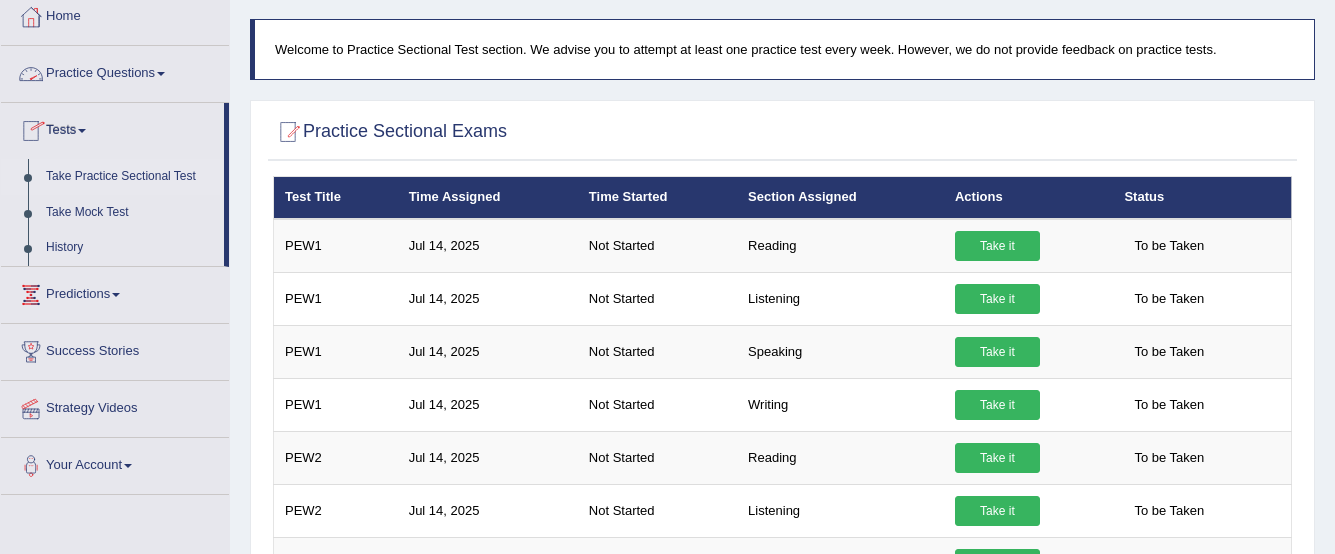 click on "Practice Questions" at bounding box center [115, 71] 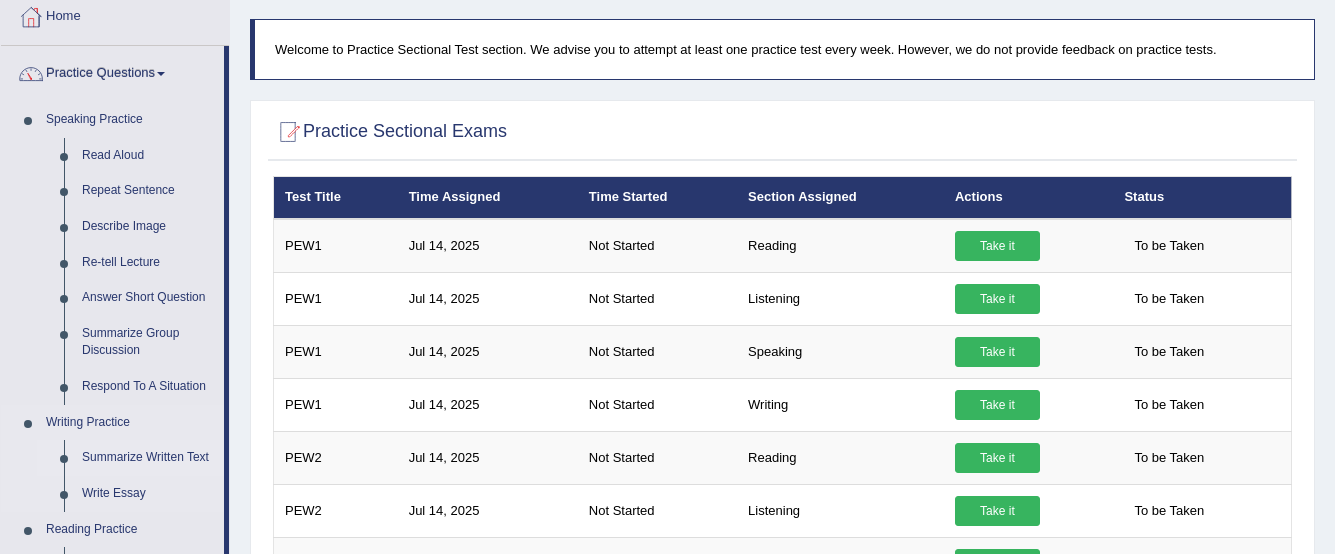 scroll, scrollTop: 210, scrollLeft: 0, axis: vertical 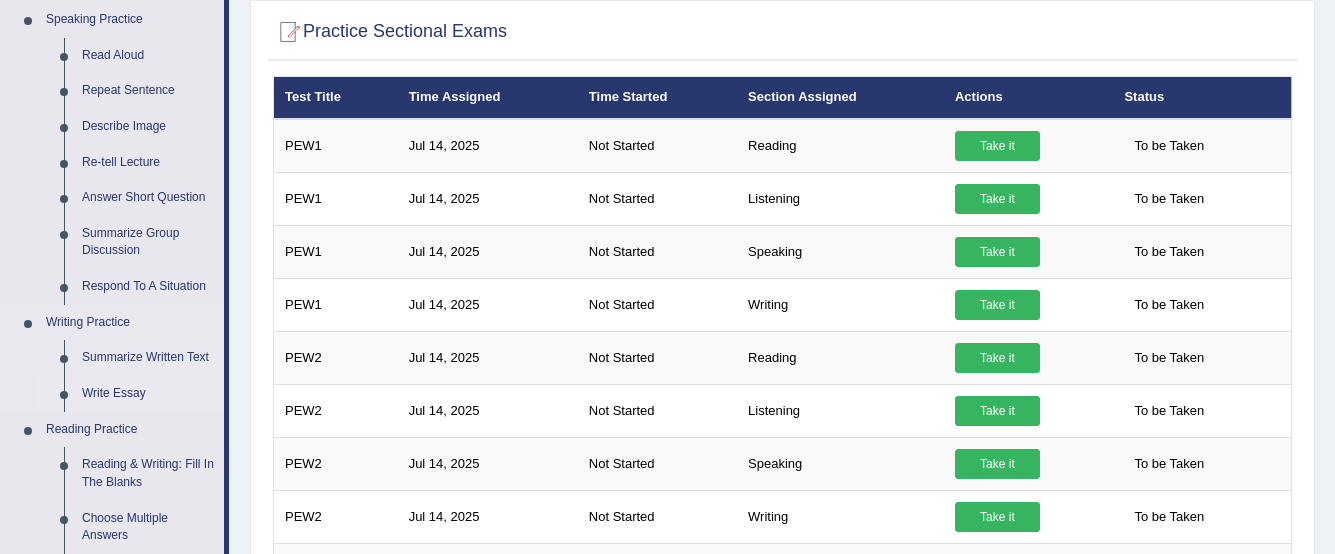 click on "Write Essay" at bounding box center [148, 394] 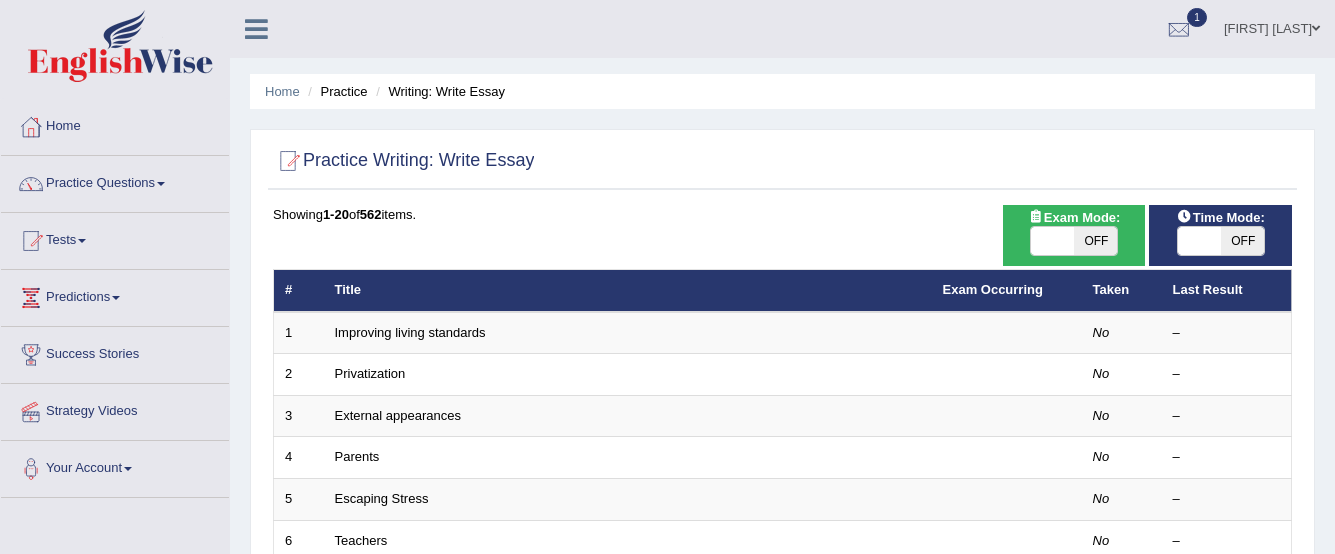 scroll, scrollTop: 200, scrollLeft: 0, axis: vertical 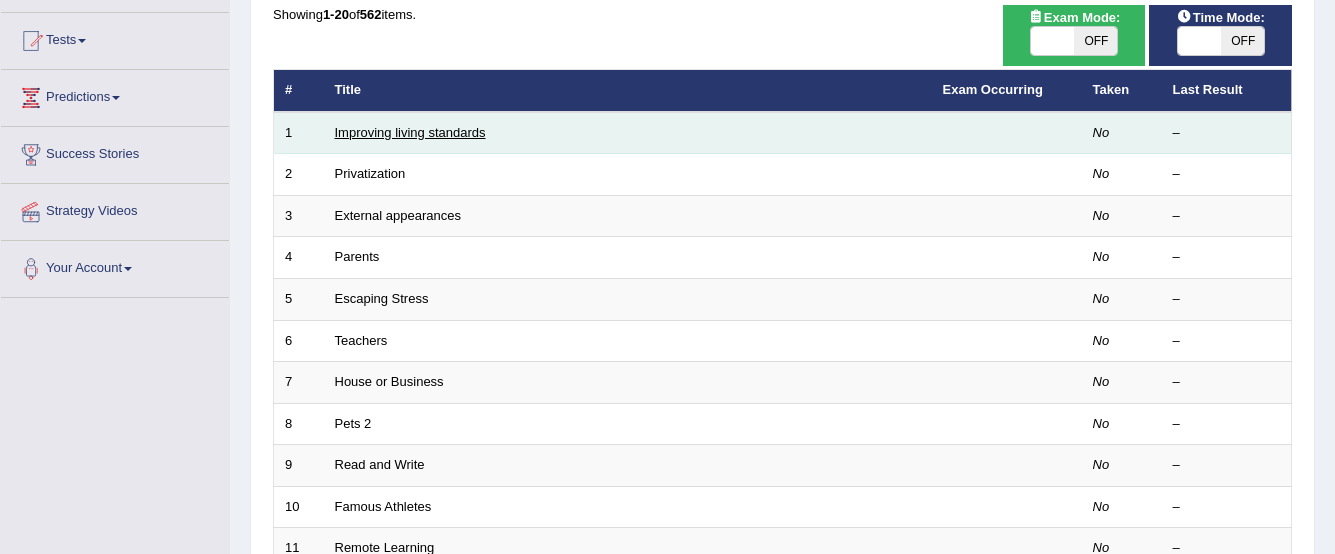 click on "Improving living standards" at bounding box center (410, 132) 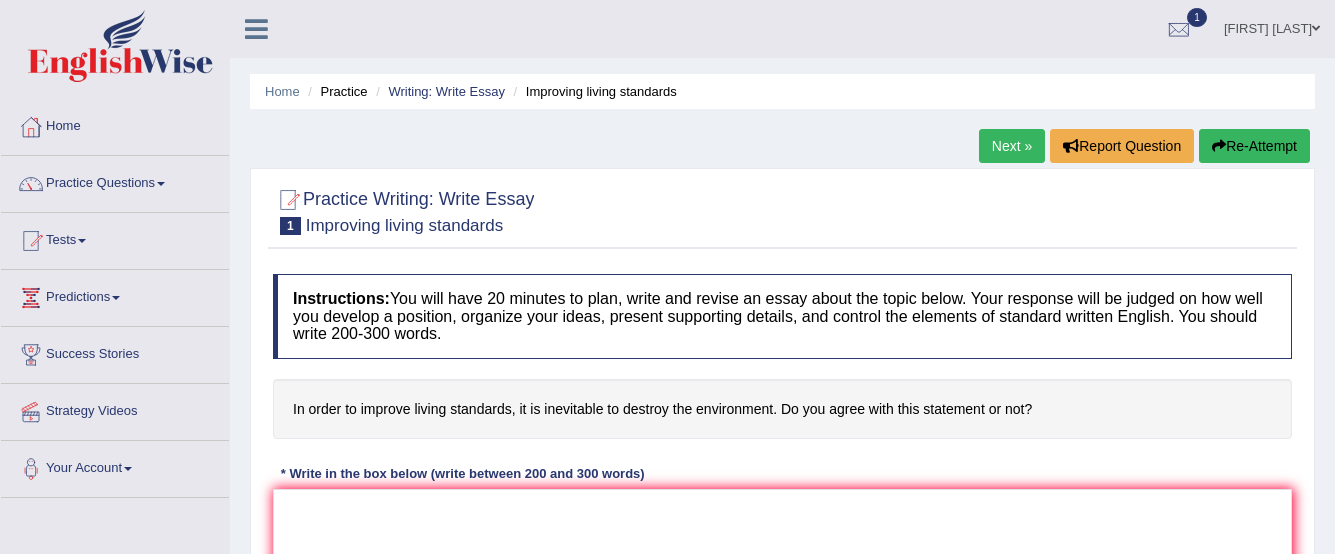 scroll, scrollTop: 0, scrollLeft: 0, axis: both 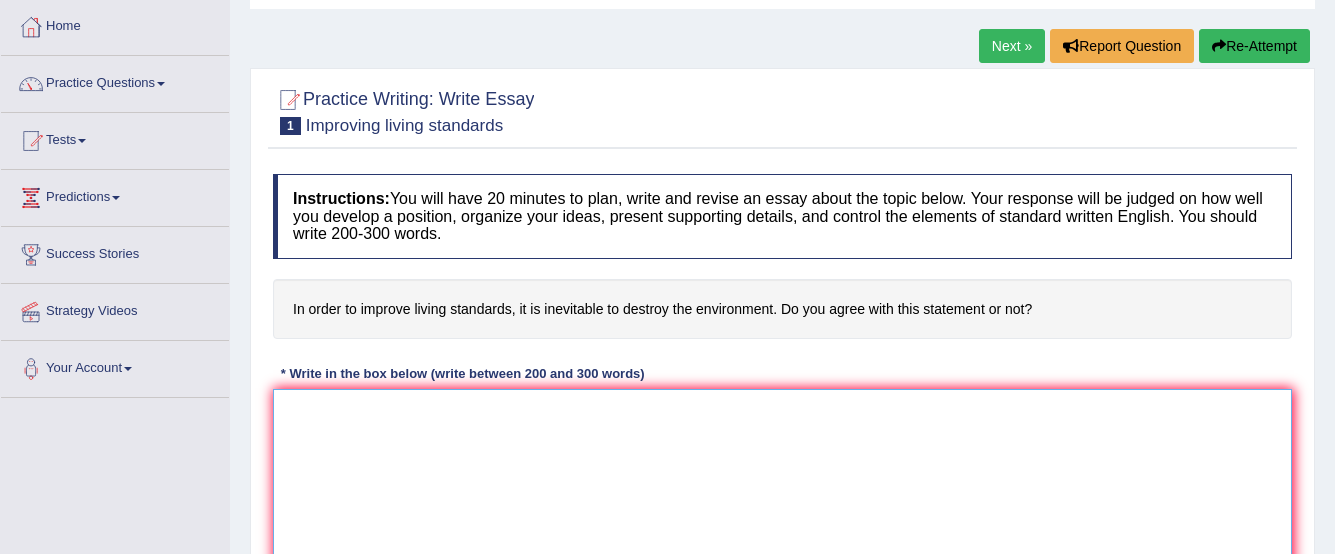 click at bounding box center (782, 486) 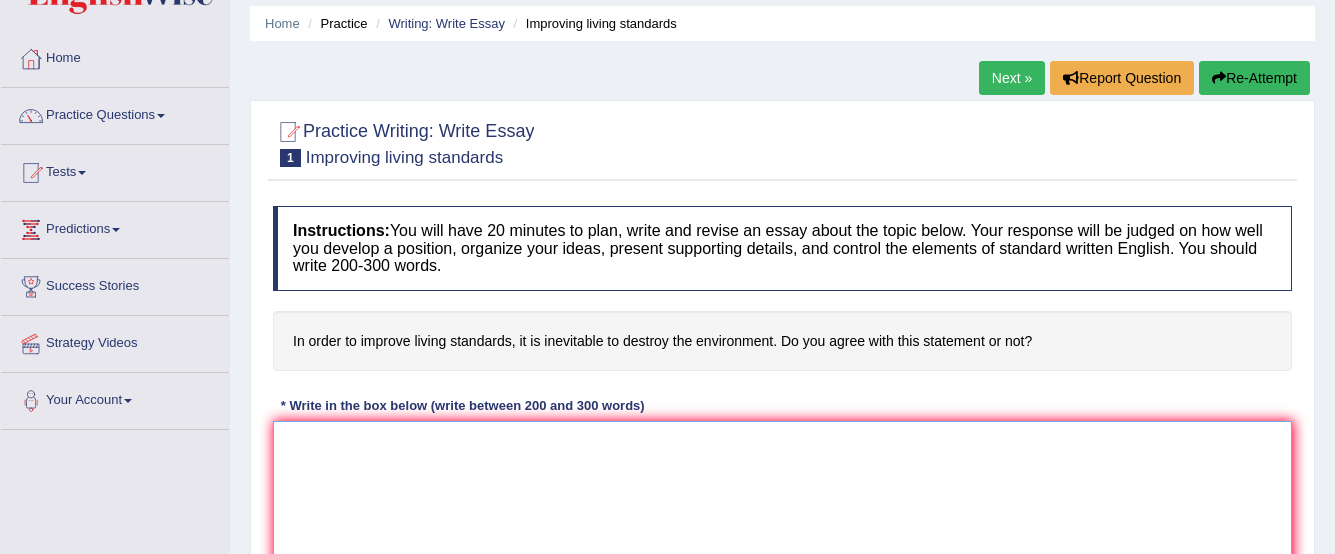 scroll, scrollTop: 0, scrollLeft: 0, axis: both 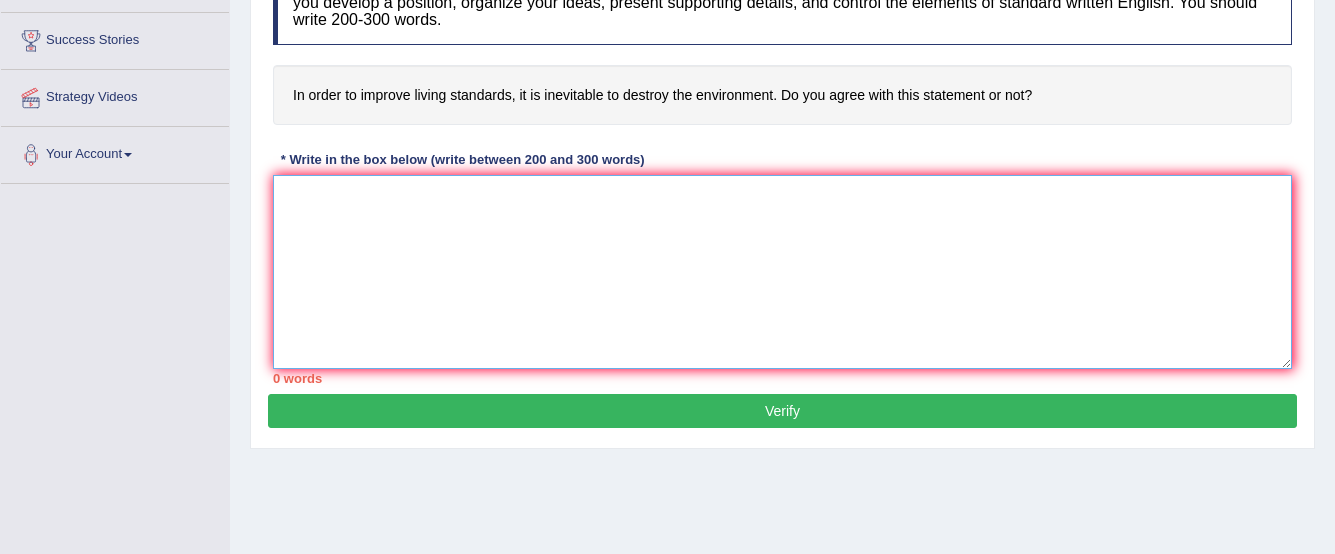 click at bounding box center [782, 272] 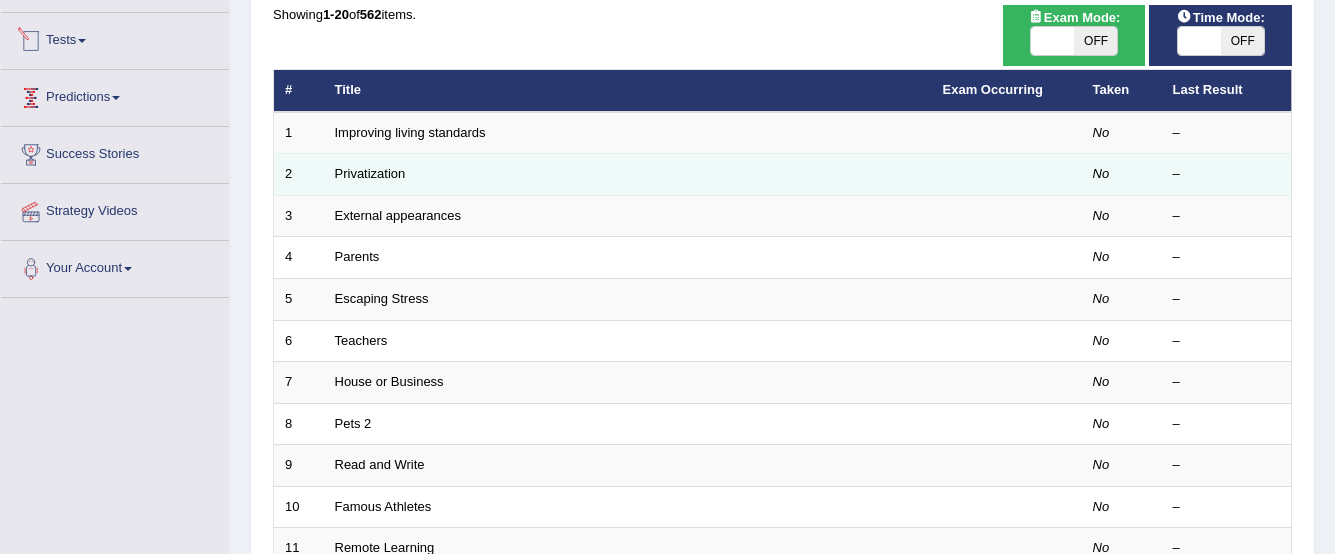 scroll, scrollTop: 200, scrollLeft: 0, axis: vertical 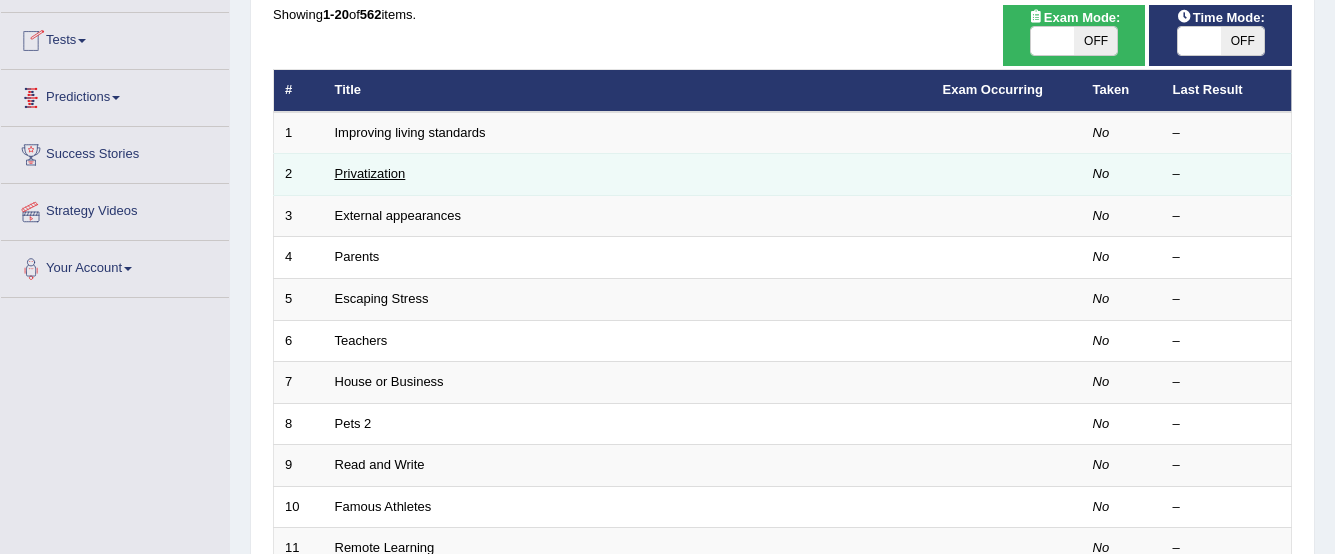 click on "Privatization" at bounding box center (370, 173) 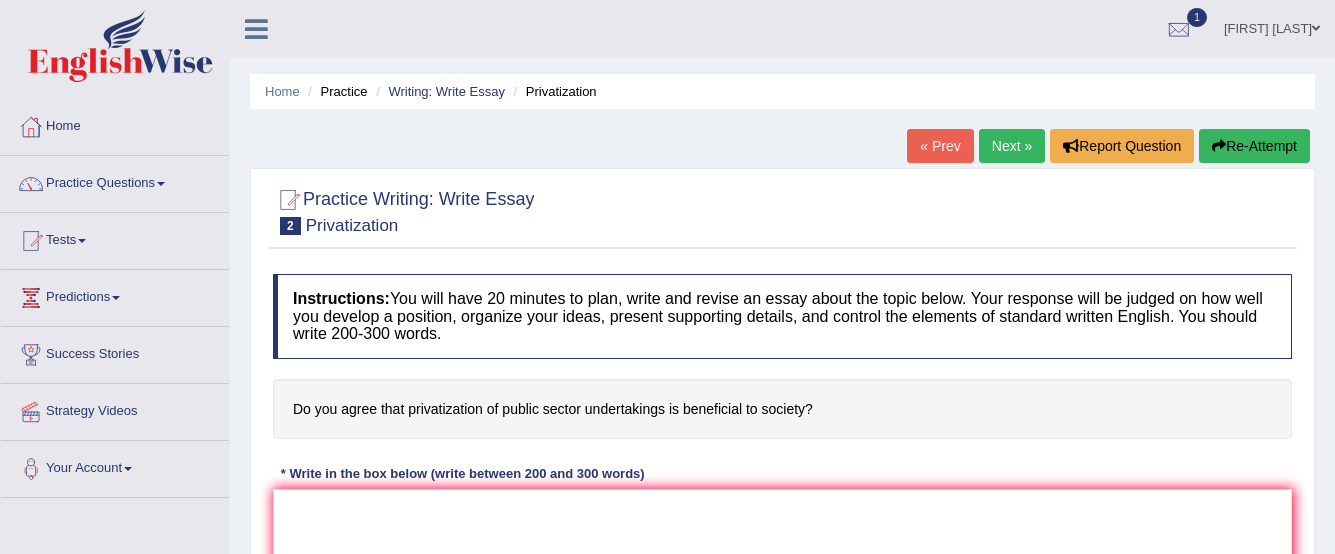 scroll, scrollTop: 0, scrollLeft: 0, axis: both 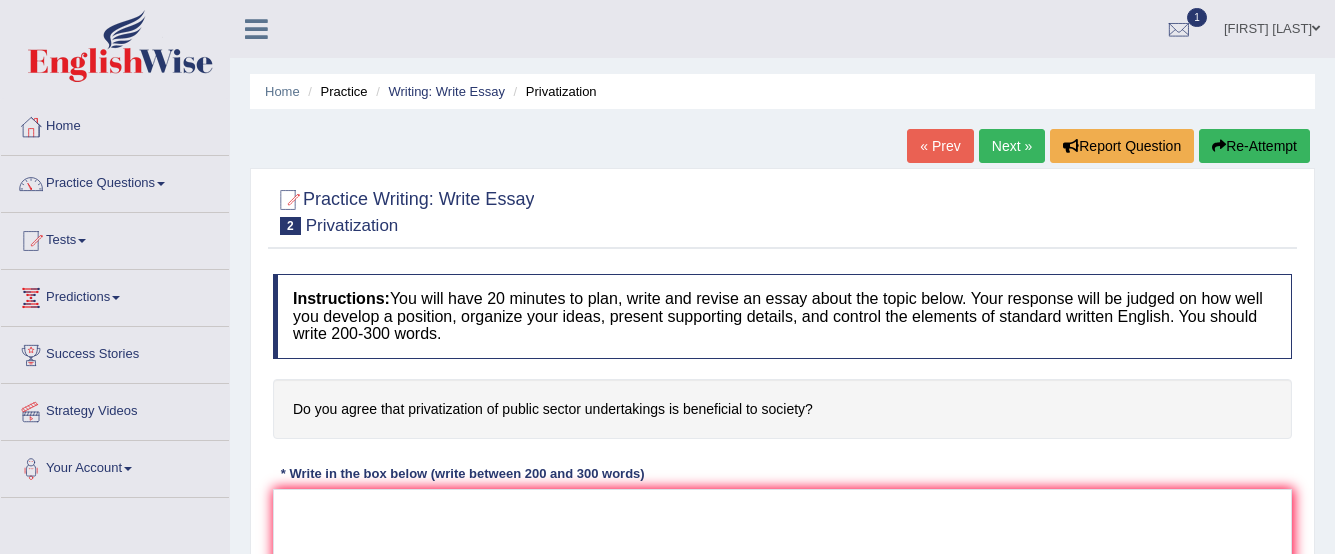 drag, startPoint x: 290, startPoint y: 414, endPoint x: 304, endPoint y: 411, distance: 14.3178215 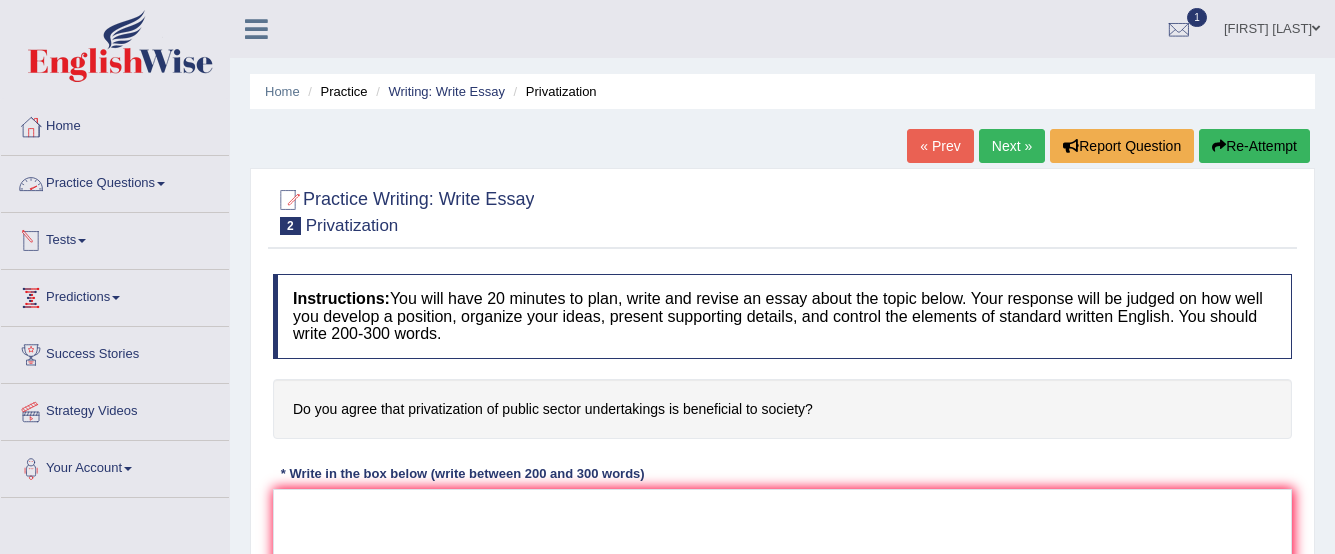 scroll, scrollTop: 200, scrollLeft: 0, axis: vertical 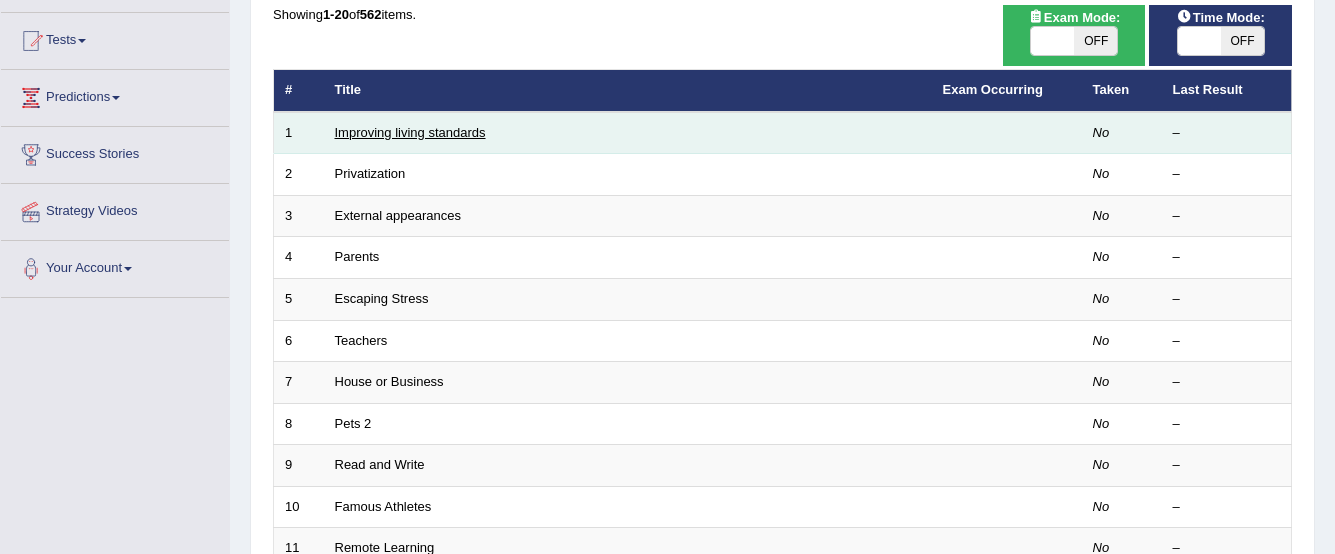 click on "Improving living standards" at bounding box center (410, 132) 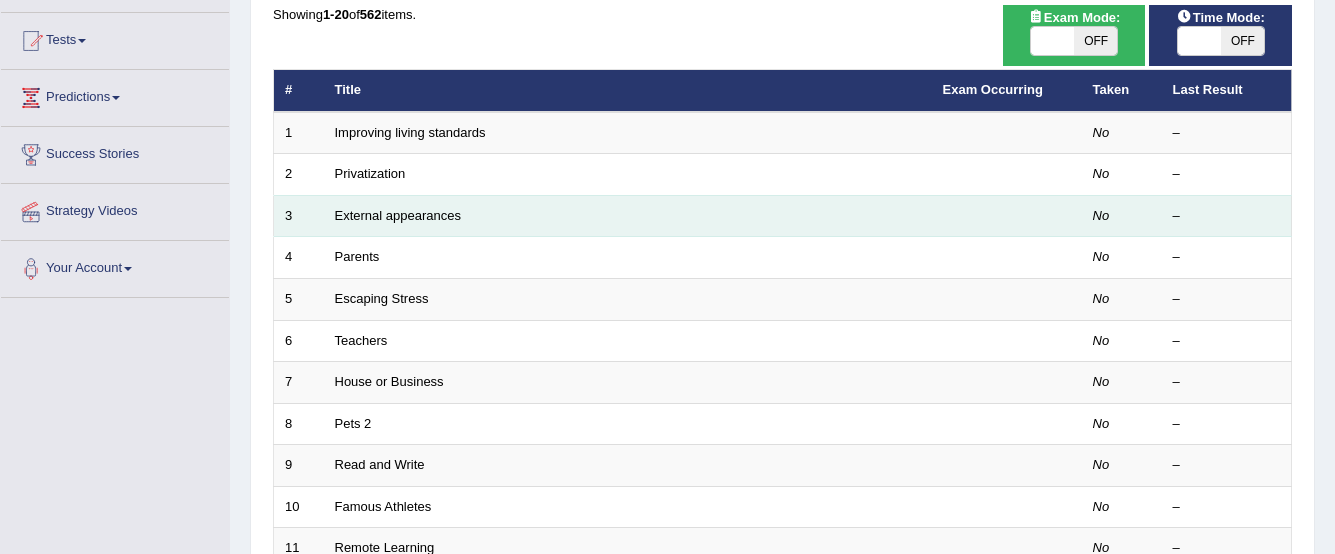 scroll, scrollTop: 200, scrollLeft: 0, axis: vertical 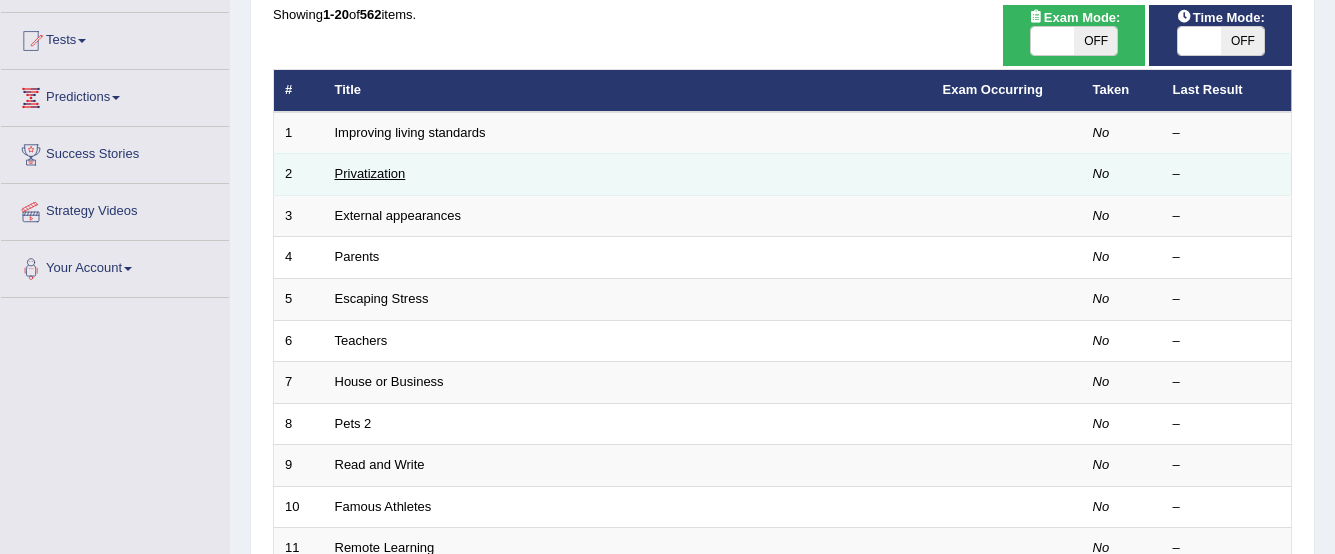 click on "Privatization" at bounding box center (370, 173) 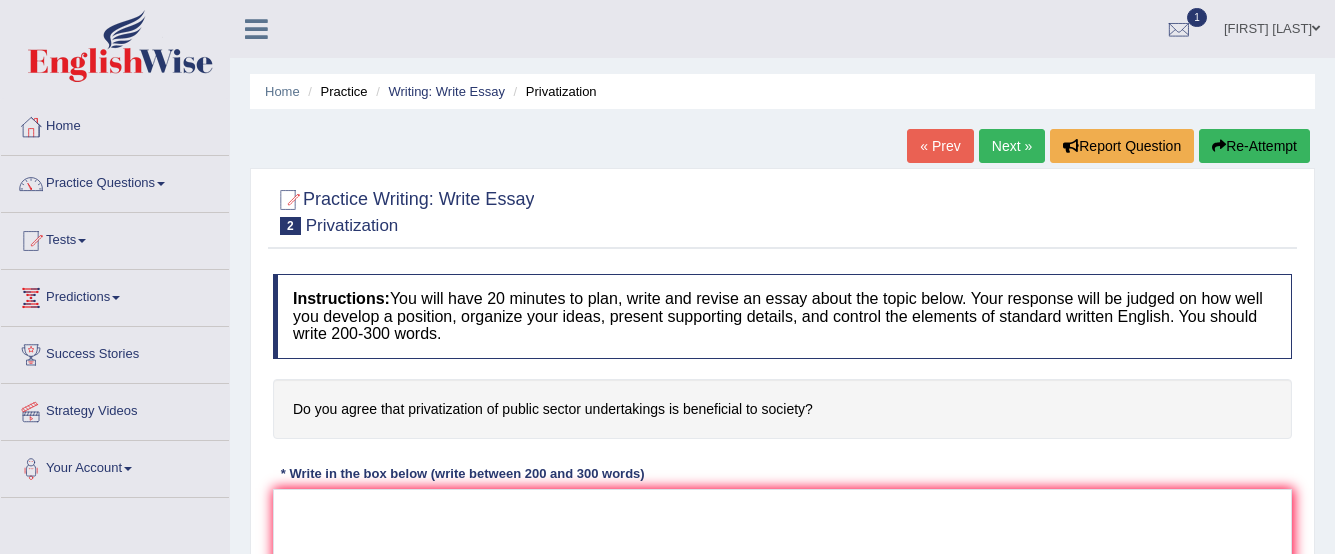 scroll, scrollTop: 300, scrollLeft: 0, axis: vertical 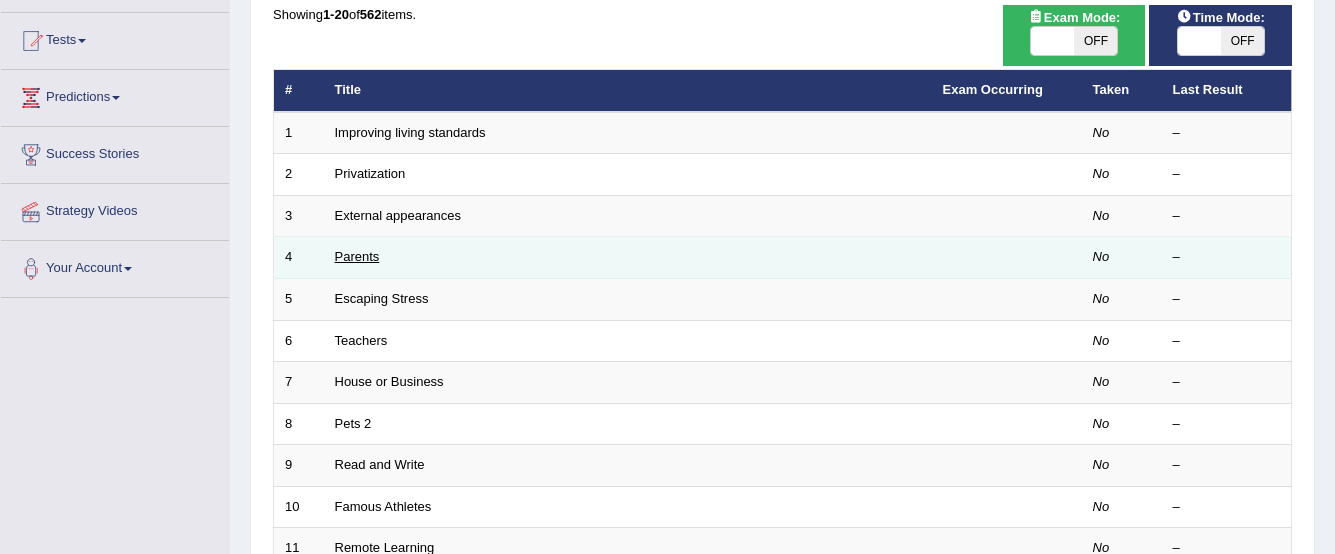 click on "Parents" at bounding box center [357, 256] 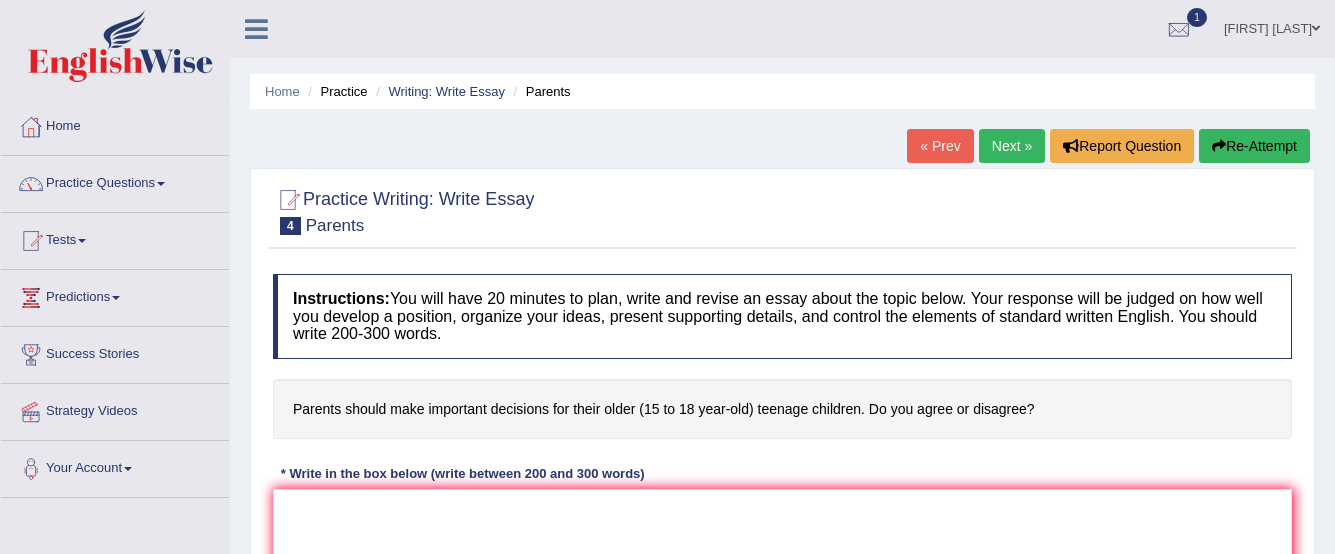 scroll, scrollTop: 0, scrollLeft: 0, axis: both 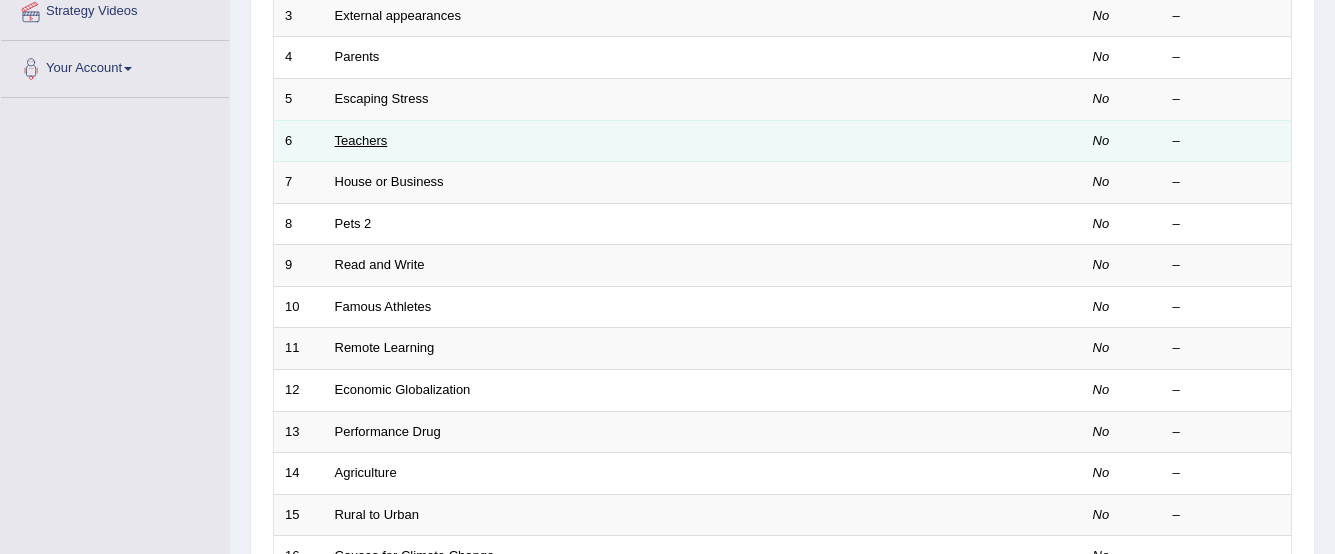 click on "Teachers" at bounding box center [361, 140] 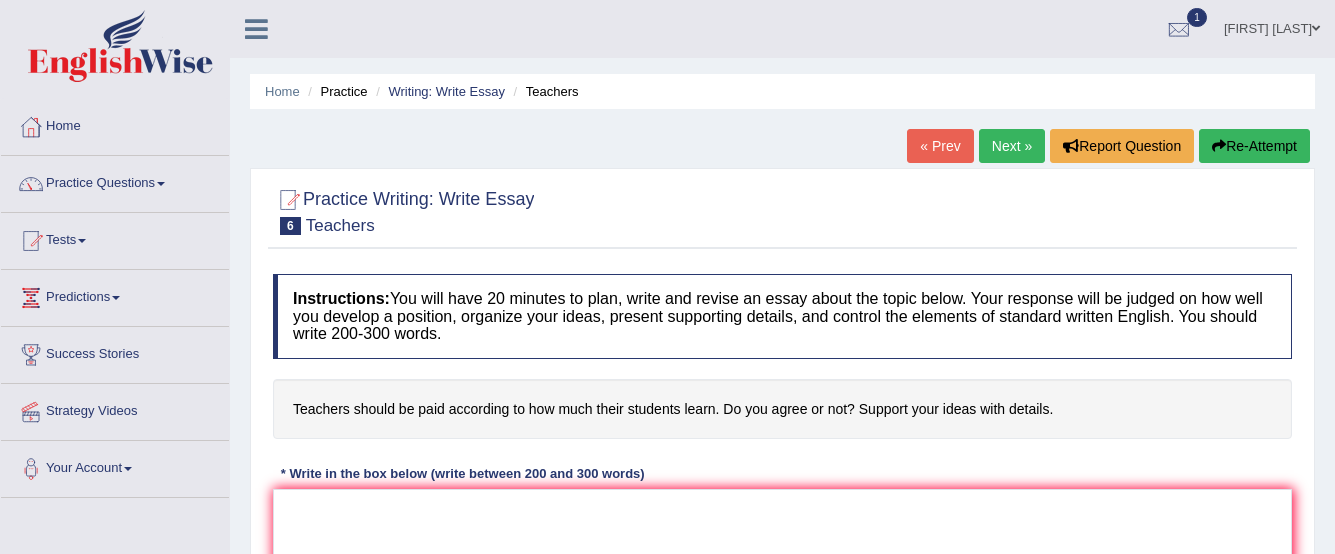 scroll, scrollTop: 0, scrollLeft: 0, axis: both 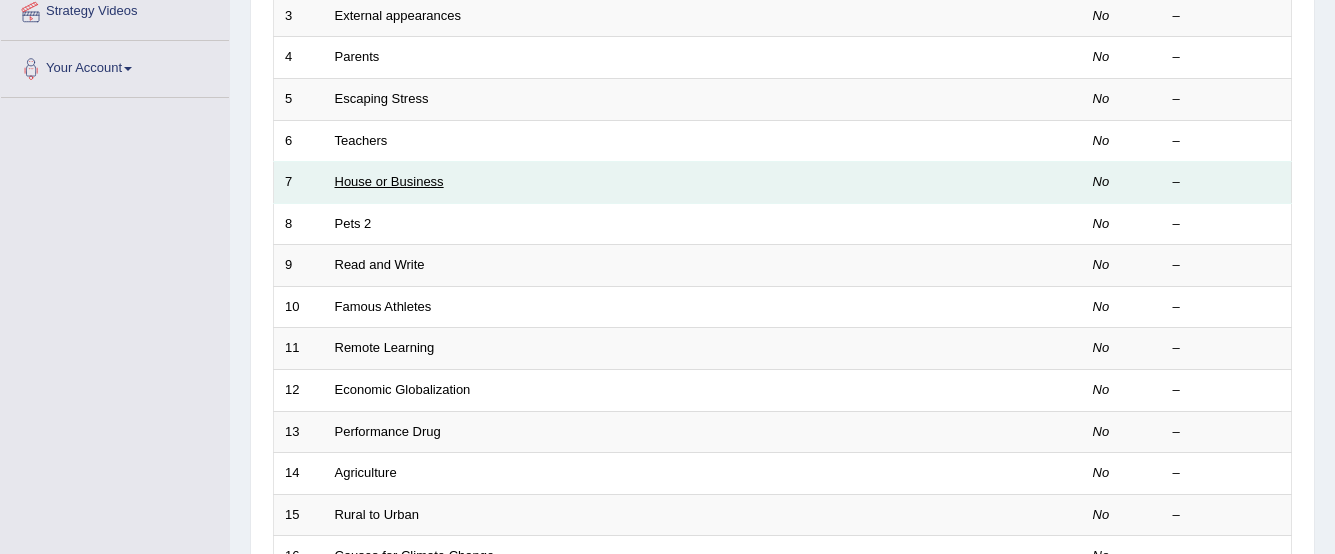 click on "House or Business" at bounding box center [389, 181] 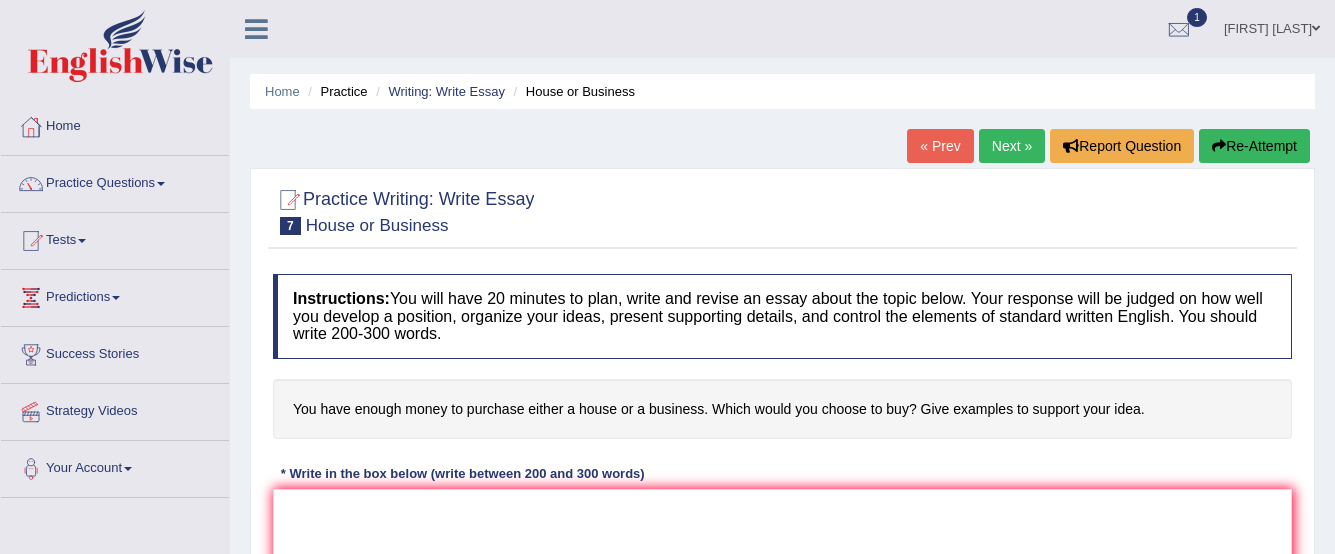 scroll, scrollTop: 0, scrollLeft: 0, axis: both 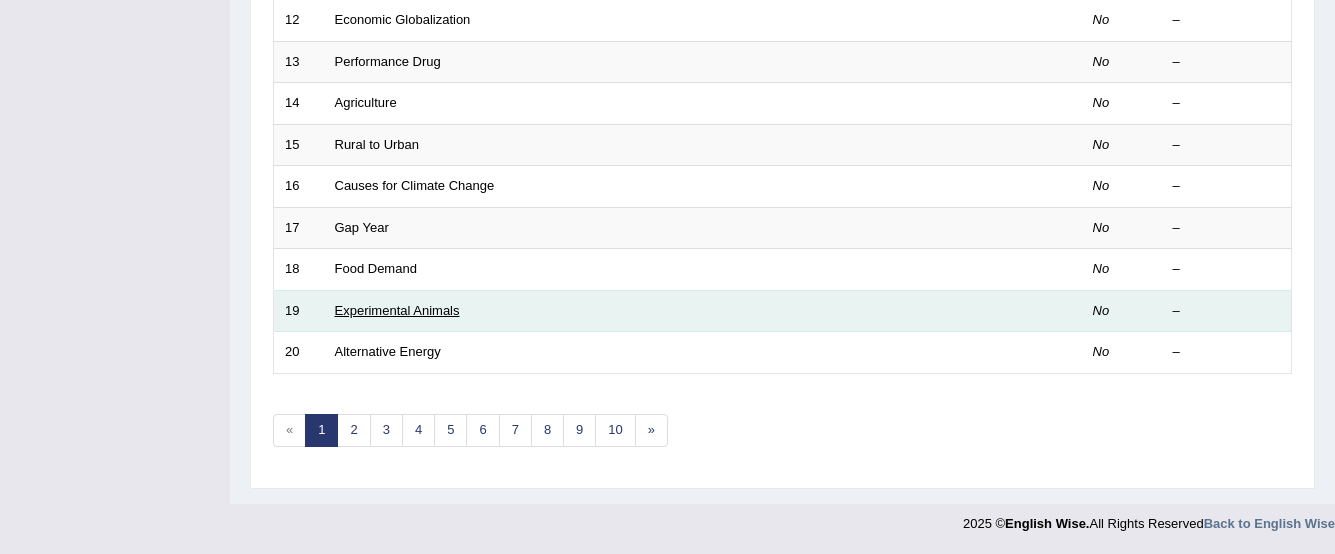 click on "Experimental Animals" at bounding box center [397, 310] 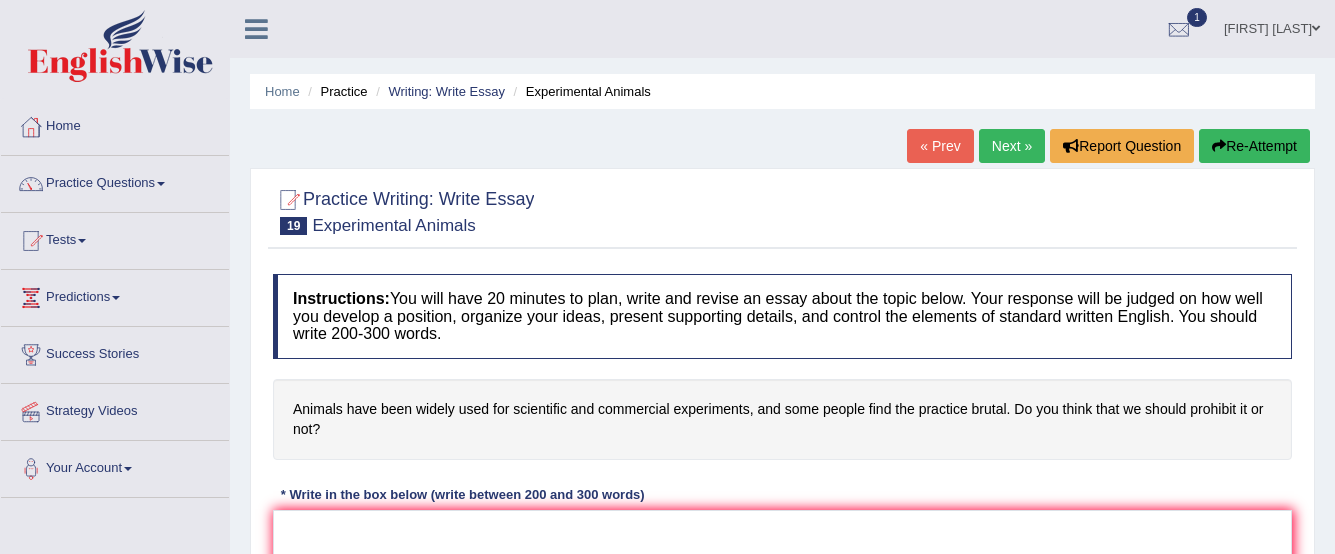 scroll, scrollTop: 0, scrollLeft: 0, axis: both 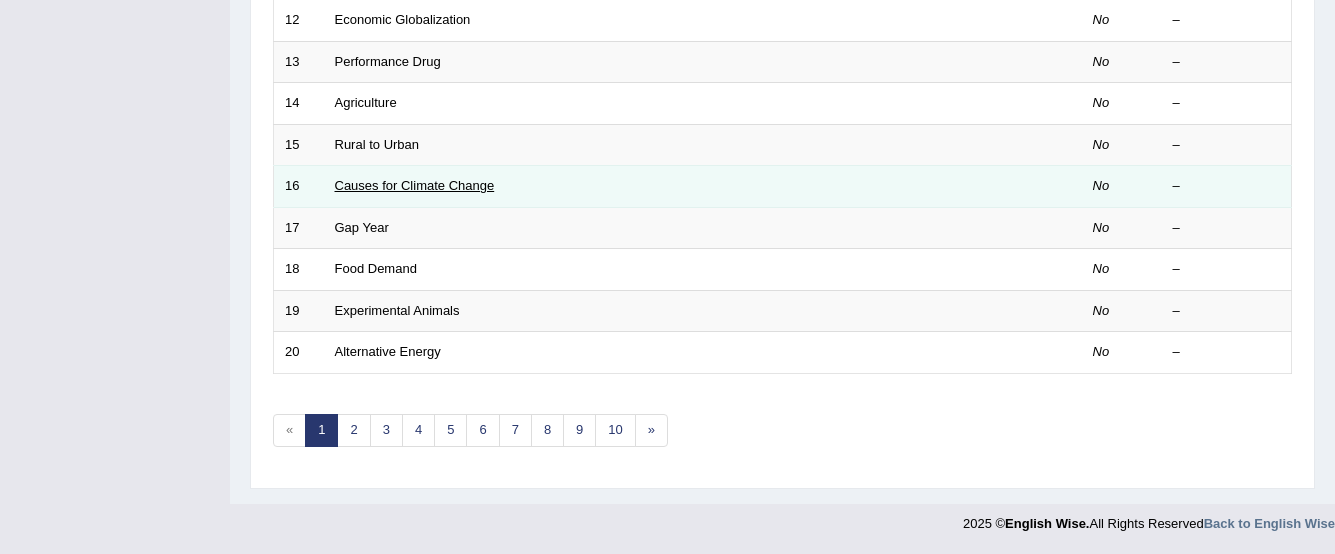 click on "Causes for Climate Change" at bounding box center [415, 185] 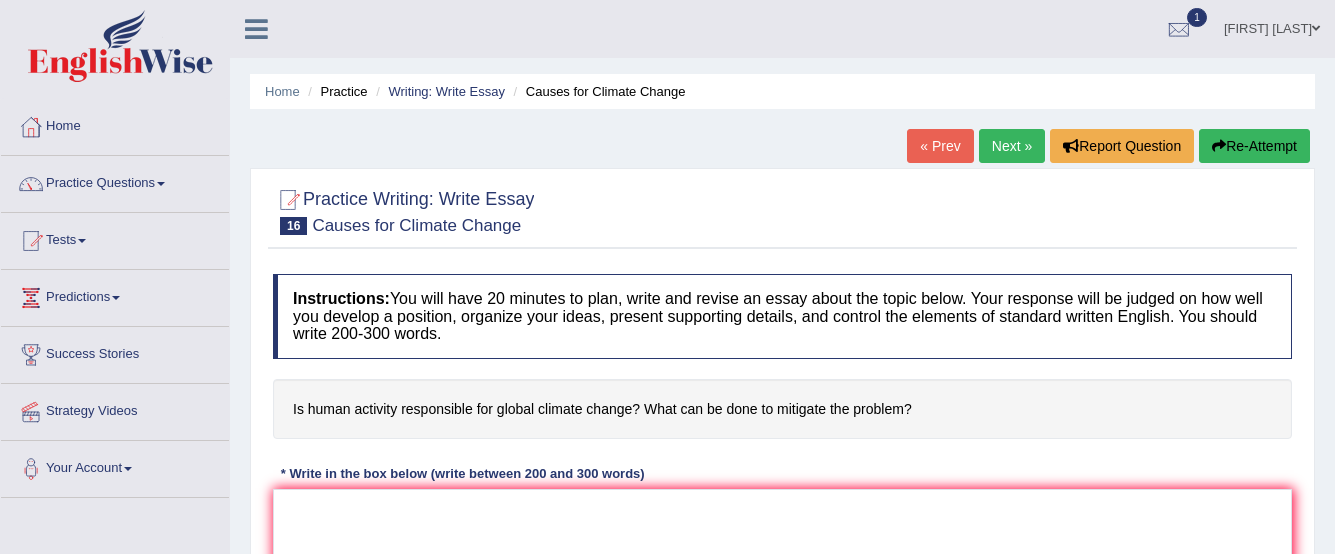 scroll, scrollTop: 0, scrollLeft: 0, axis: both 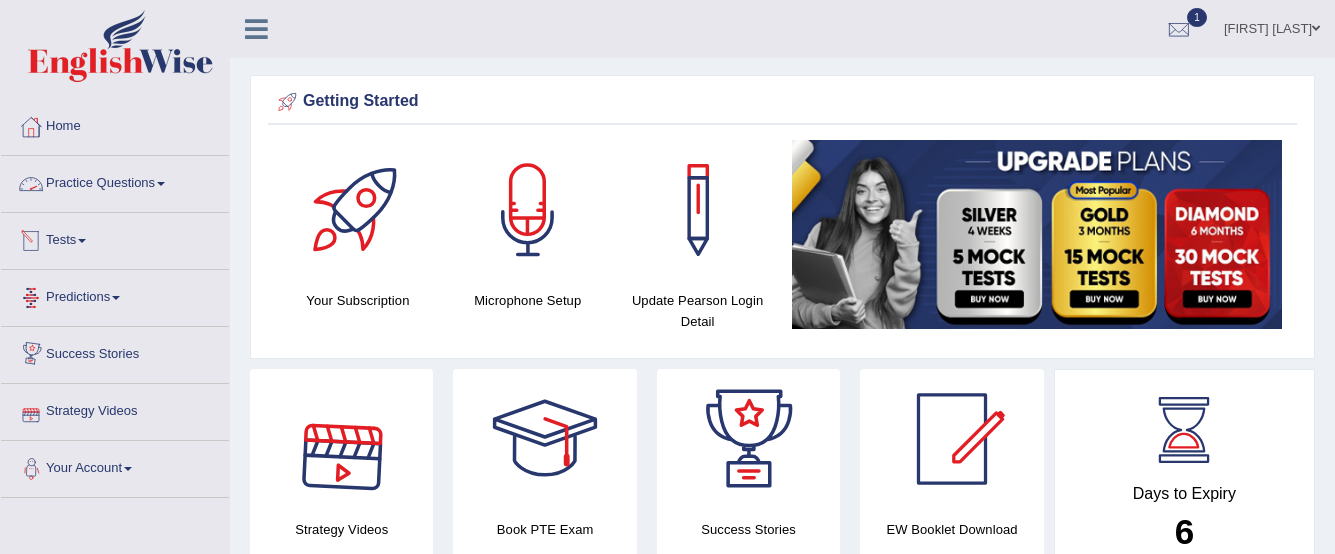 click at bounding box center [161, 184] 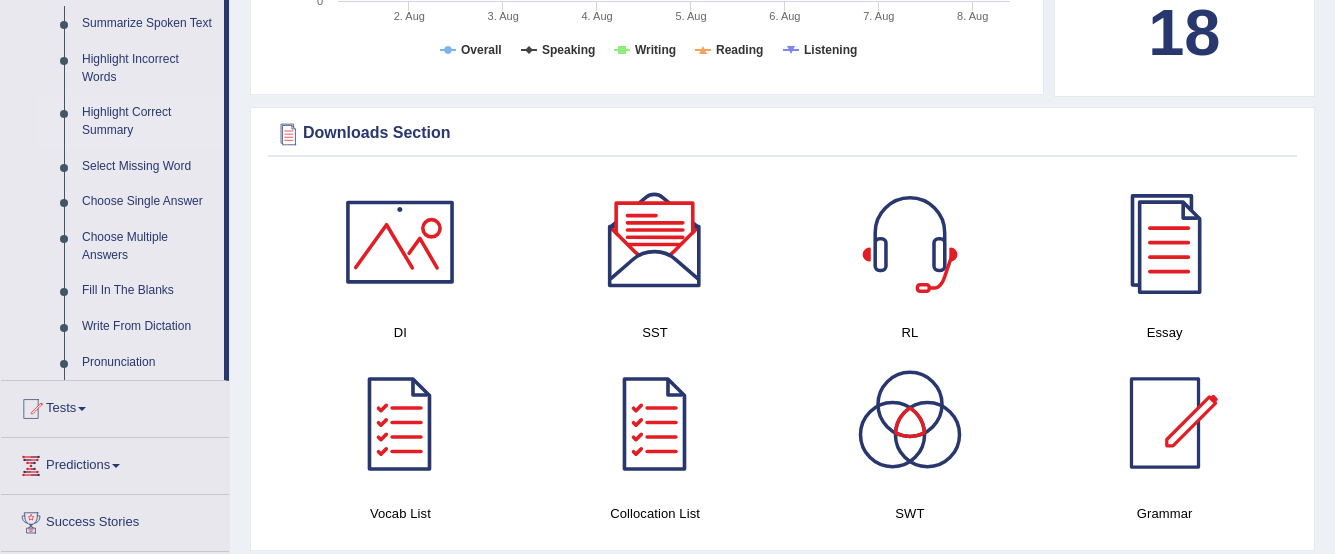 scroll, scrollTop: 800, scrollLeft: 0, axis: vertical 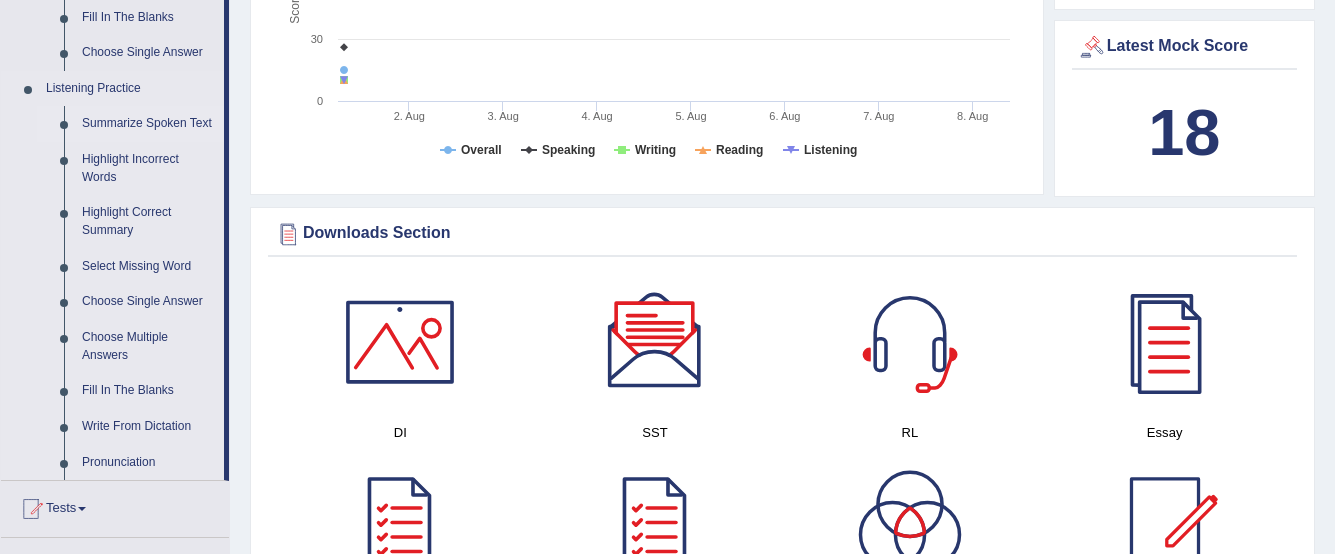 click on "Summarize Spoken Text" at bounding box center [148, 124] 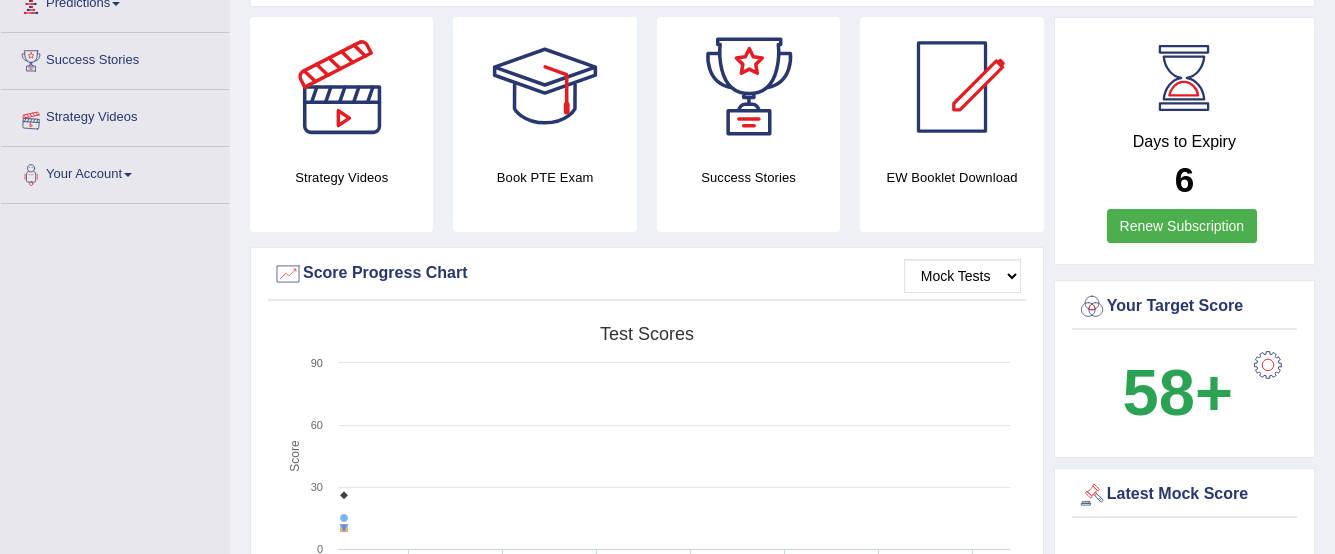 scroll, scrollTop: 286, scrollLeft: 0, axis: vertical 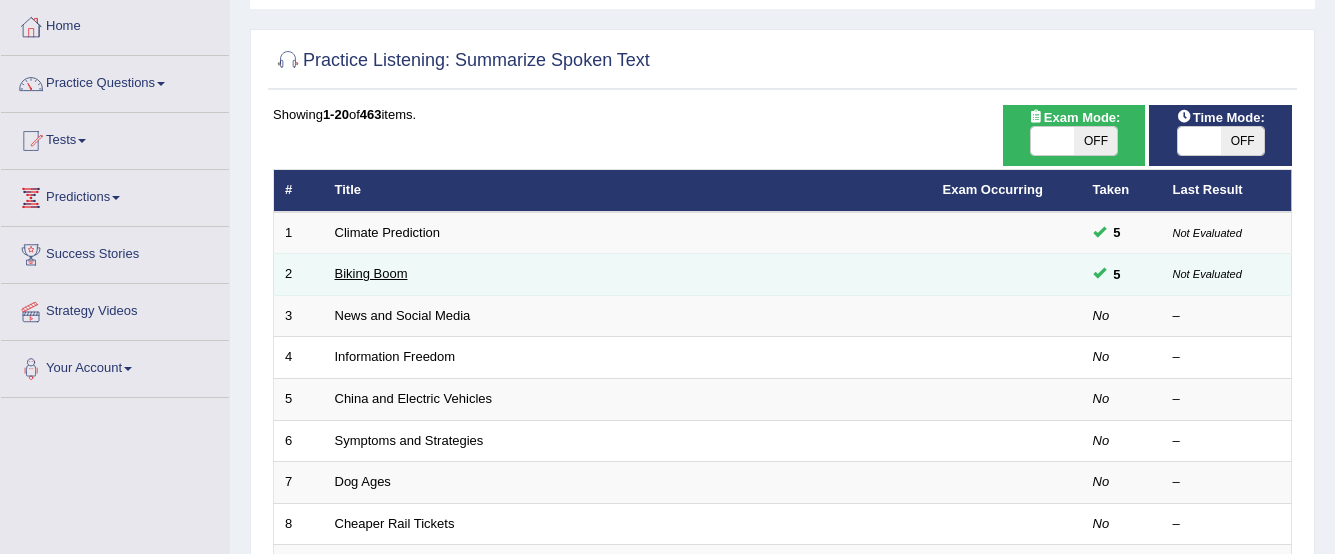 click on "Biking Boom" at bounding box center (371, 273) 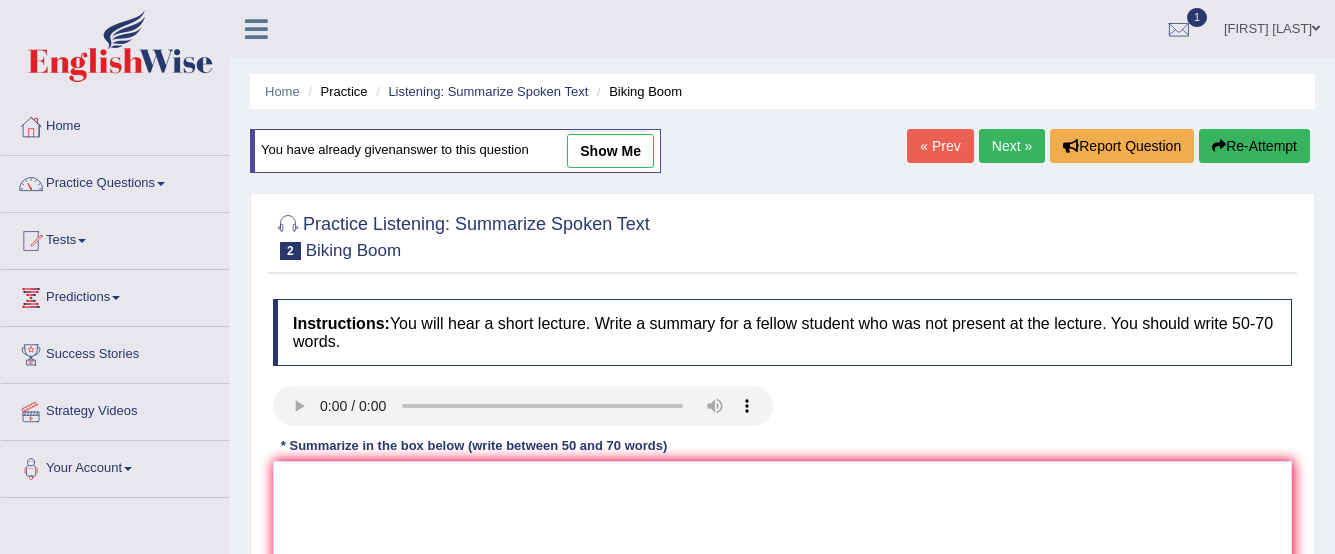 scroll, scrollTop: 0, scrollLeft: 0, axis: both 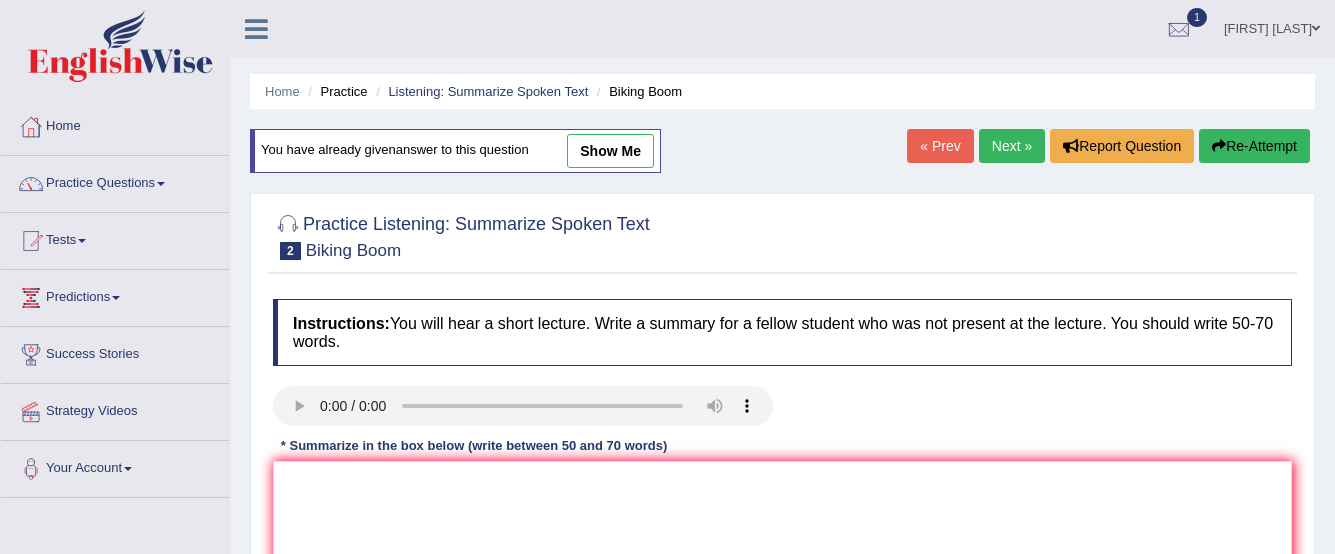 click on "show me" at bounding box center (610, 151) 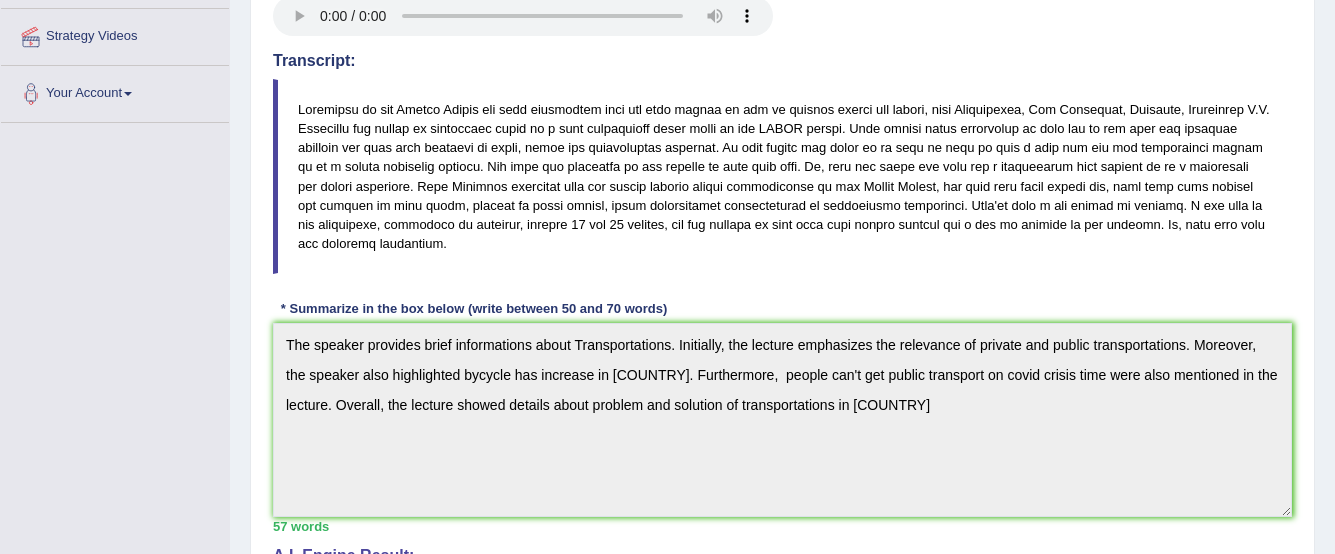 scroll, scrollTop: 275, scrollLeft: 0, axis: vertical 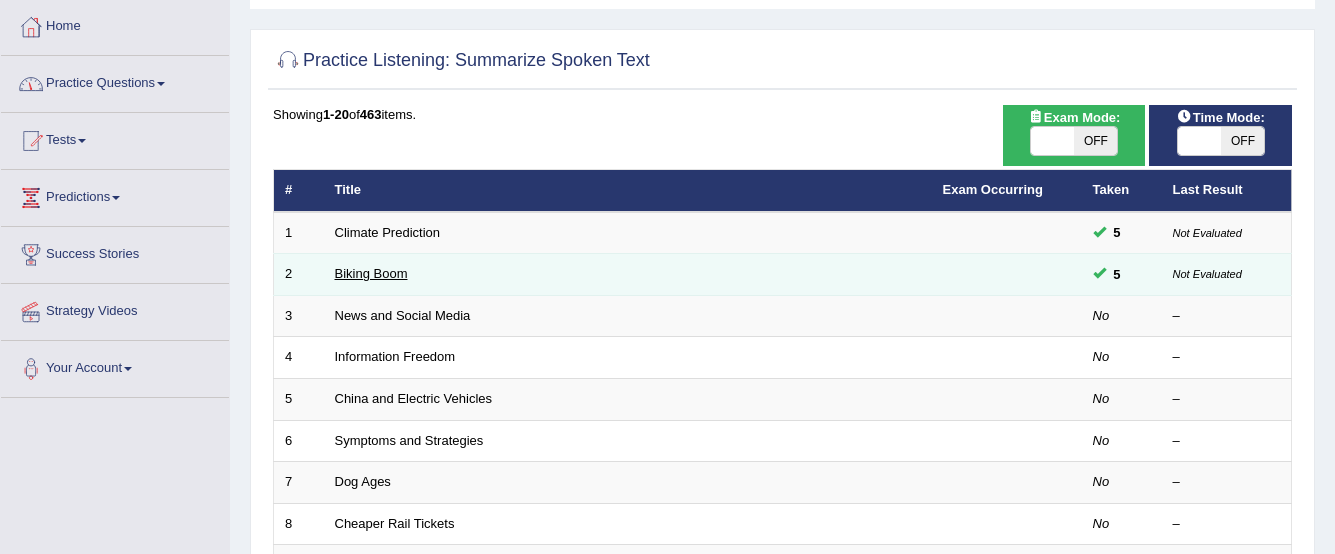 click on "Biking Boom" at bounding box center (371, 273) 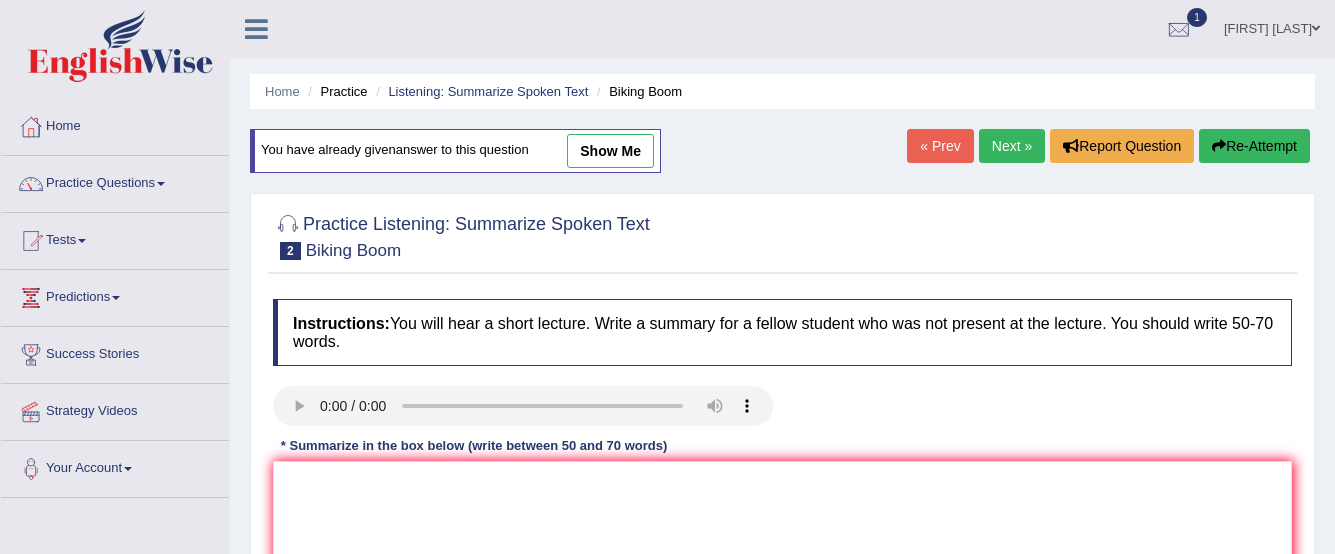scroll, scrollTop: 300, scrollLeft: 0, axis: vertical 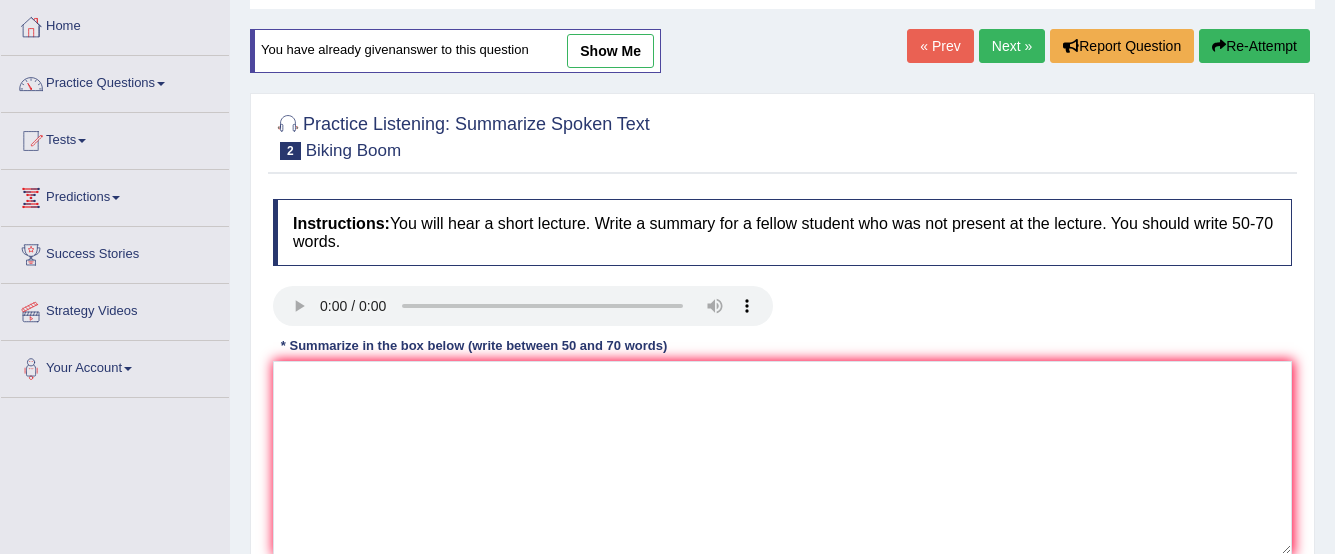 click on "show me" at bounding box center [610, 51] 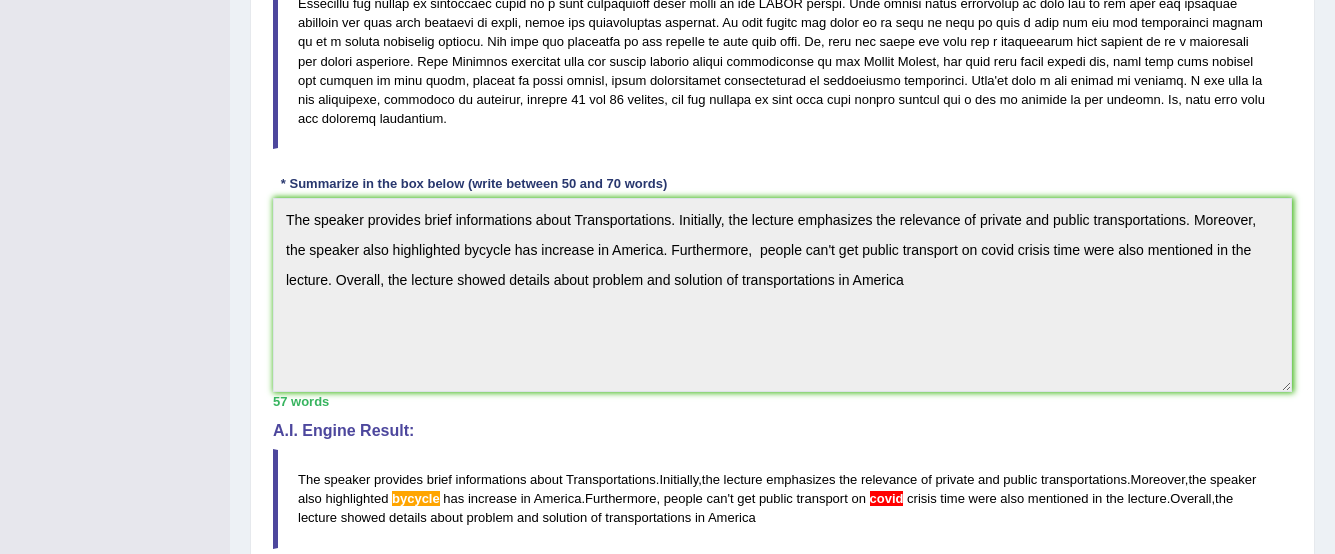 scroll, scrollTop: 700, scrollLeft: 0, axis: vertical 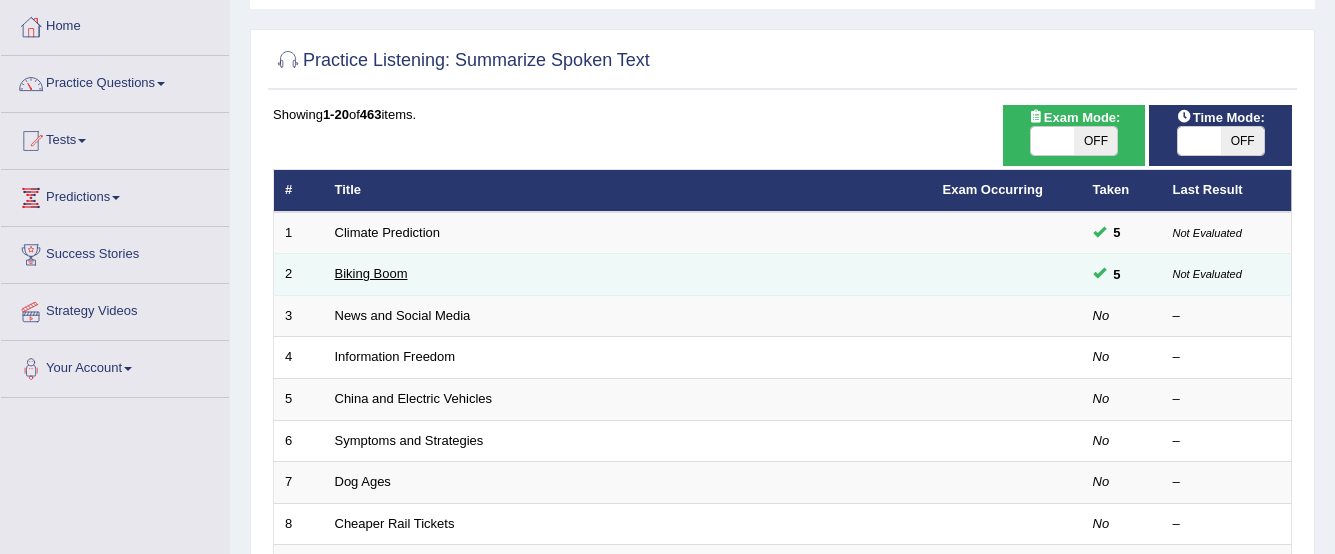 click on "Biking Boom" at bounding box center (371, 273) 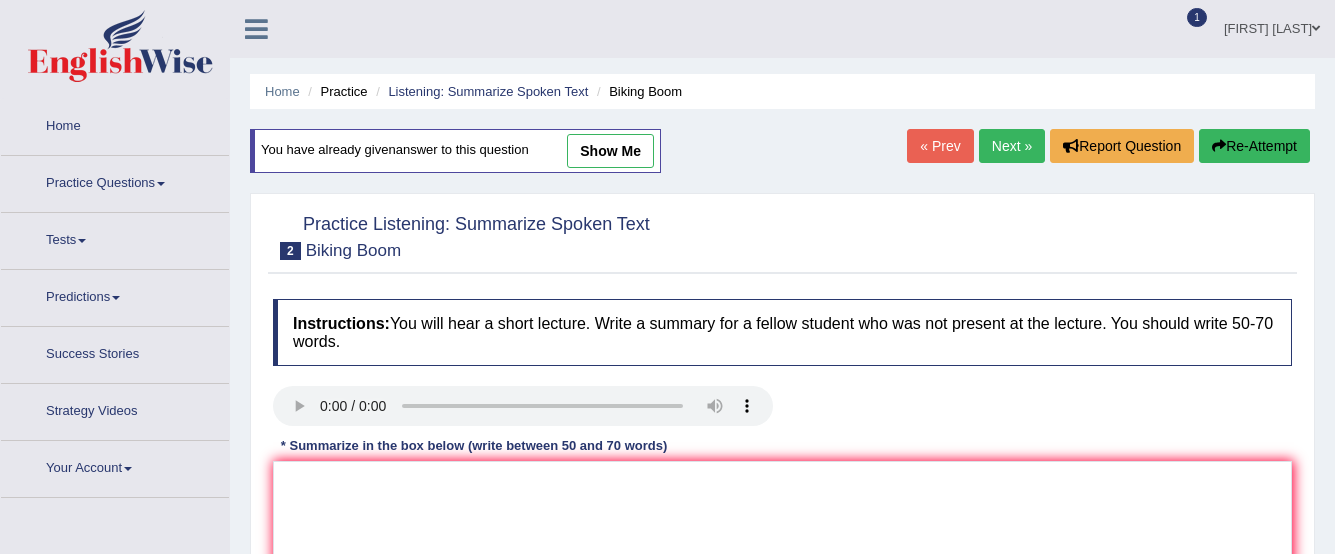 scroll, scrollTop: 0, scrollLeft: 0, axis: both 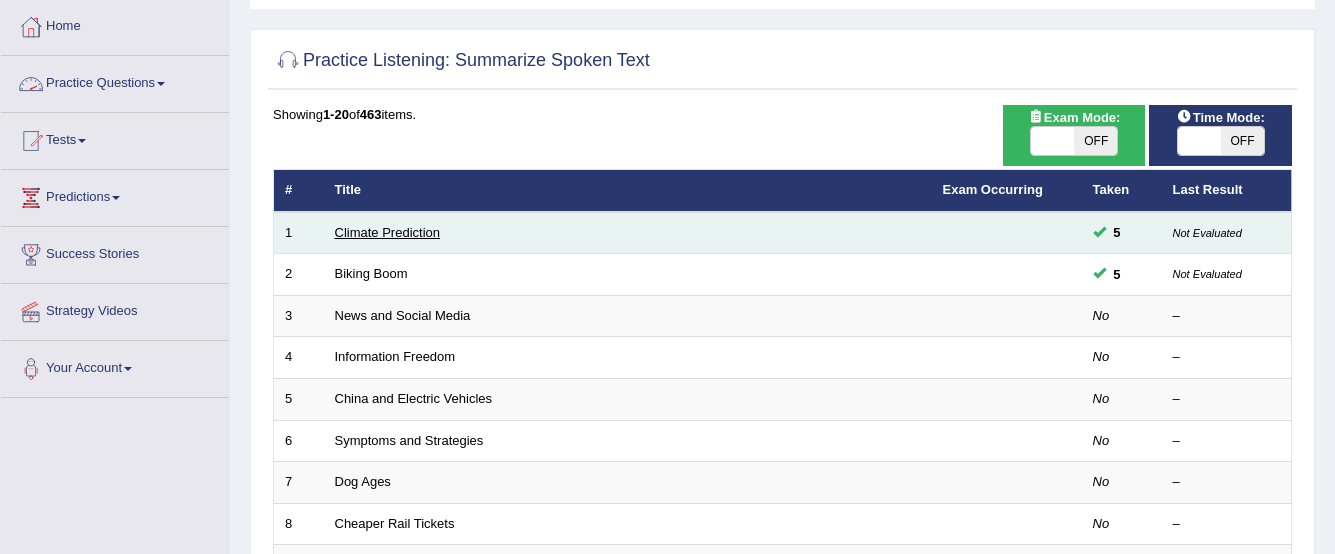 click on "Climate Prediction" at bounding box center [388, 232] 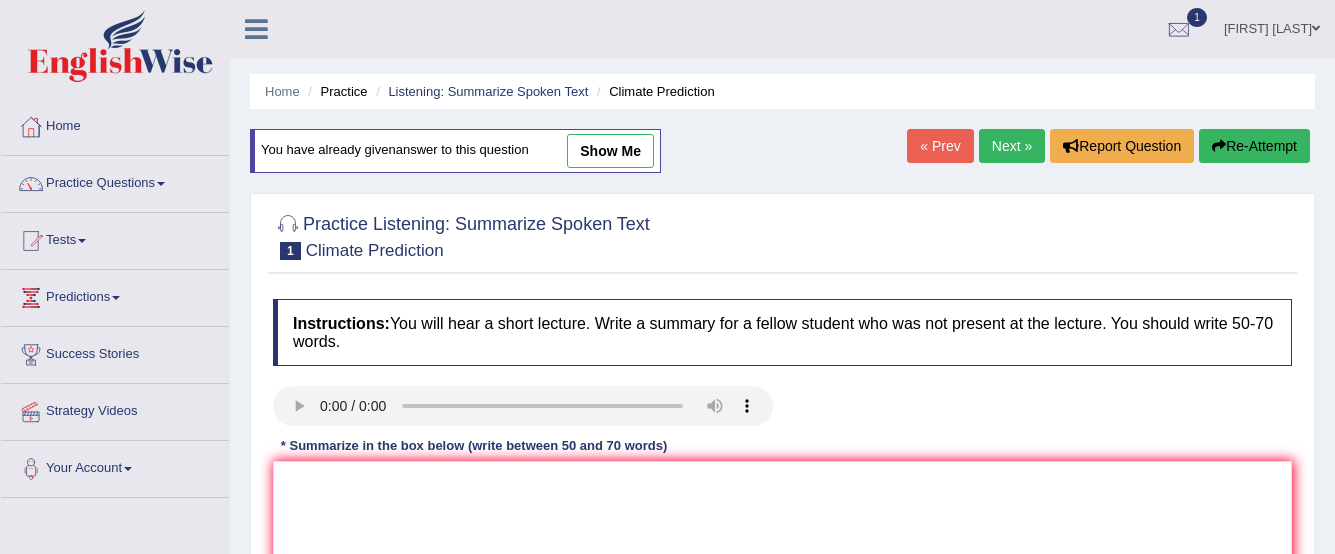 scroll, scrollTop: 0, scrollLeft: 0, axis: both 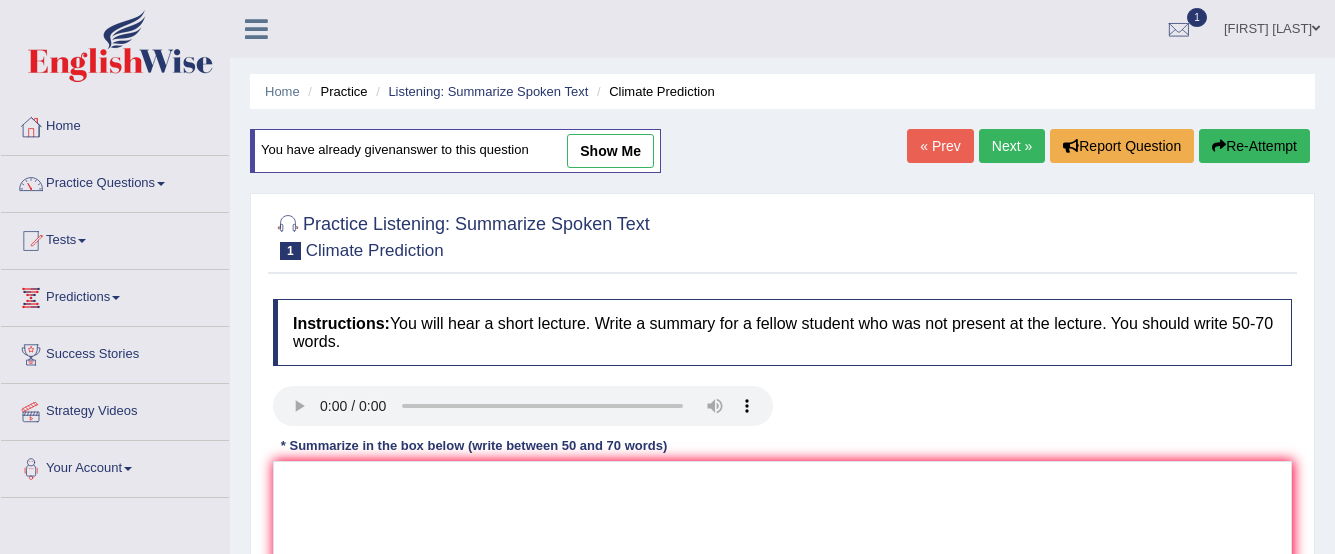 click on "show me" at bounding box center (610, 151) 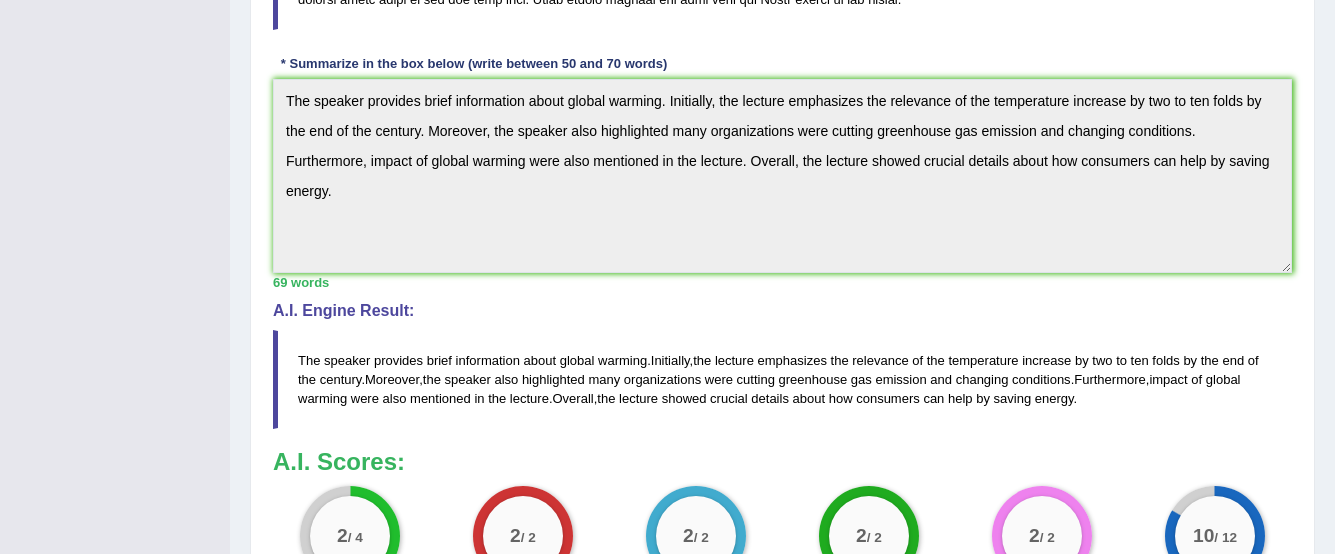 scroll, scrollTop: 800, scrollLeft: 0, axis: vertical 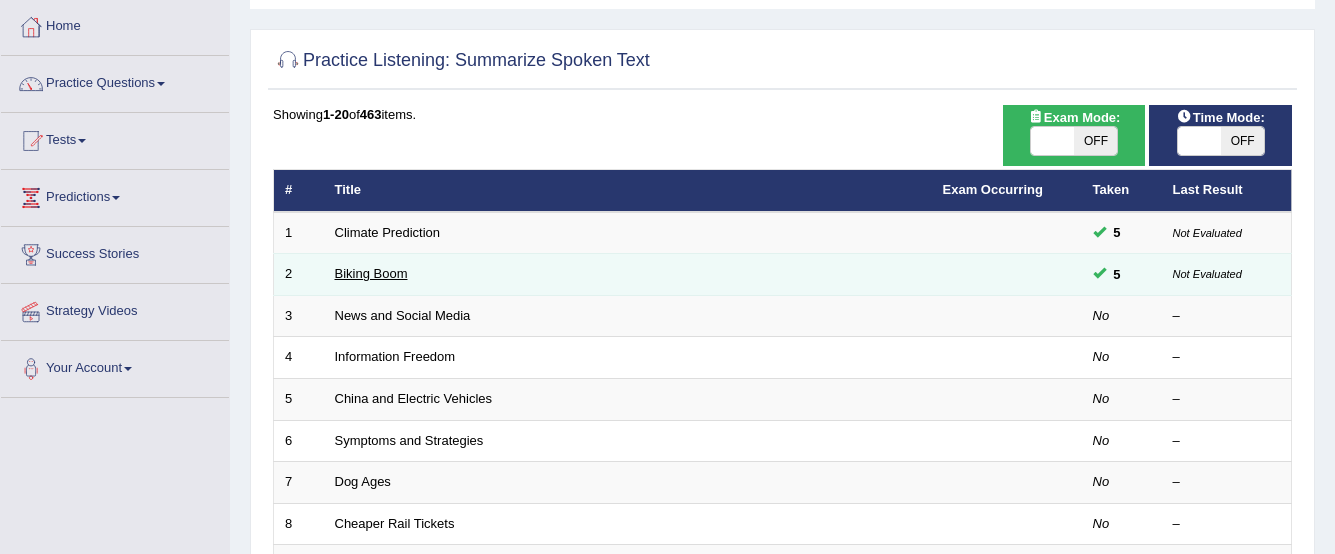 click on "Biking Boom" at bounding box center [371, 273] 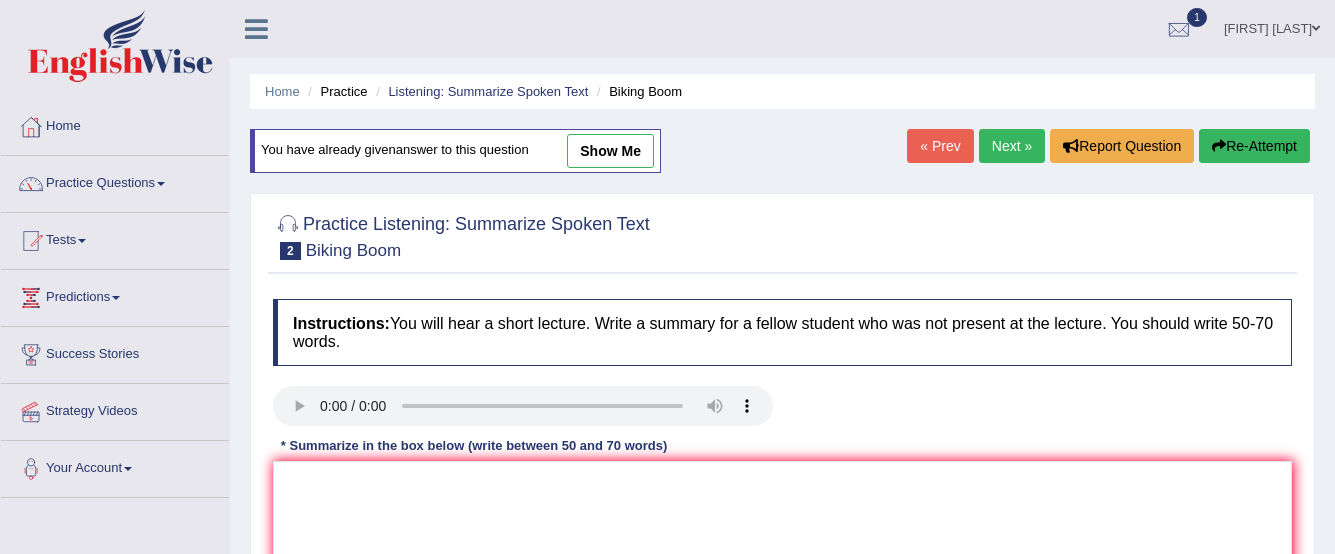 scroll, scrollTop: 496, scrollLeft: 0, axis: vertical 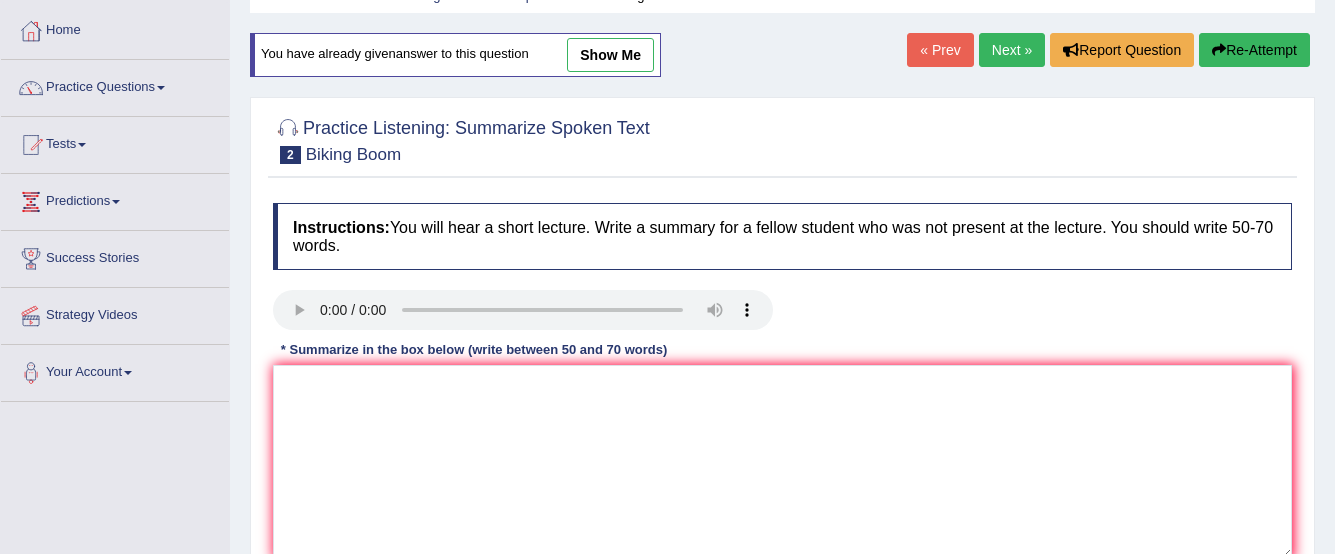 click on "show me" at bounding box center (610, 55) 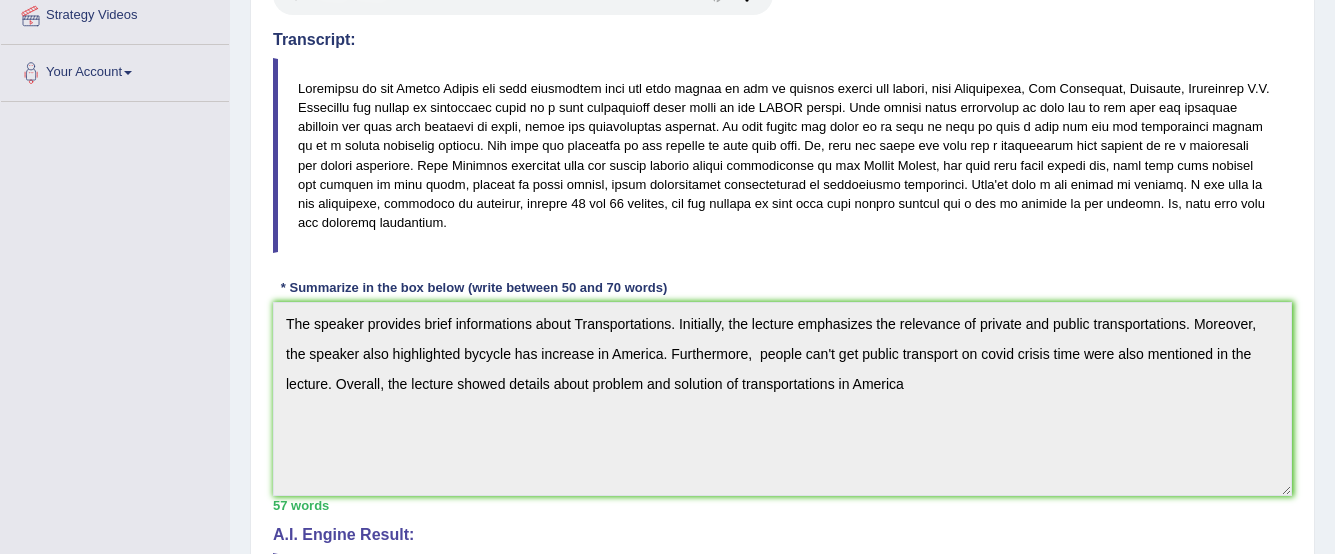 scroll, scrollTop: 696, scrollLeft: 0, axis: vertical 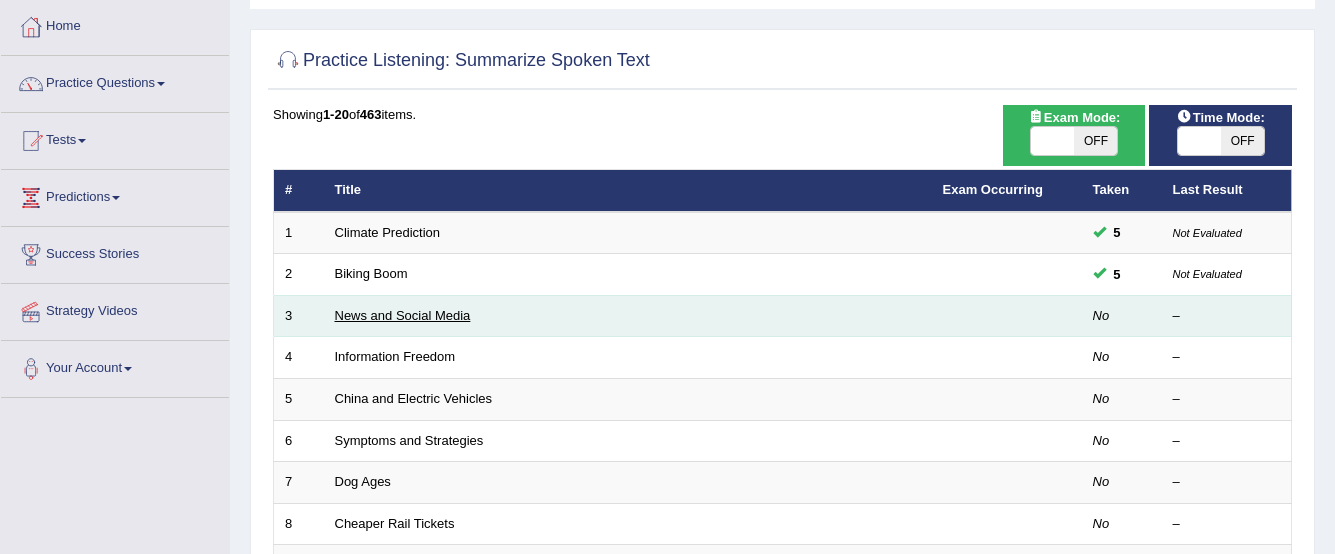 click on "News and Social Media" at bounding box center [403, 315] 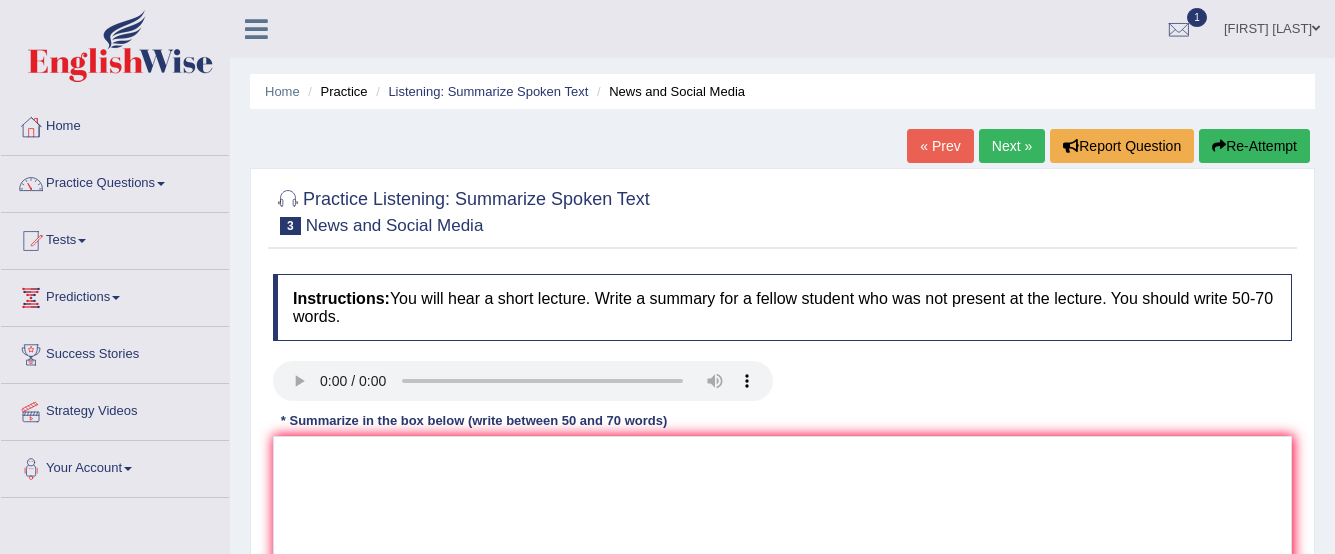 scroll, scrollTop: 0, scrollLeft: 0, axis: both 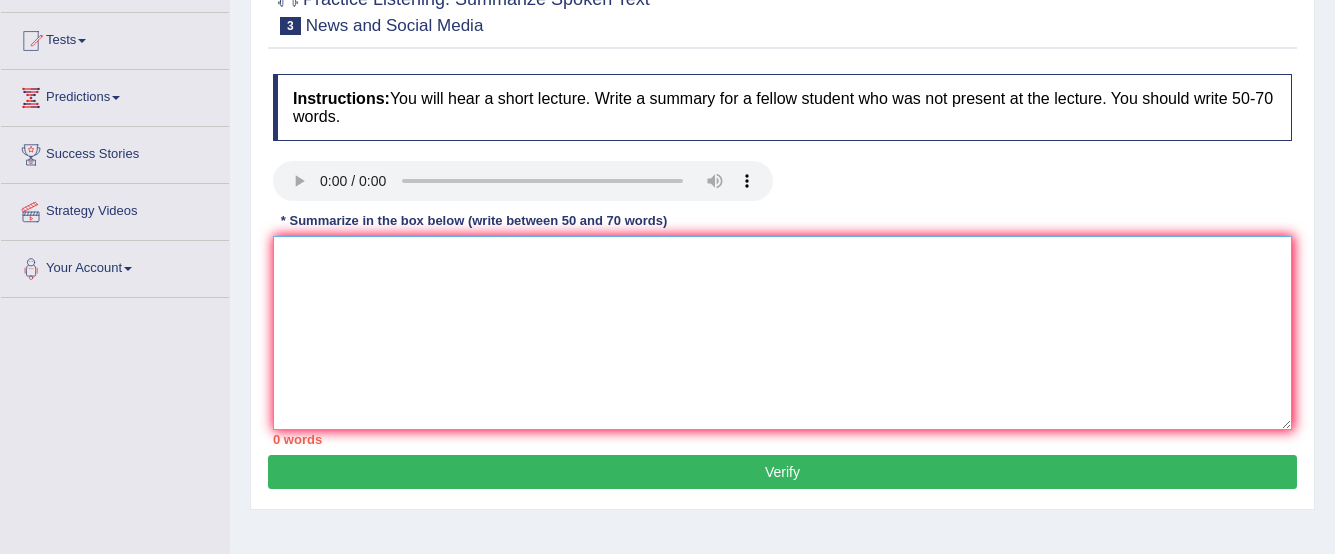 click at bounding box center [782, 333] 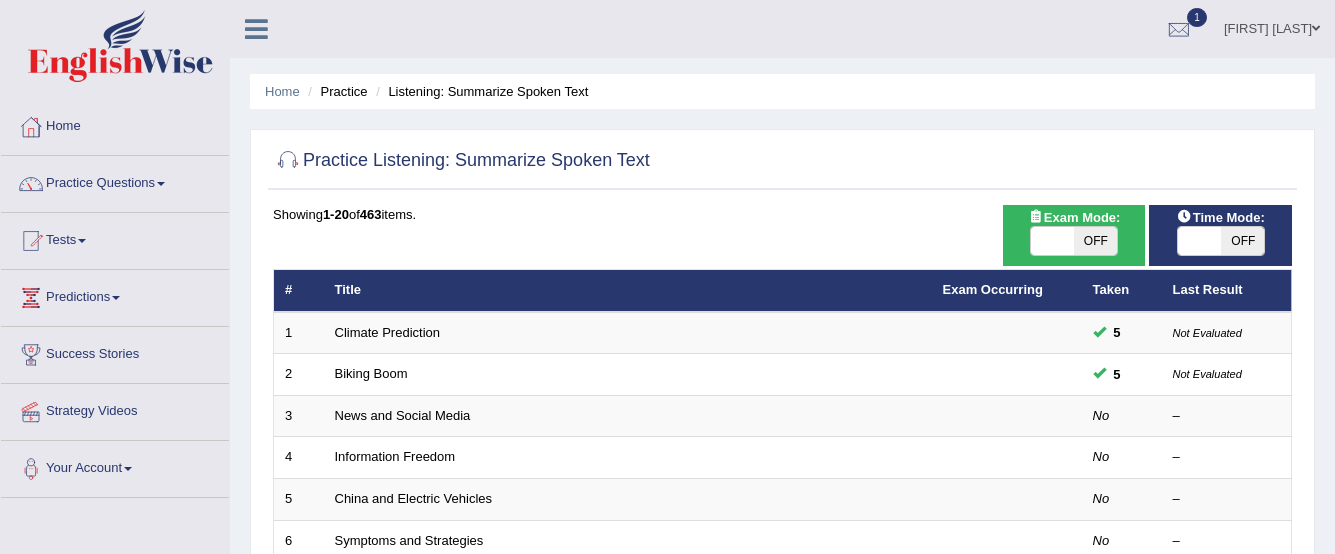 scroll, scrollTop: 200, scrollLeft: 0, axis: vertical 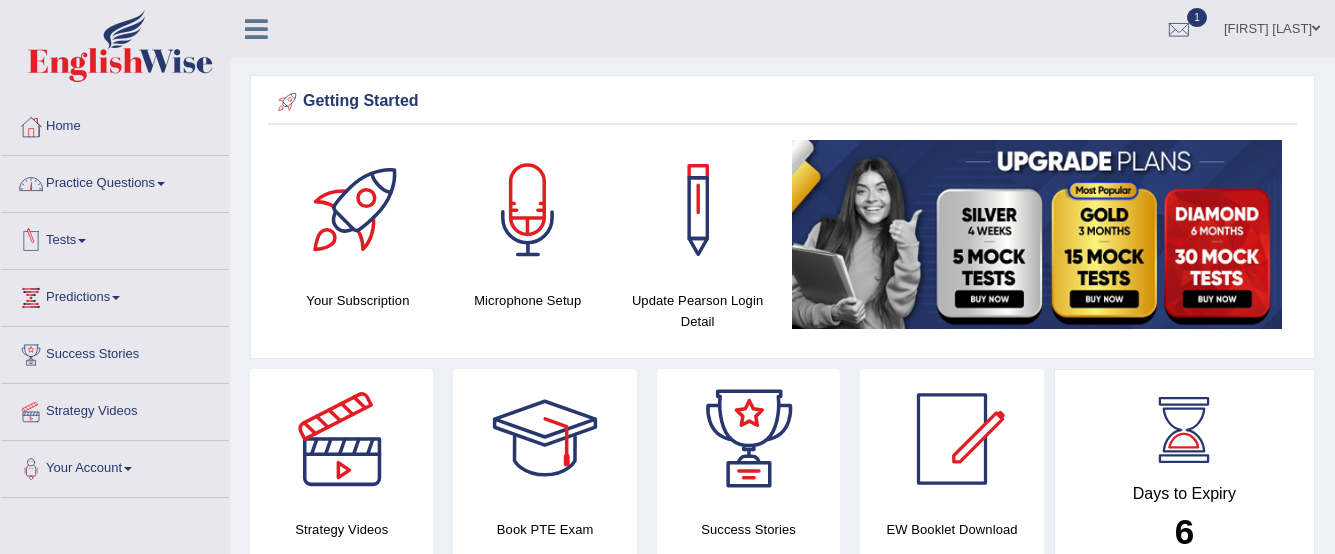 click at bounding box center (161, 184) 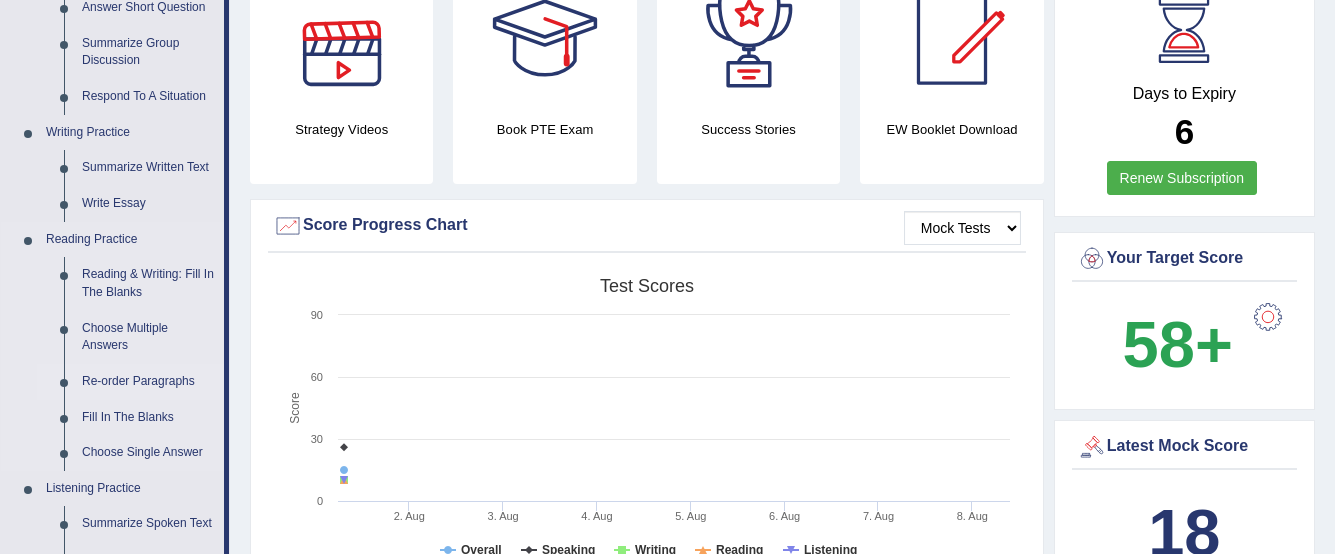 scroll, scrollTop: 800, scrollLeft: 0, axis: vertical 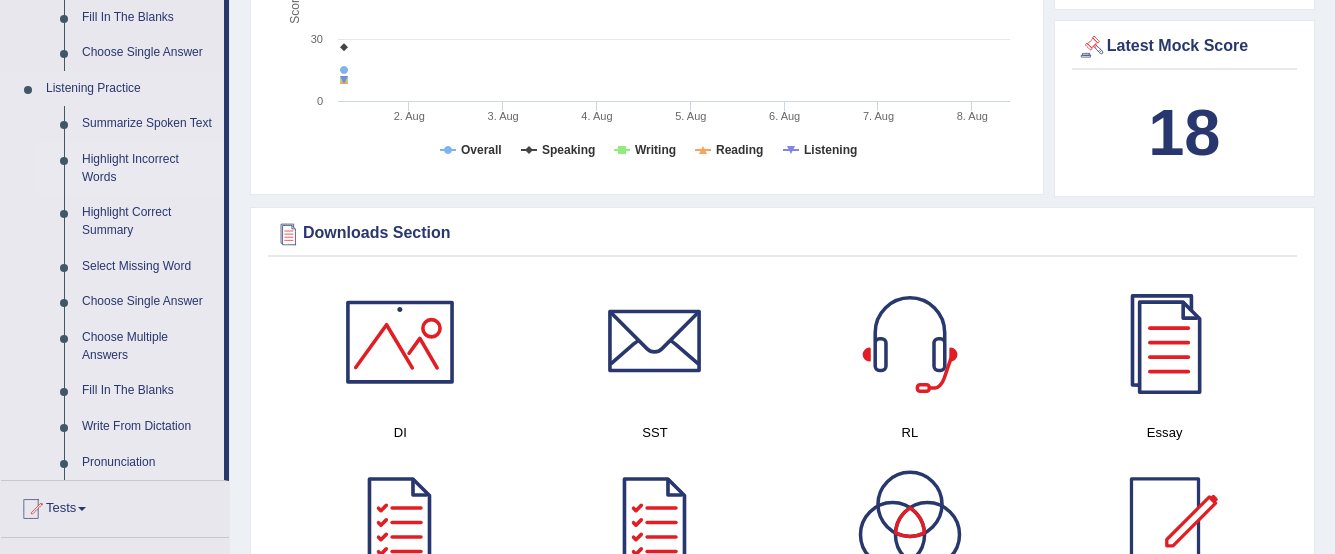 click on "Highlight Incorrect Words" at bounding box center [148, 168] 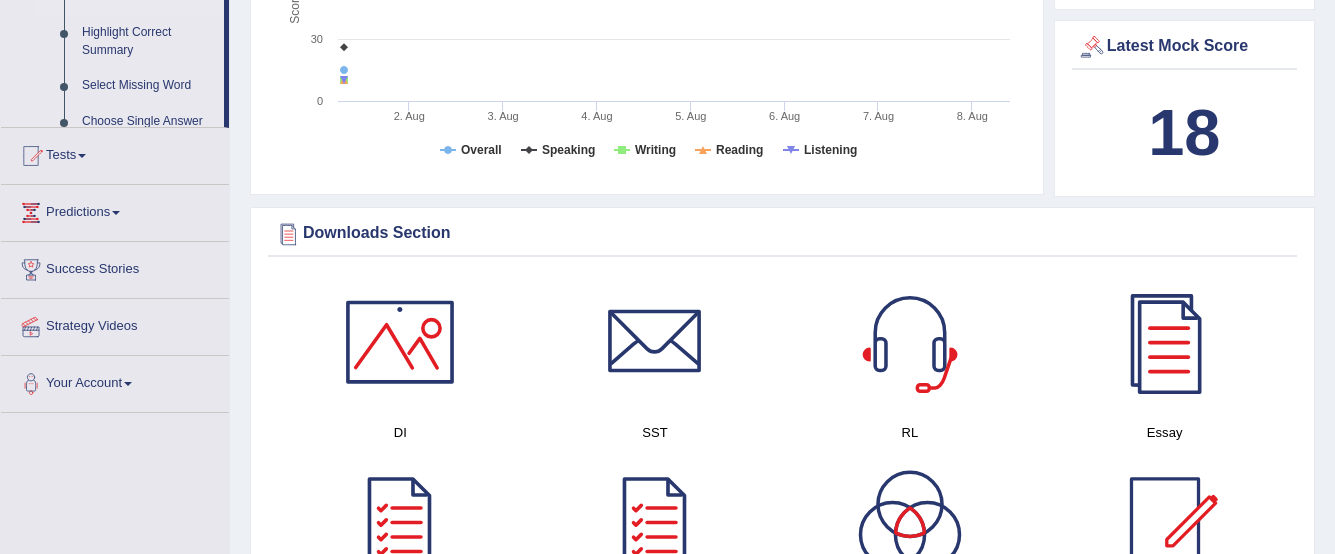 scroll, scrollTop: 320, scrollLeft: 0, axis: vertical 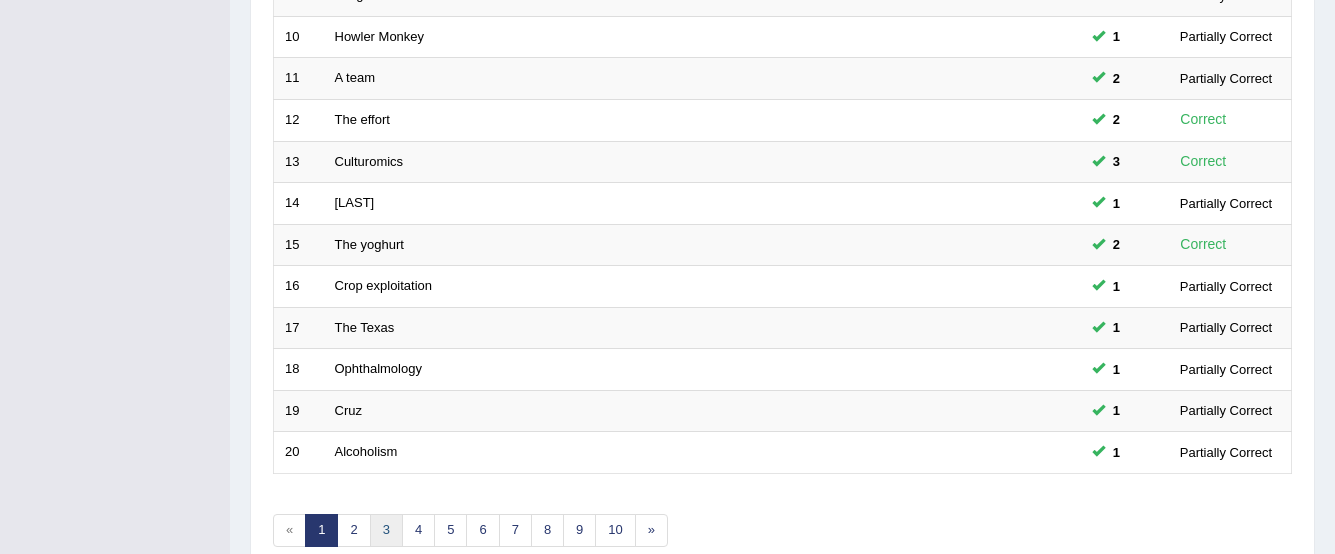 click on "3" at bounding box center [386, 530] 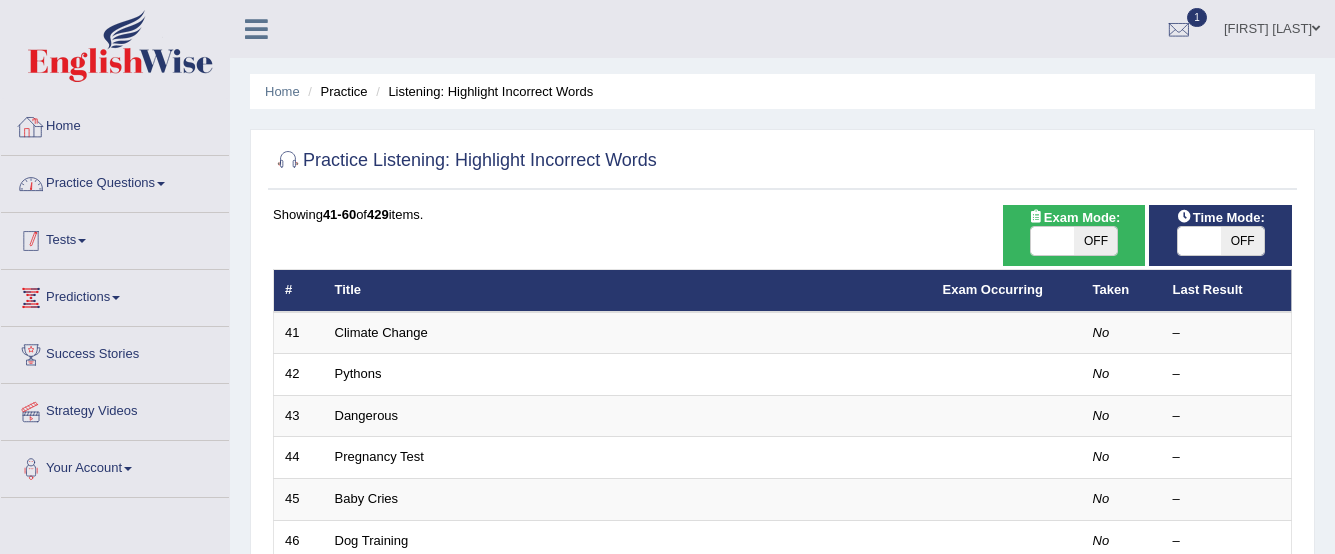 scroll, scrollTop: 0, scrollLeft: 0, axis: both 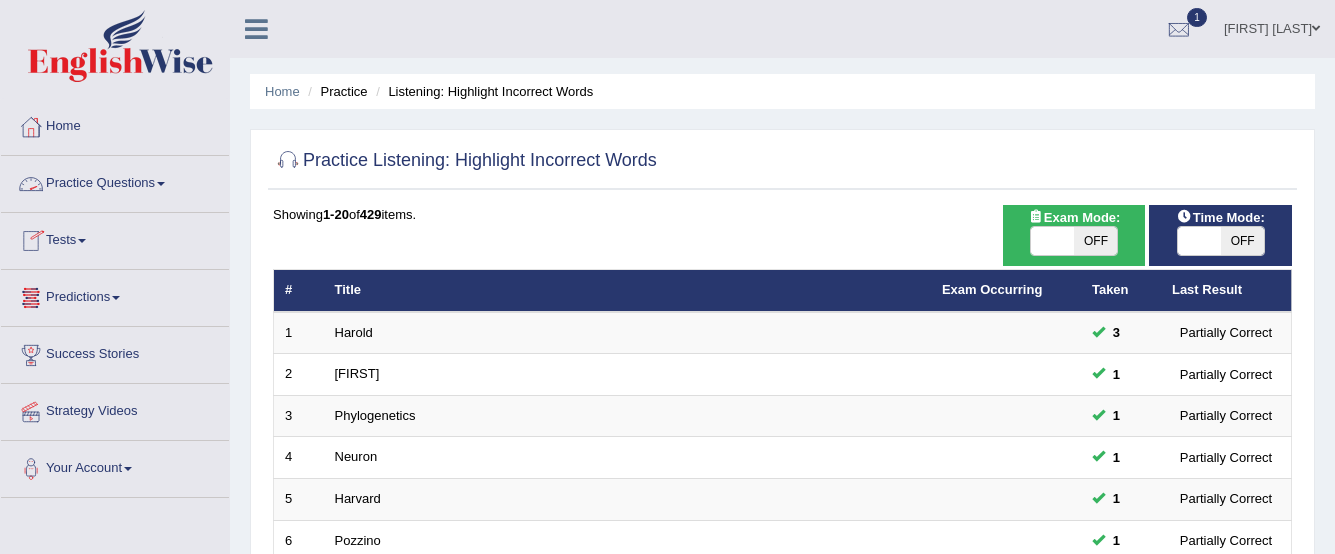 click on "Practice Questions" at bounding box center (115, 181) 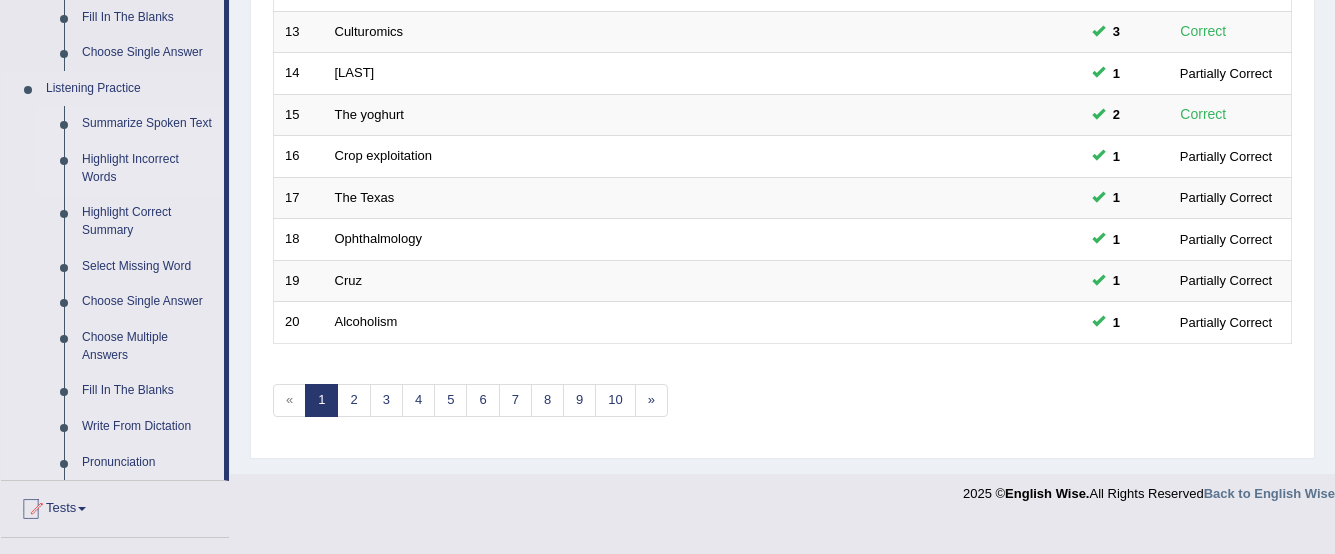scroll, scrollTop: 900, scrollLeft: 0, axis: vertical 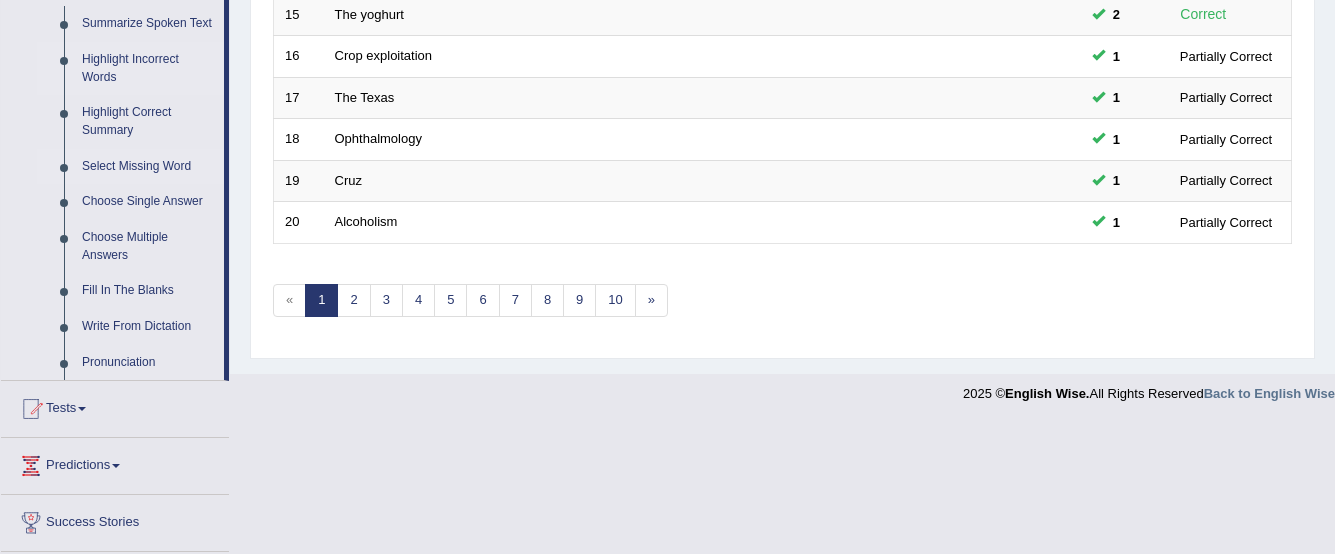 click on "Select Missing Word" at bounding box center (148, 167) 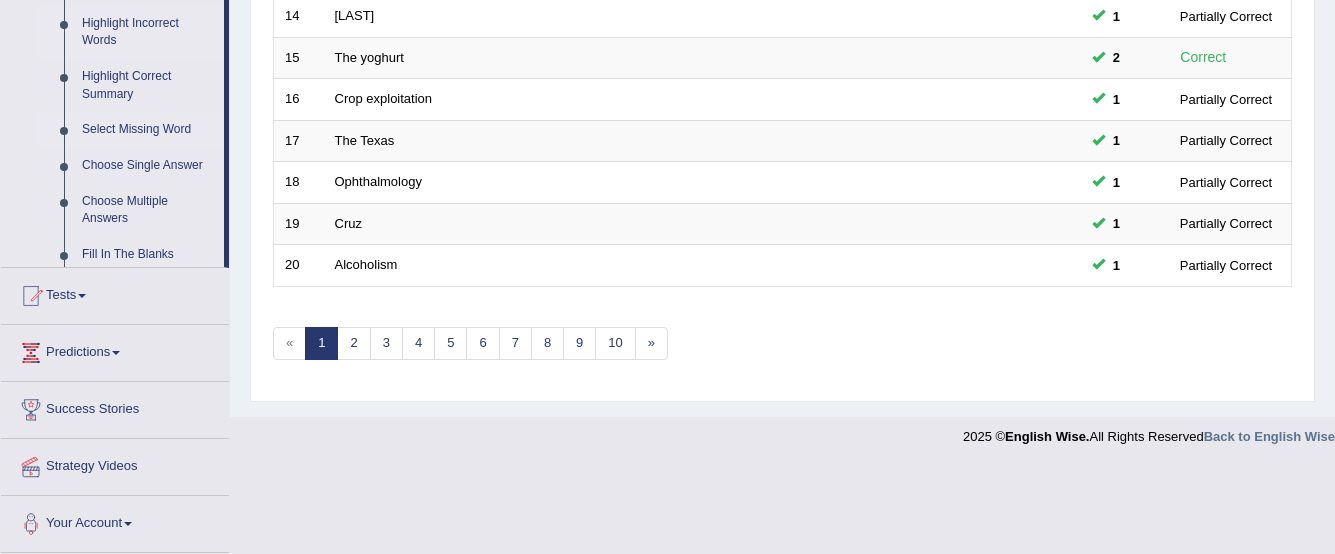 scroll, scrollTop: 770, scrollLeft: 0, axis: vertical 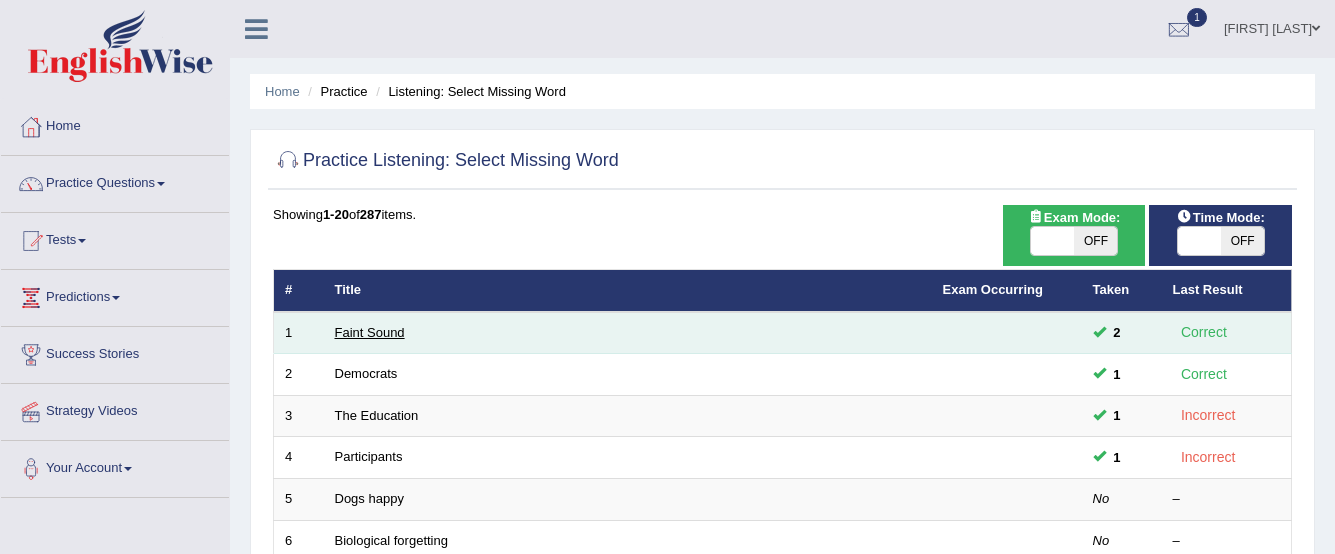 click on "Faint Sound" at bounding box center (370, 332) 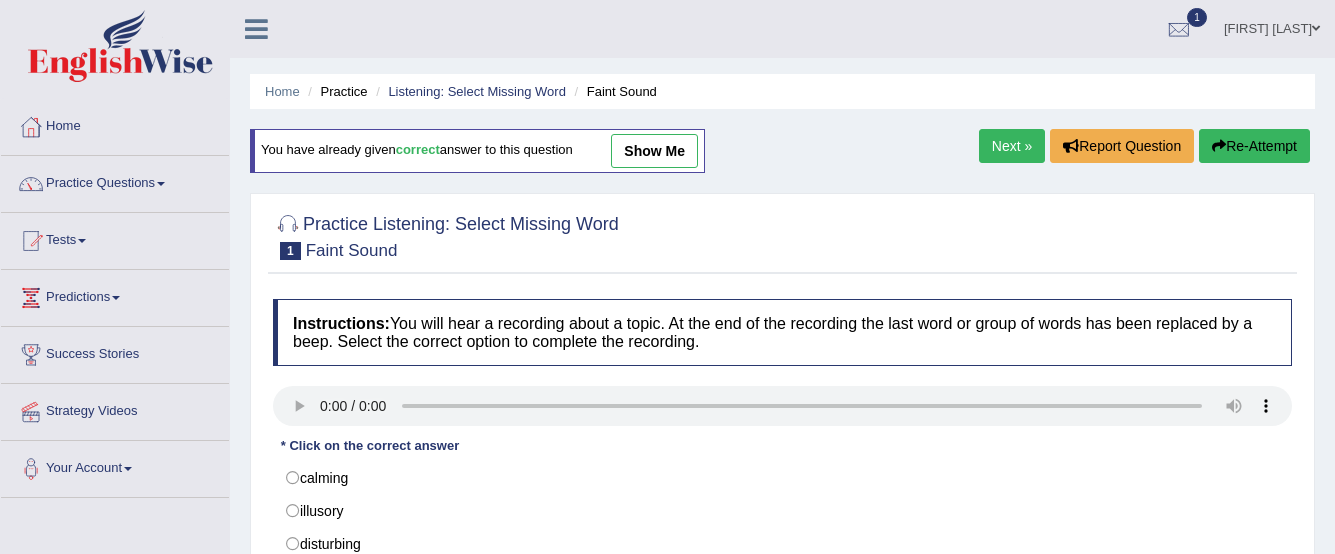 scroll, scrollTop: 0, scrollLeft: 0, axis: both 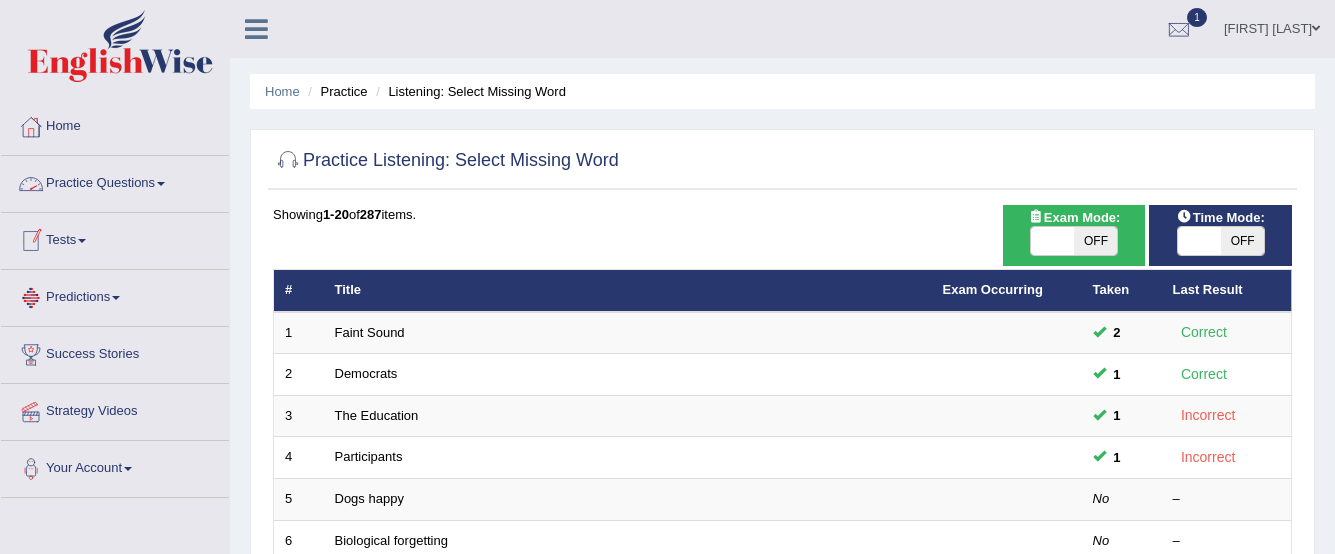 click on "Practice Questions" at bounding box center (115, 181) 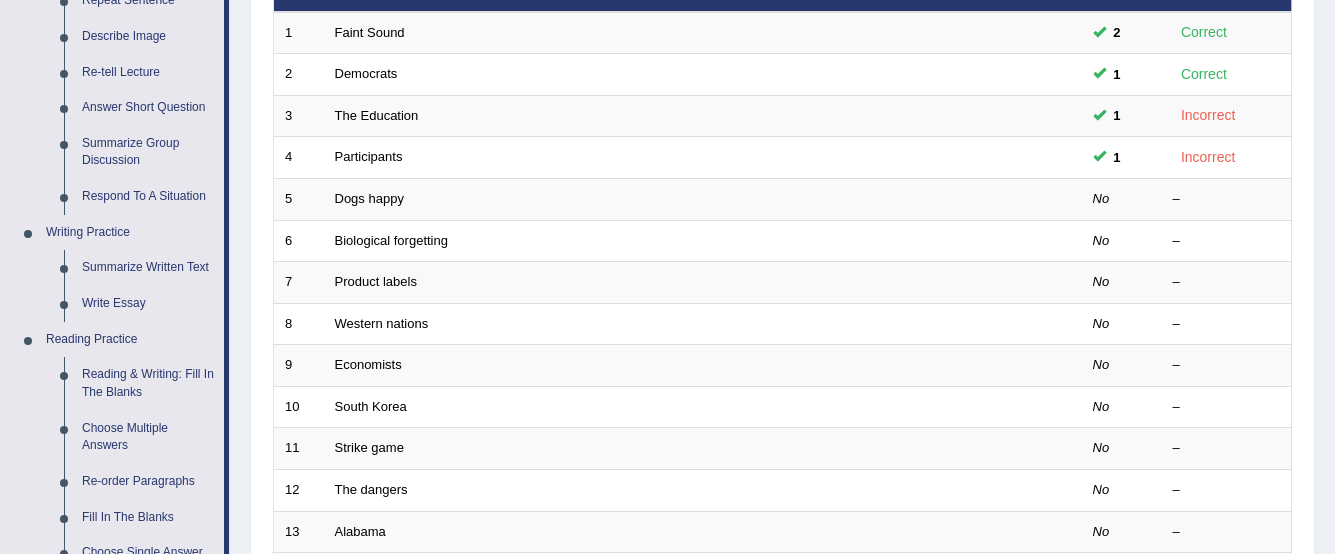 scroll, scrollTop: 600, scrollLeft: 0, axis: vertical 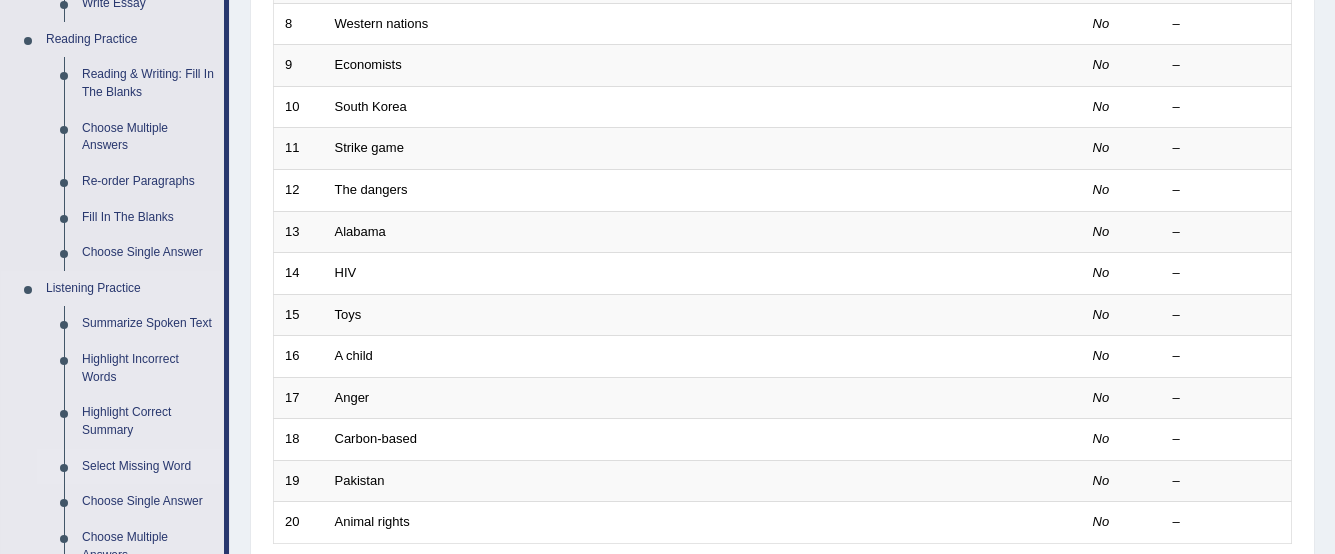 click on "Select Missing Word" at bounding box center (148, 467) 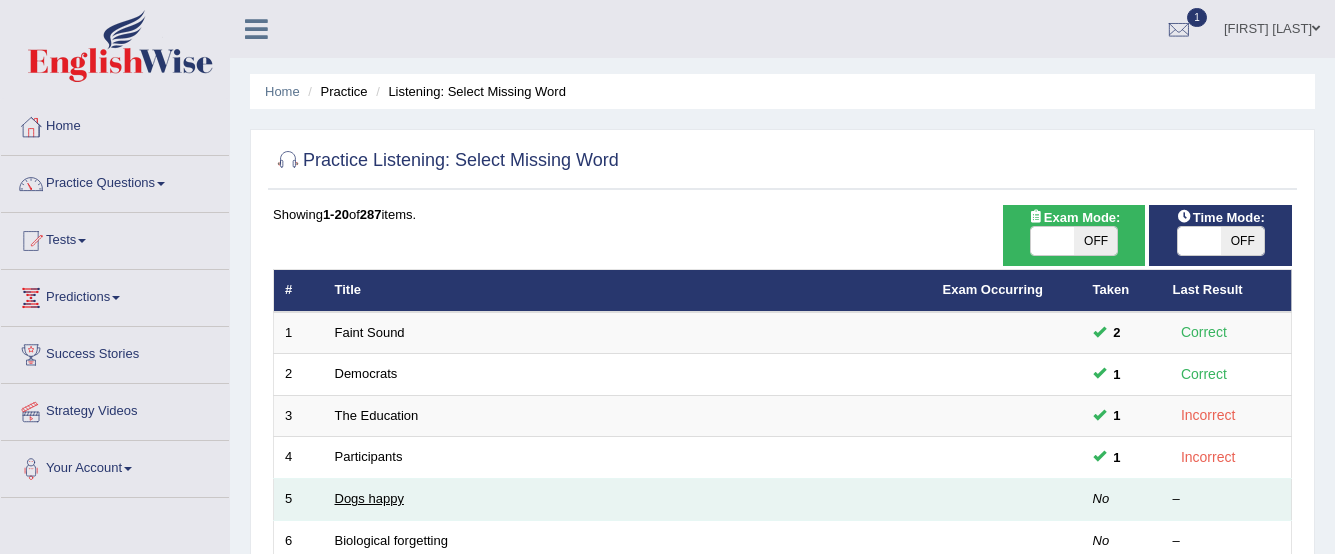 scroll, scrollTop: 0, scrollLeft: 0, axis: both 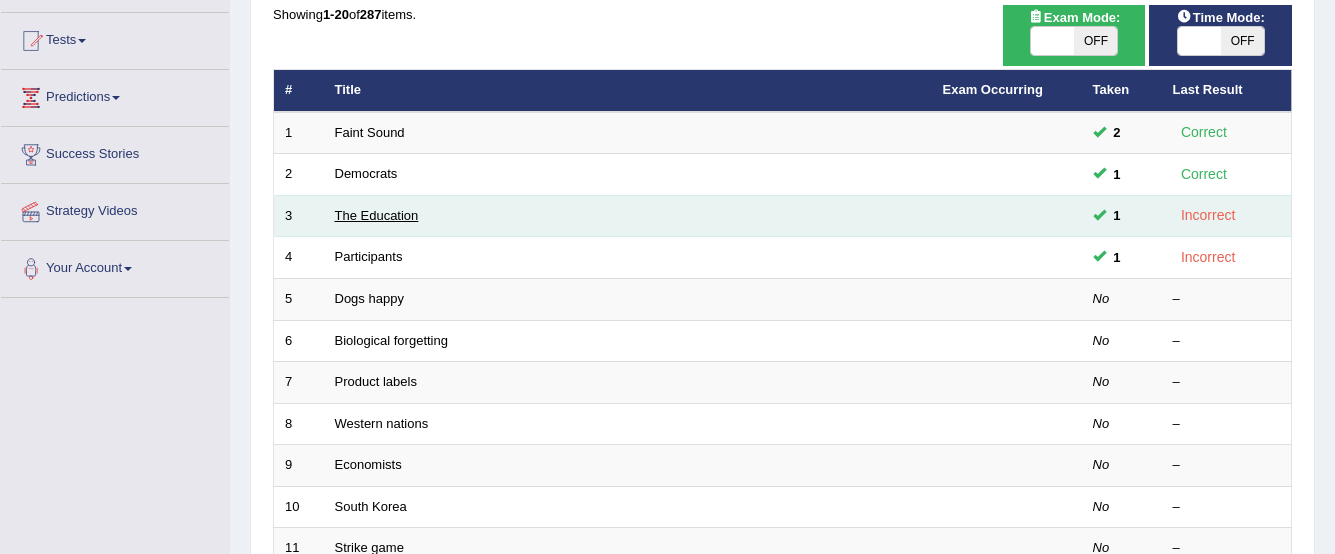 click on "The Education" at bounding box center [377, 215] 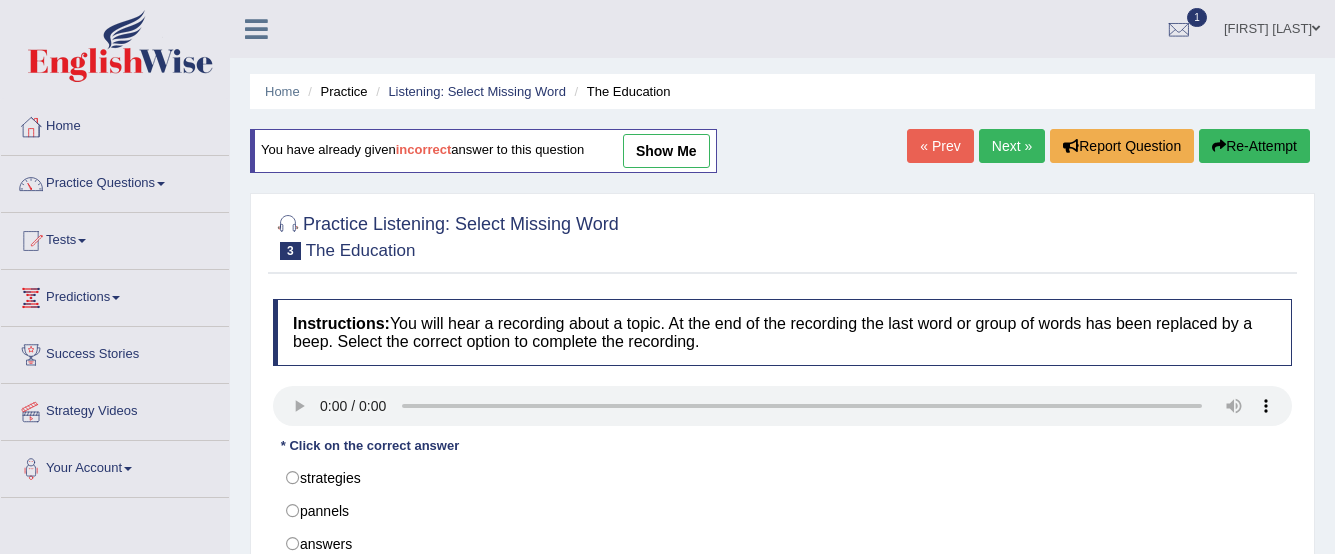 scroll, scrollTop: 0, scrollLeft: 0, axis: both 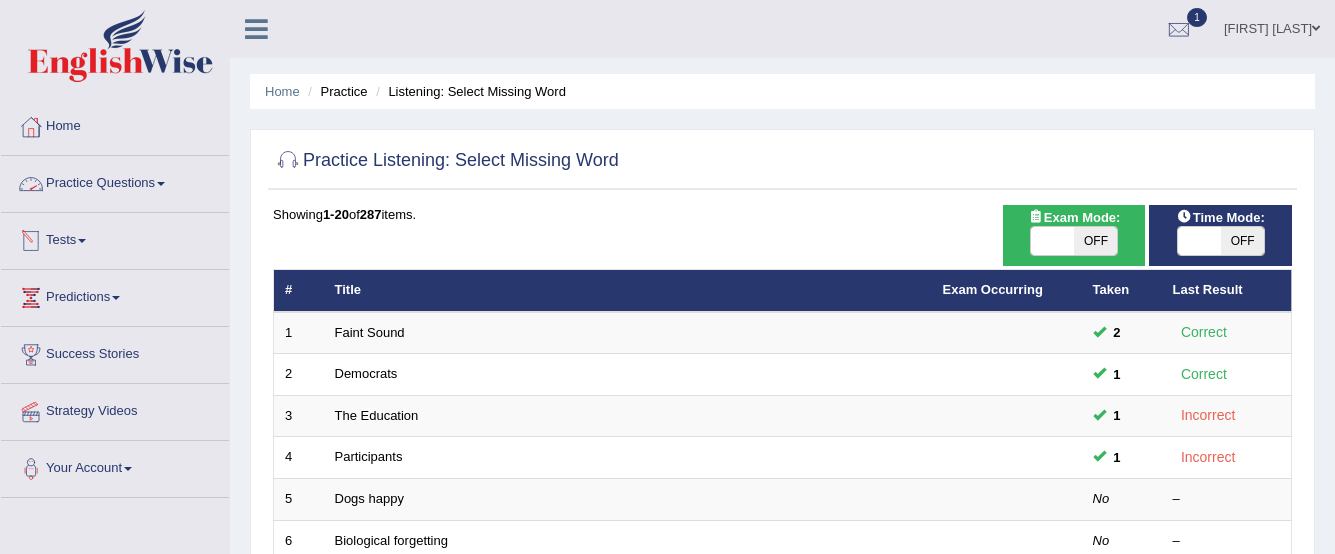 click on "Practice Questions" at bounding box center [115, 181] 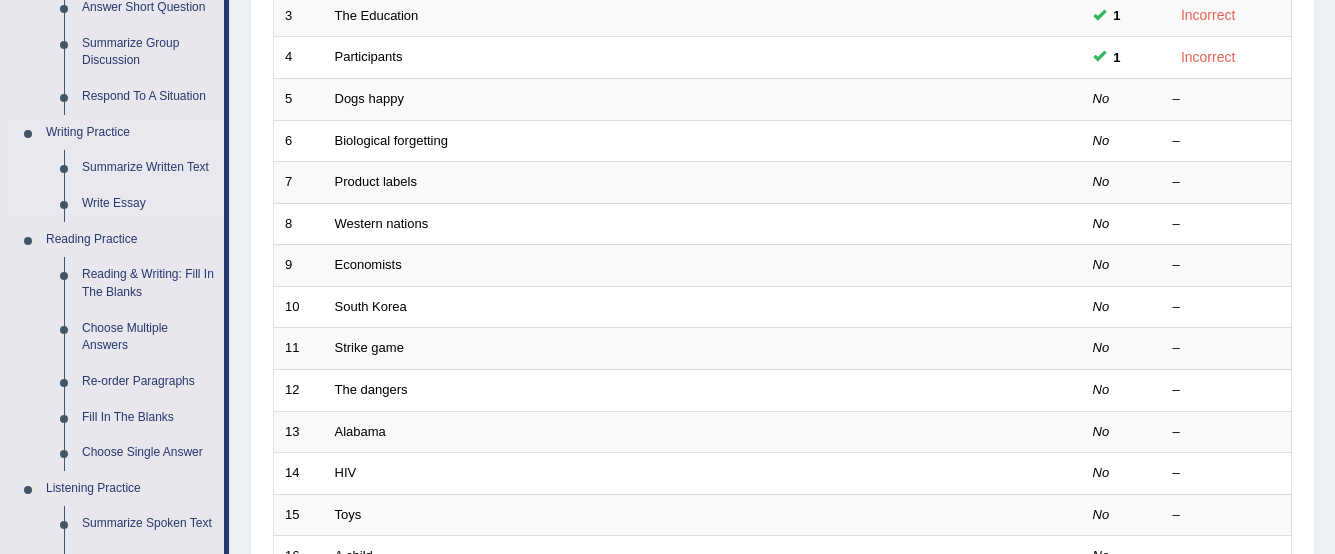 scroll, scrollTop: 800, scrollLeft: 0, axis: vertical 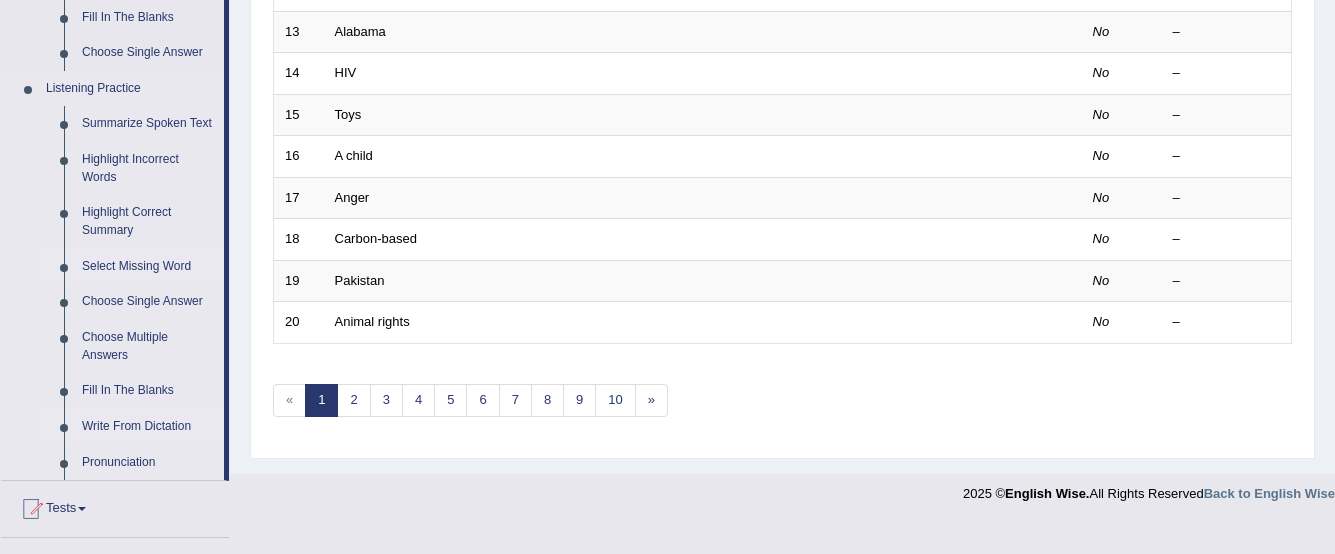 click on "Write From Dictation" at bounding box center (148, 427) 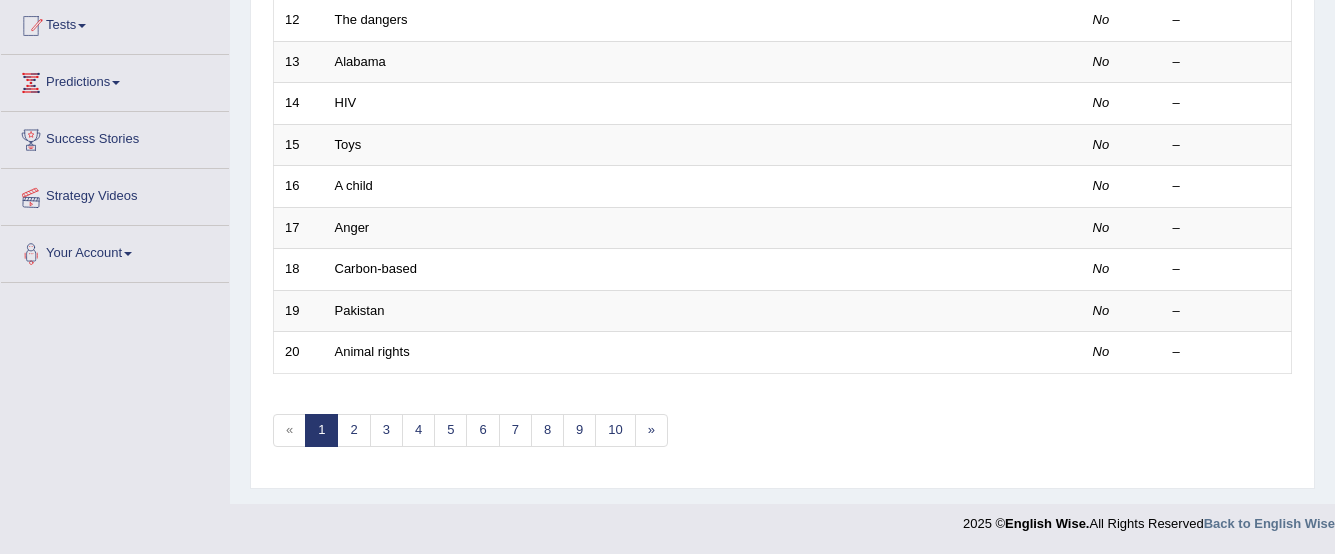 scroll, scrollTop: 560, scrollLeft: 0, axis: vertical 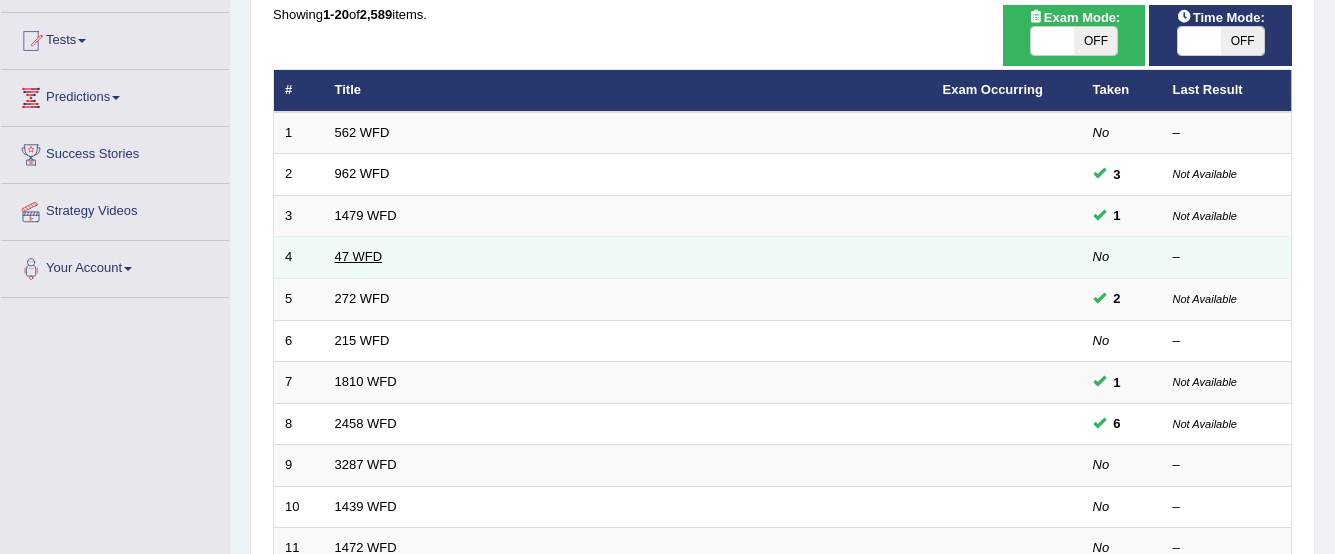 click on "47 WFD" at bounding box center [628, 258] 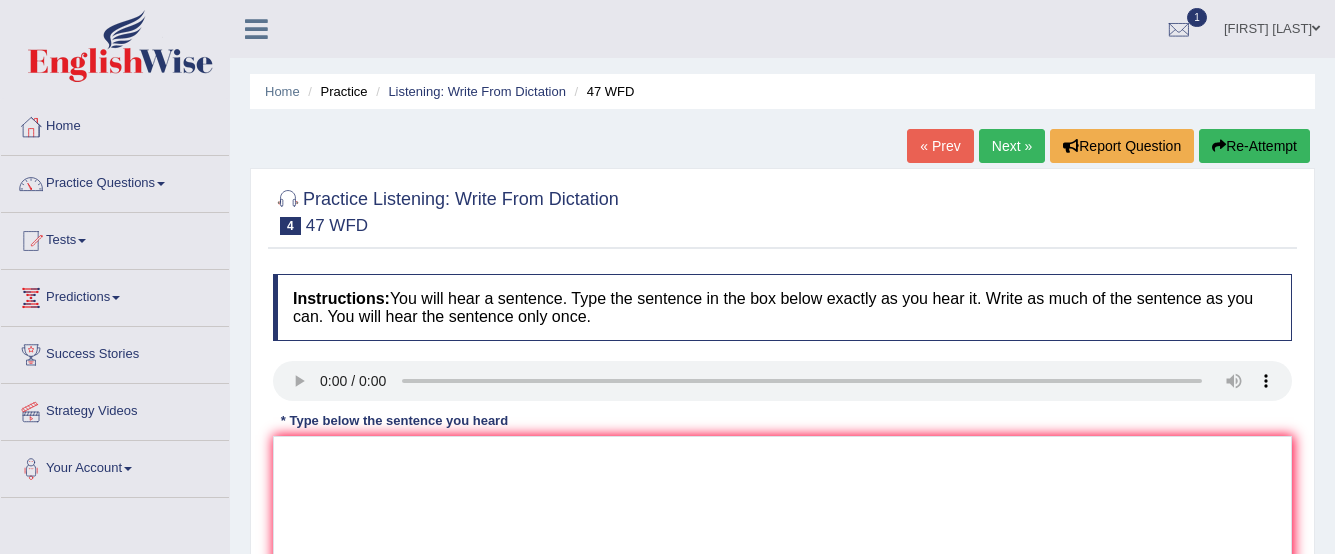 scroll, scrollTop: 0, scrollLeft: 0, axis: both 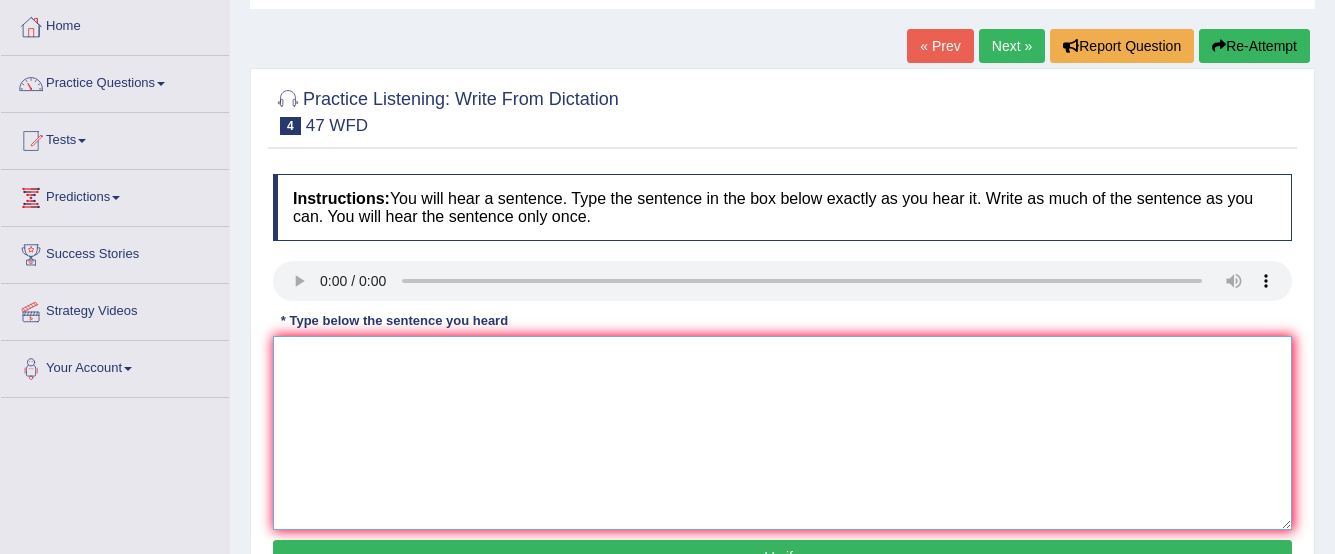 click at bounding box center [782, 433] 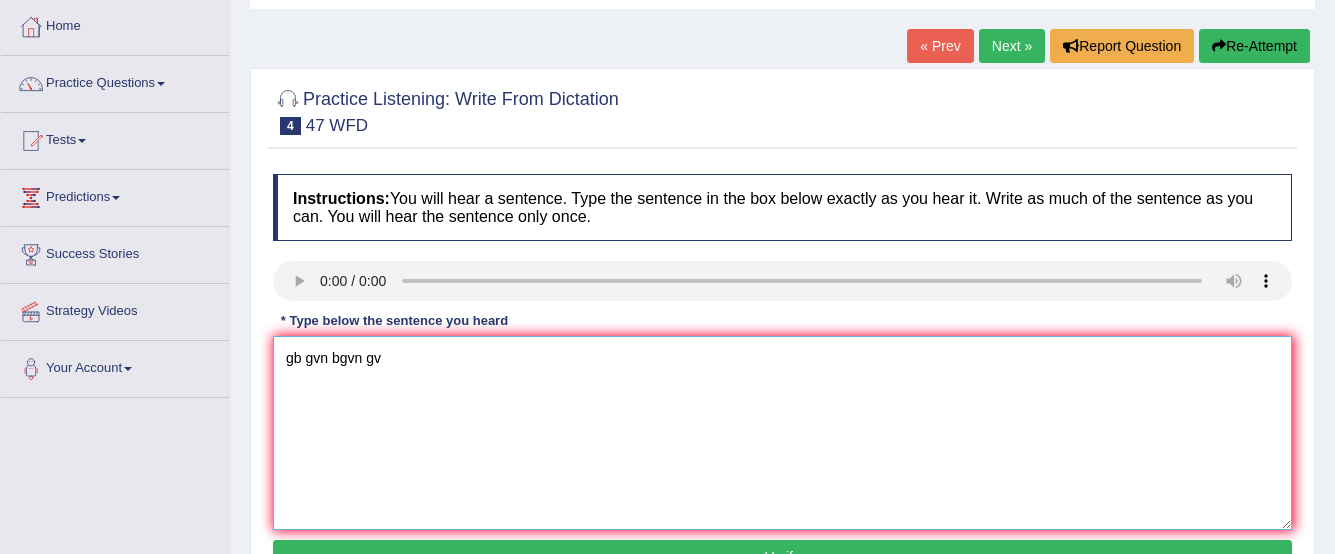 scroll, scrollTop: 400, scrollLeft: 0, axis: vertical 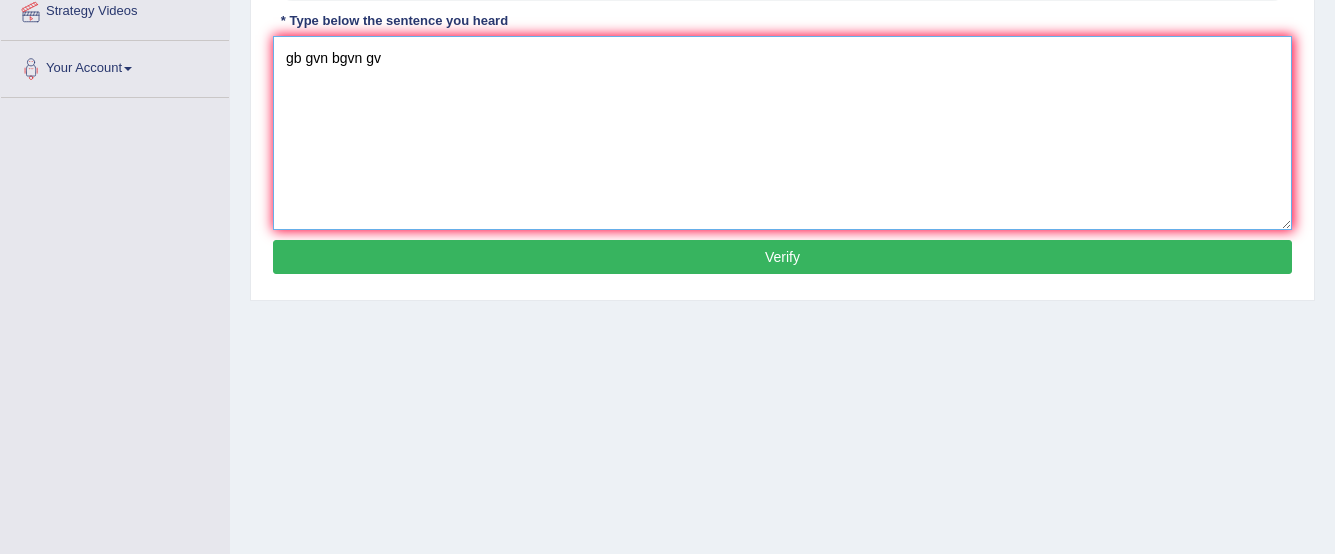 type on "gb gvn bgvn gv" 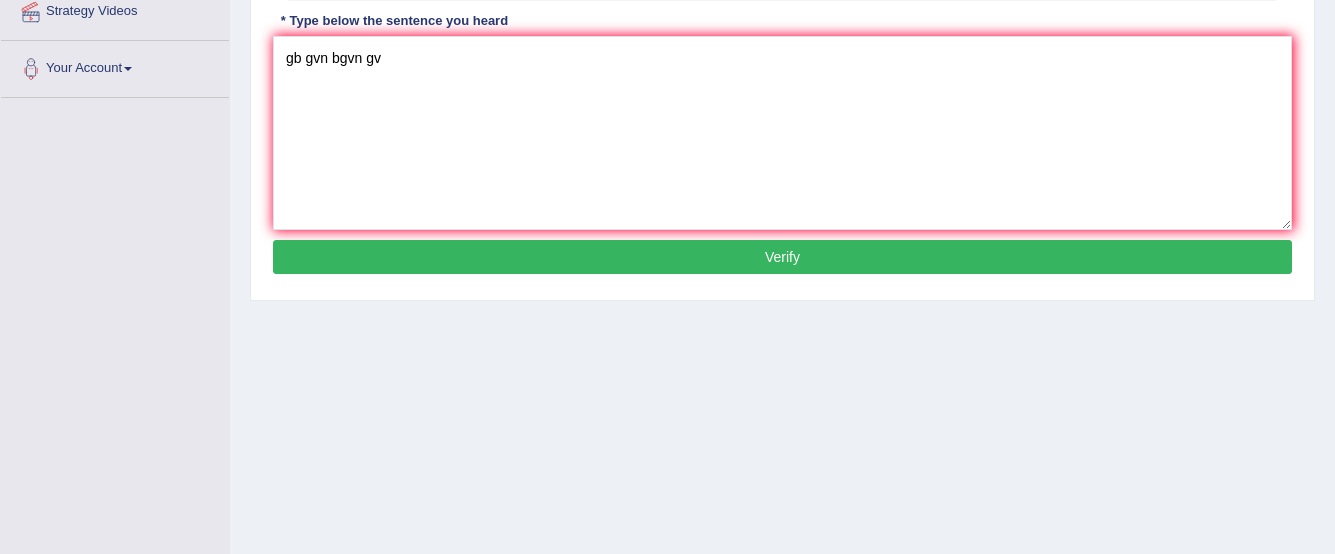 click on "Verify" at bounding box center [782, 257] 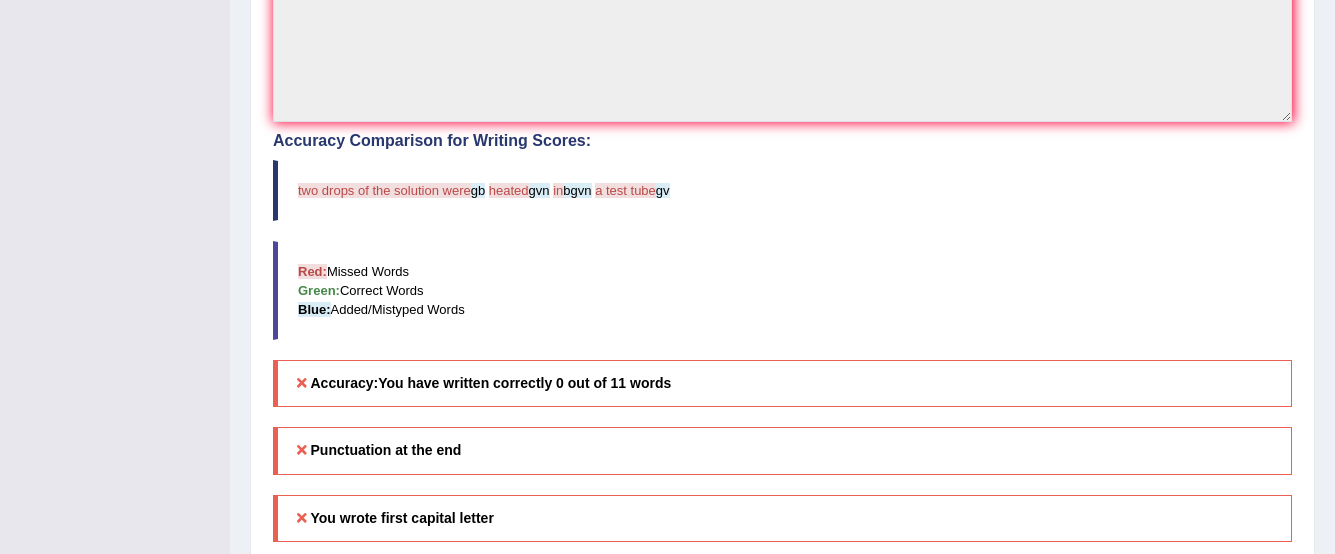 scroll, scrollTop: 442, scrollLeft: 0, axis: vertical 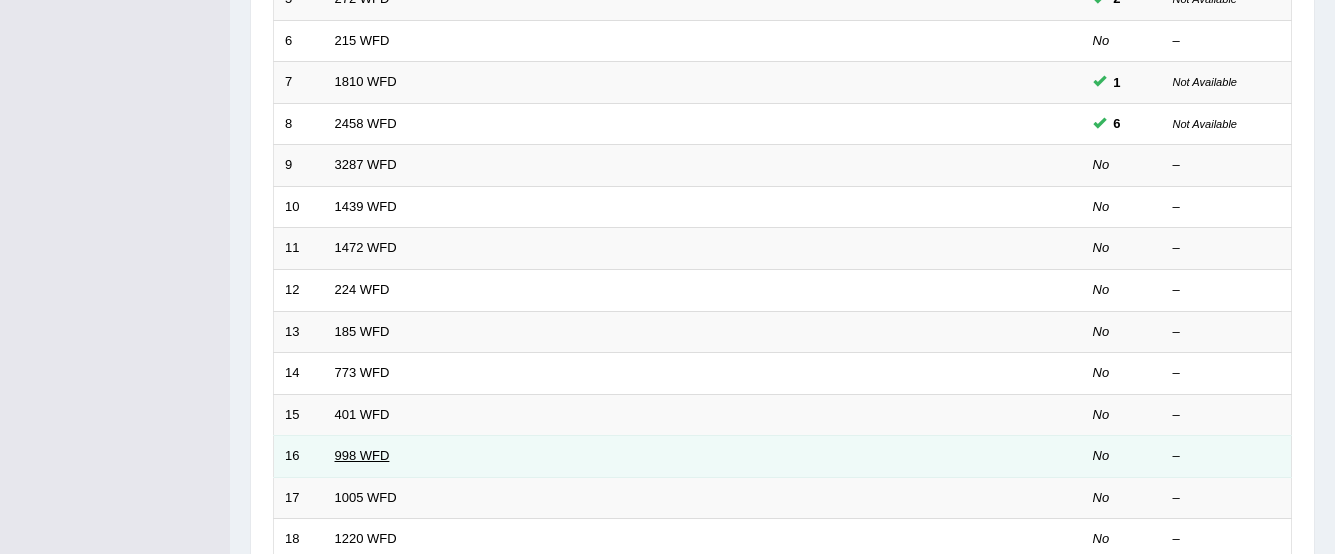click on "998 WFD" at bounding box center [362, 455] 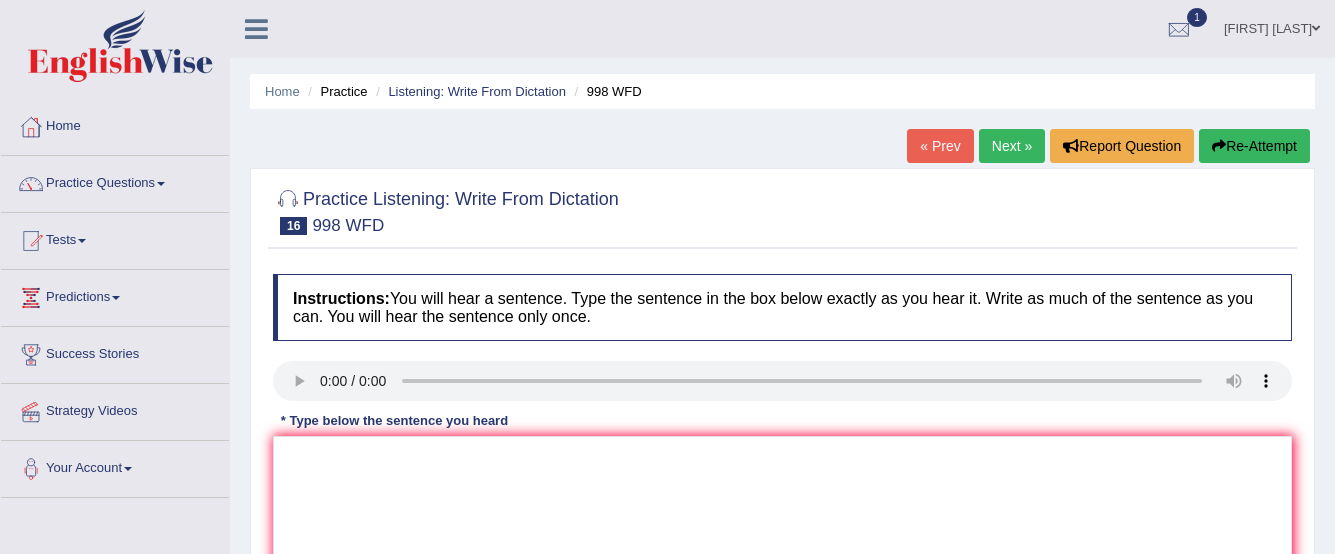 scroll, scrollTop: 0, scrollLeft: 0, axis: both 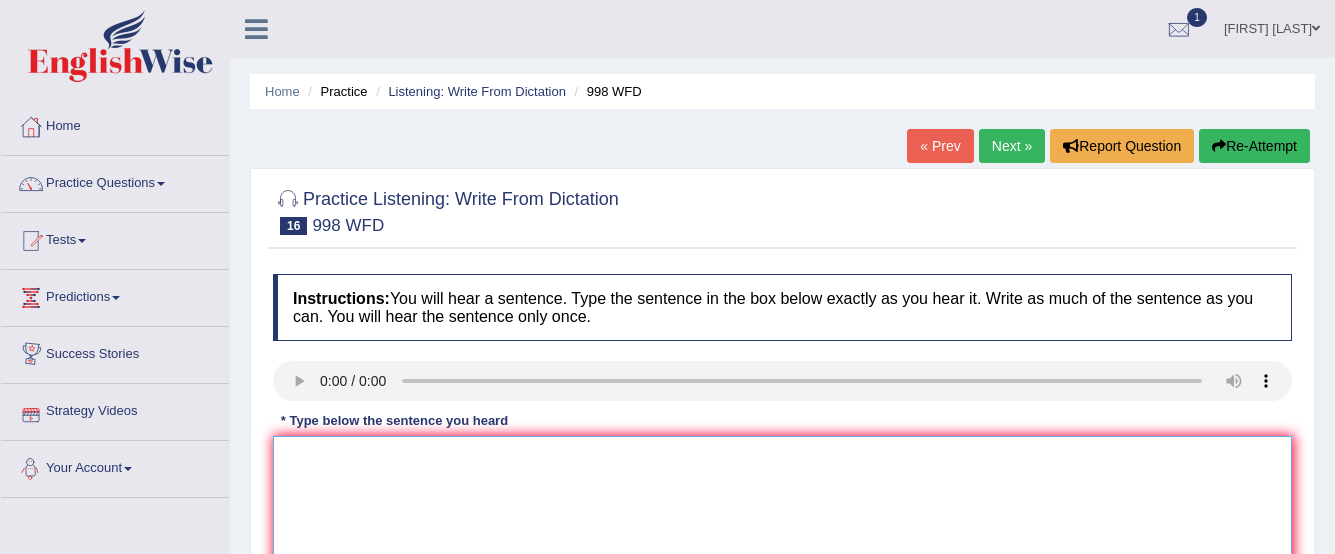 click at bounding box center (782, 533) 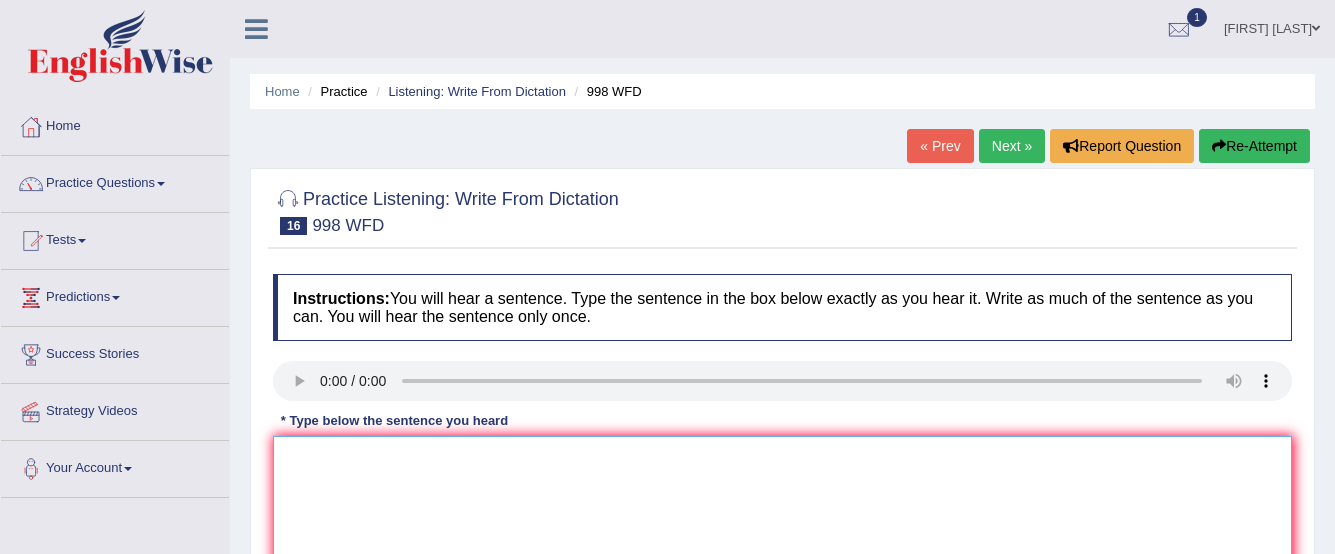 scroll, scrollTop: 200, scrollLeft: 0, axis: vertical 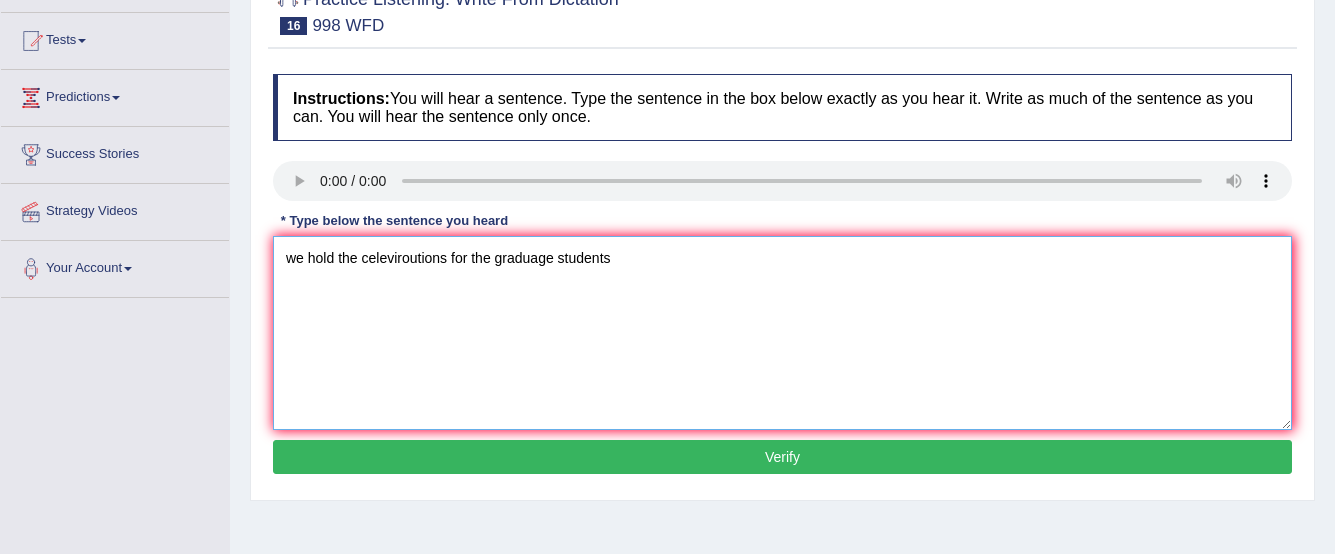 type on "we hold the celeviroutions for the graduage students" 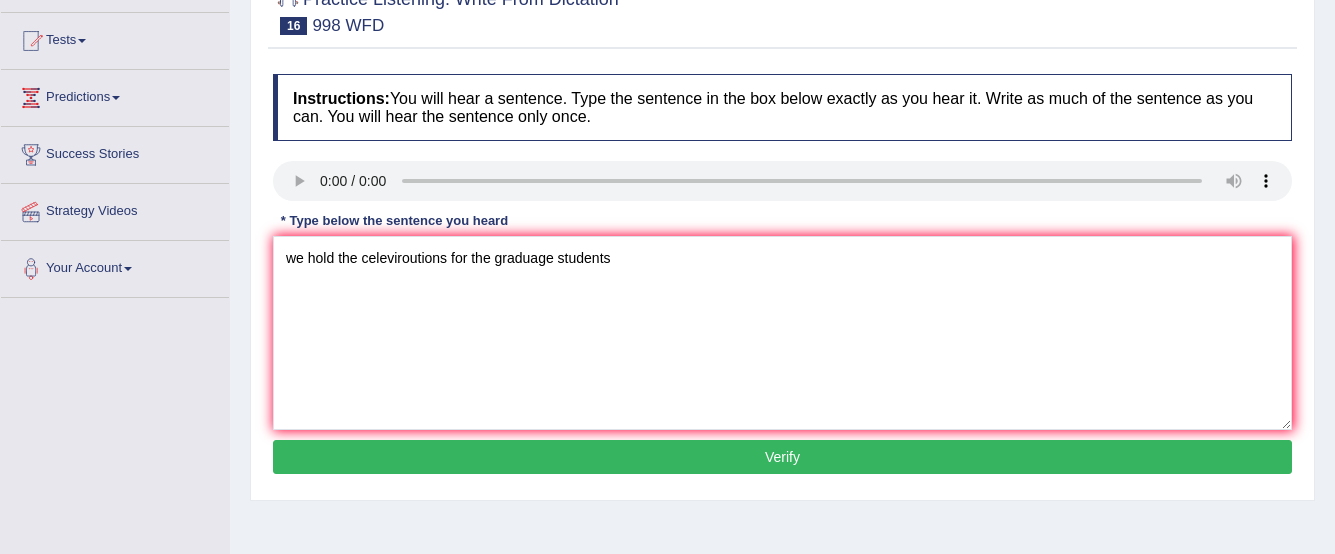 click on "Verify" at bounding box center (782, 457) 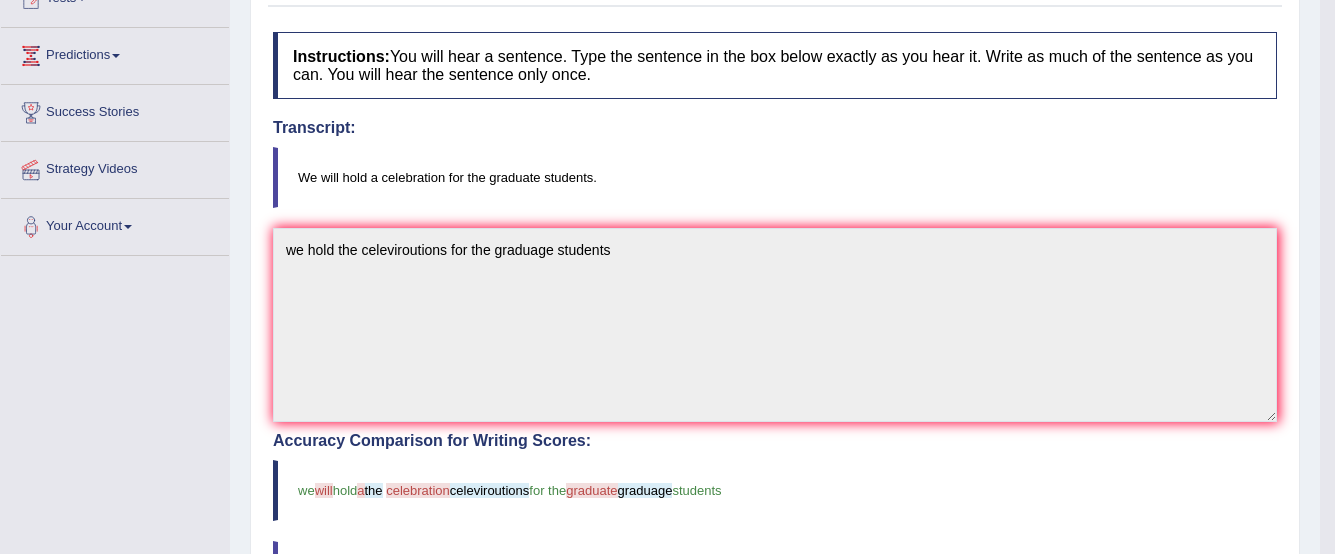 scroll, scrollTop: 0, scrollLeft: 0, axis: both 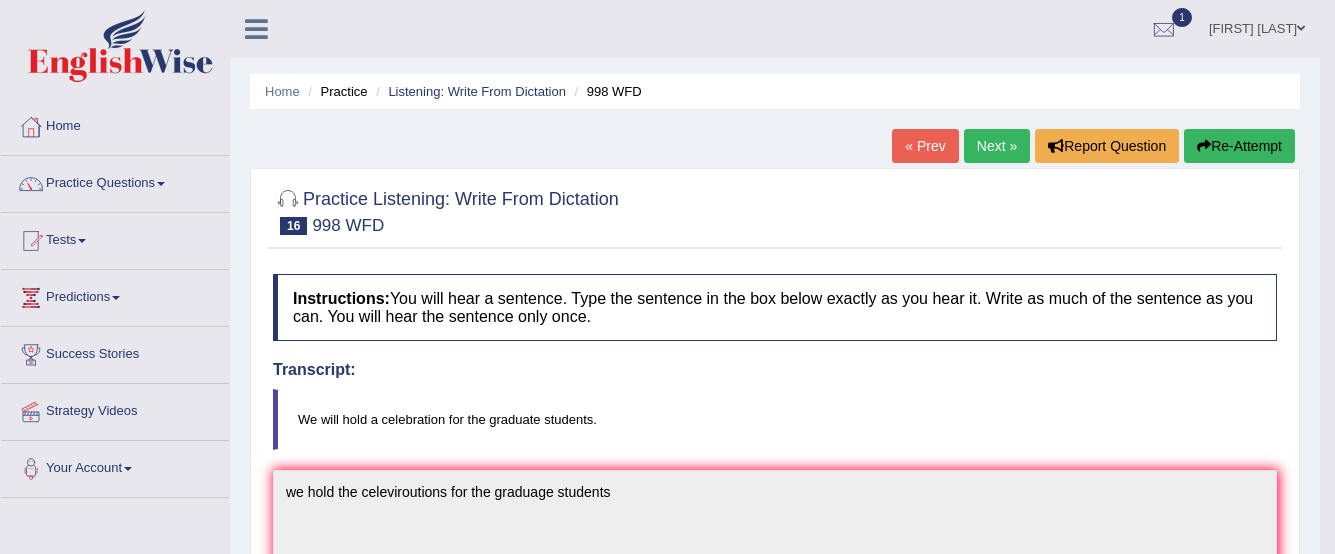 click on "Re-Attempt" at bounding box center [1239, 146] 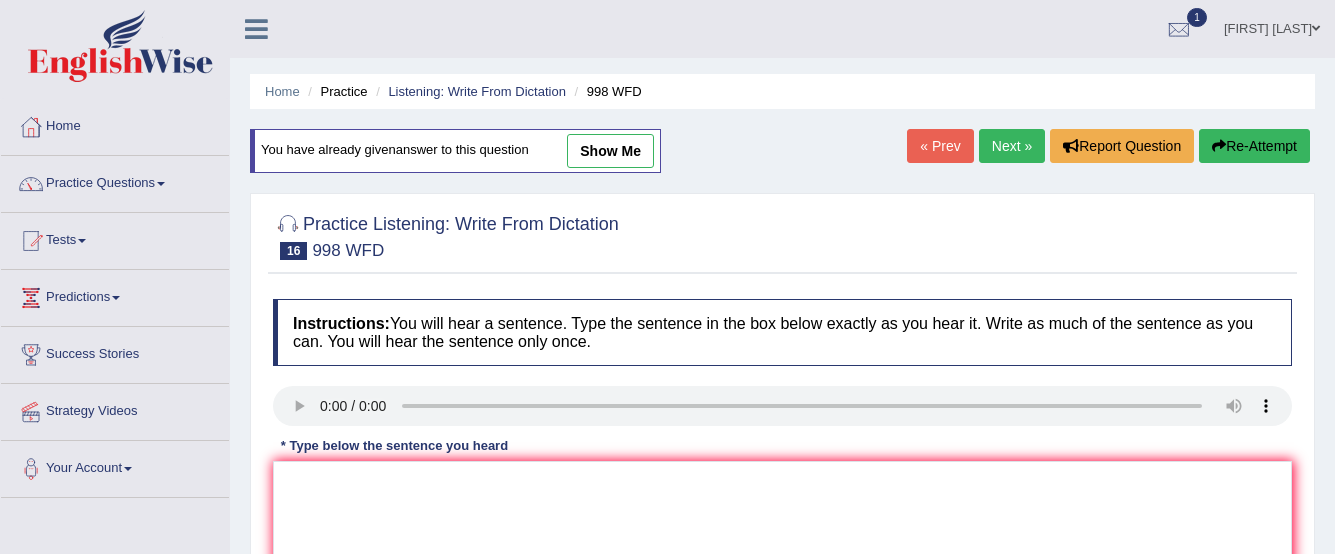 scroll, scrollTop: 0, scrollLeft: 0, axis: both 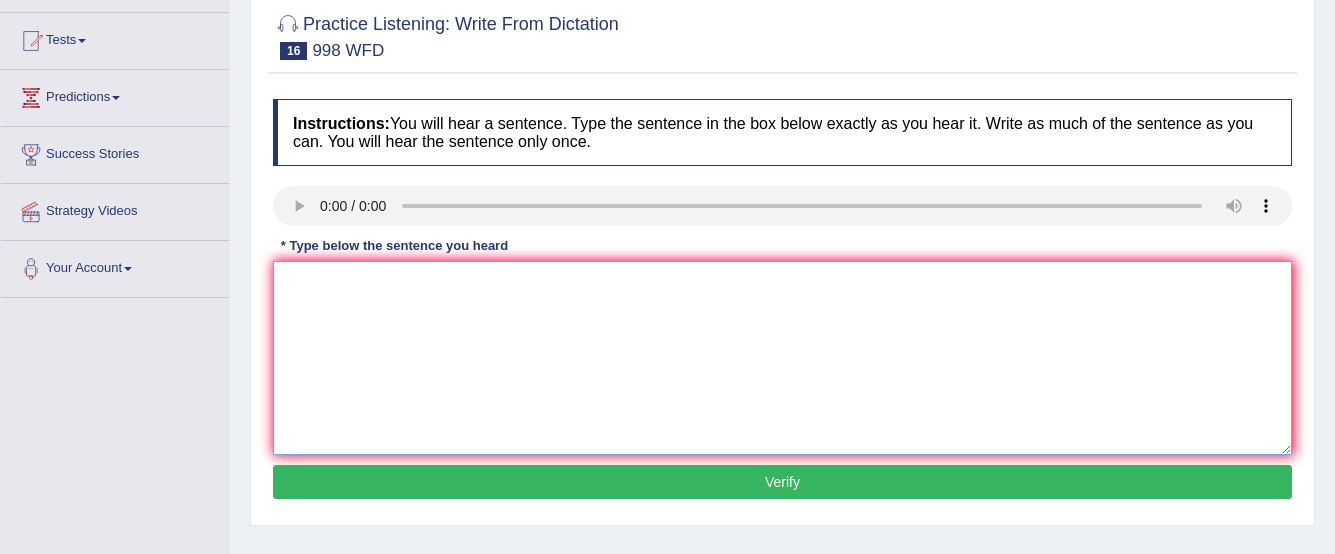 click at bounding box center [782, 358] 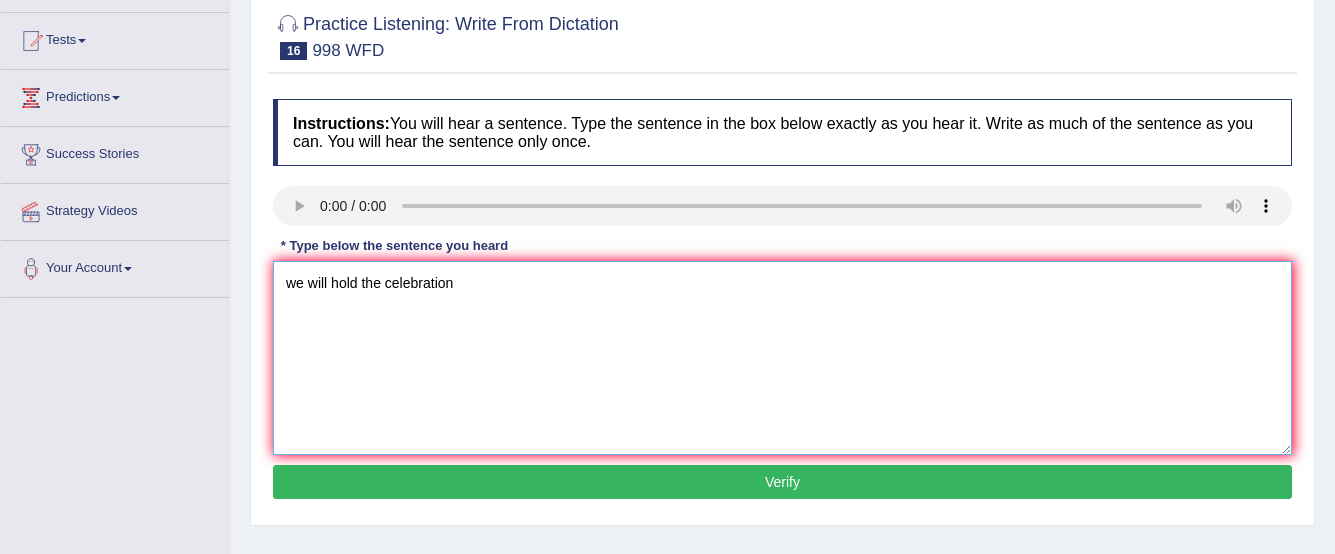 click on "we will hold the celebration" at bounding box center (782, 358) 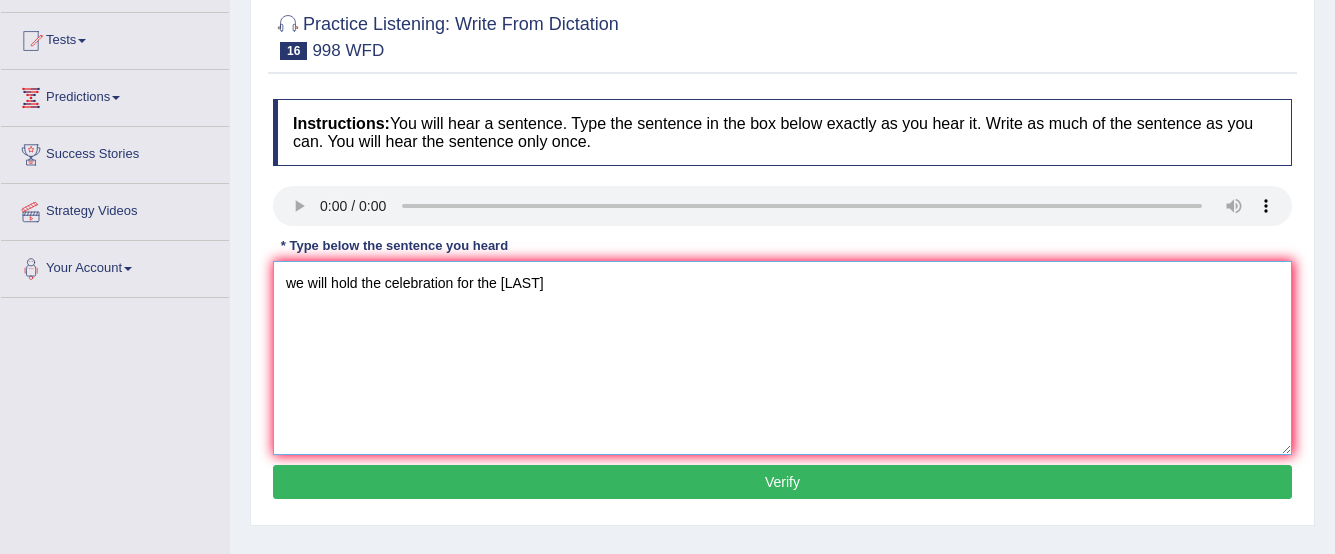 click on "we will hold the celebration for the garduate" at bounding box center [782, 358] 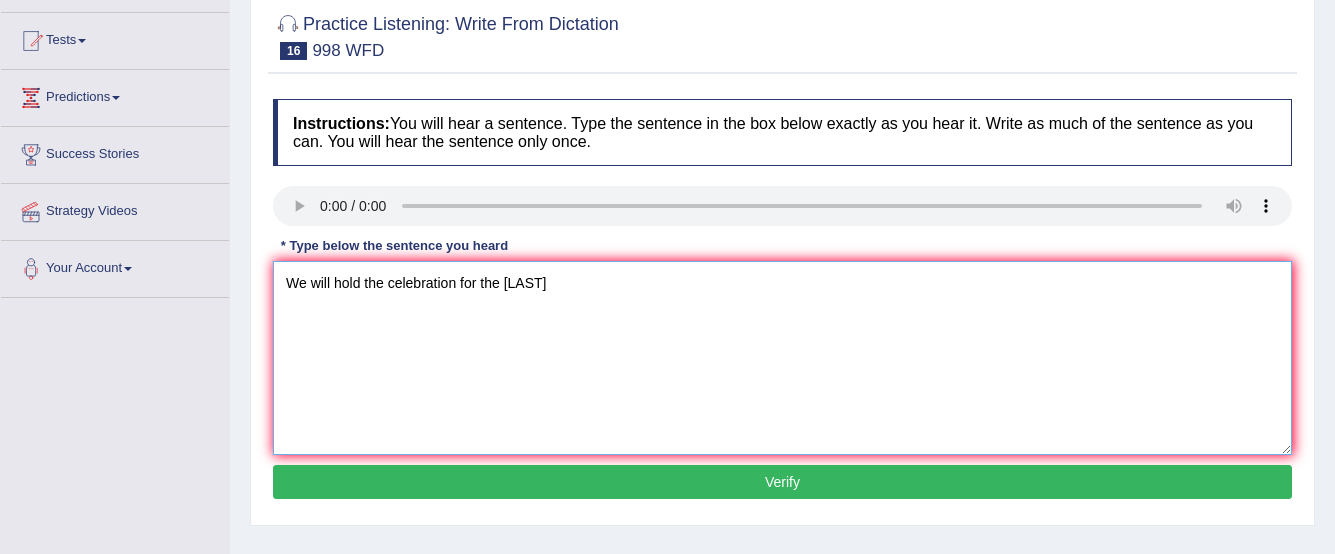 click on "We will hold the celebration for the garduate" at bounding box center (782, 358) 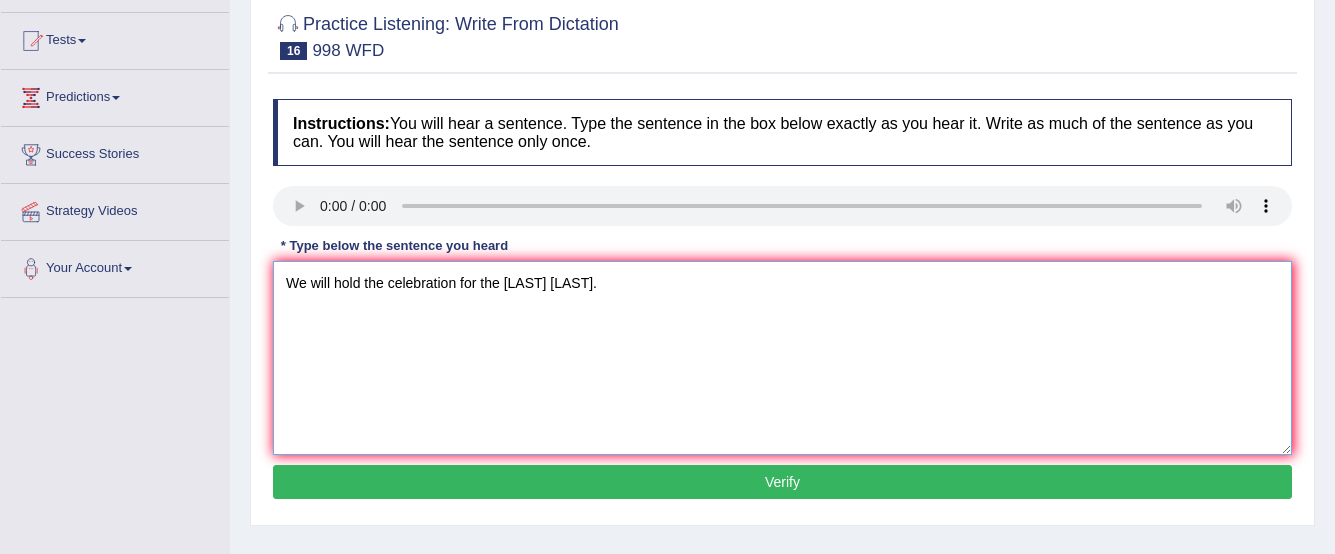 type on "We will hold the celebration for the garduate syudenta." 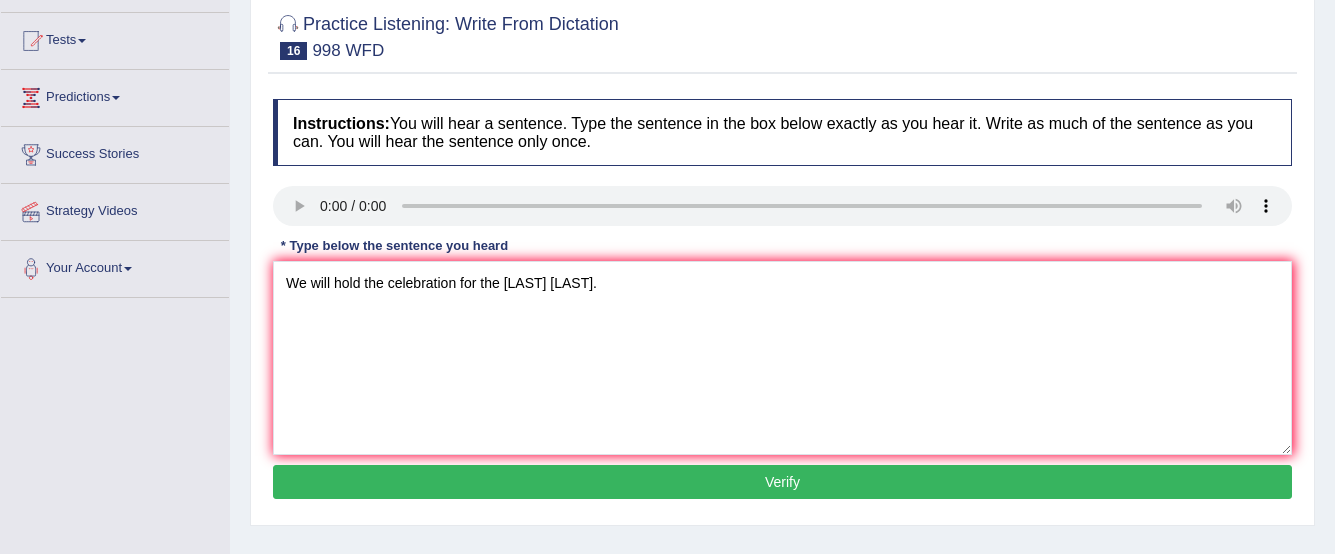 click on "Verify" at bounding box center [782, 482] 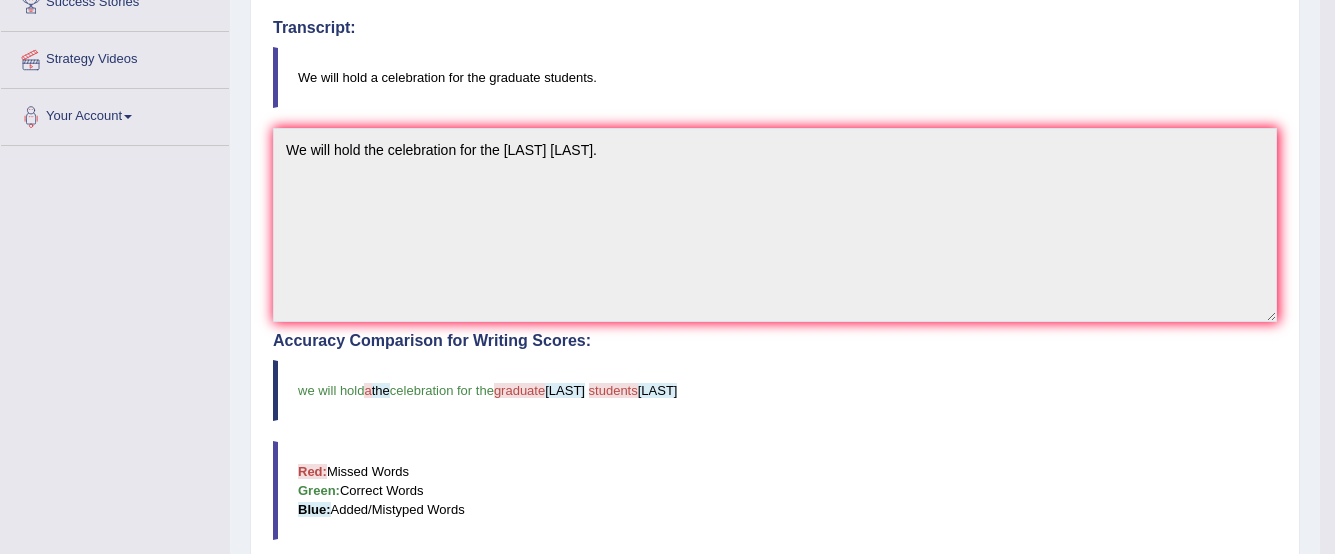 scroll, scrollTop: 52, scrollLeft: 0, axis: vertical 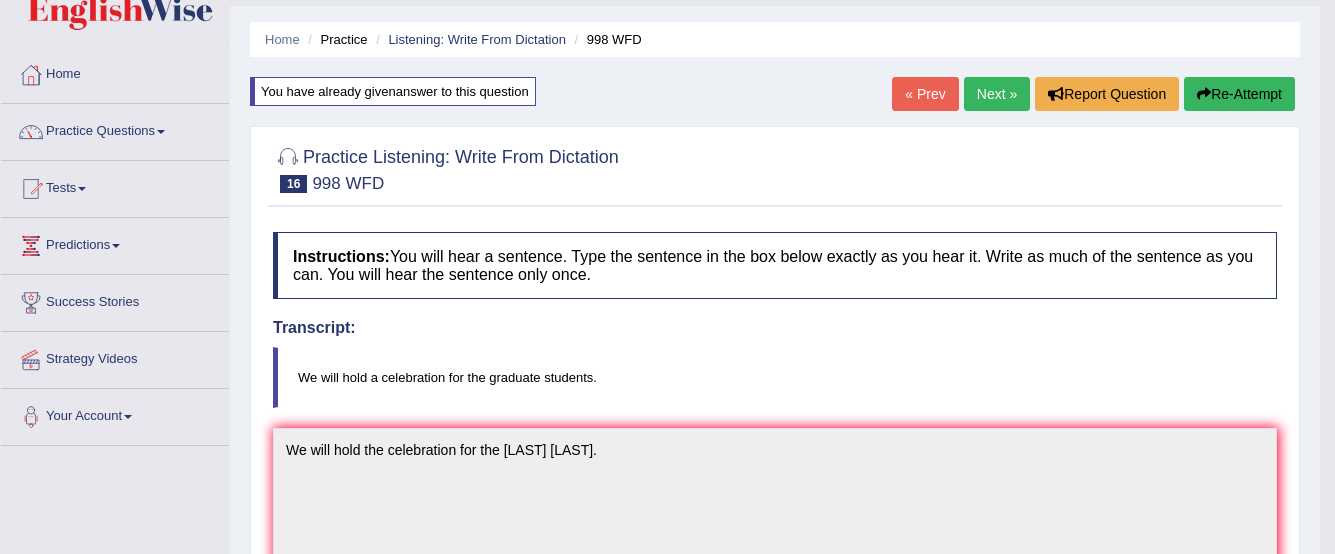 click on "Re-Attempt" at bounding box center [1239, 94] 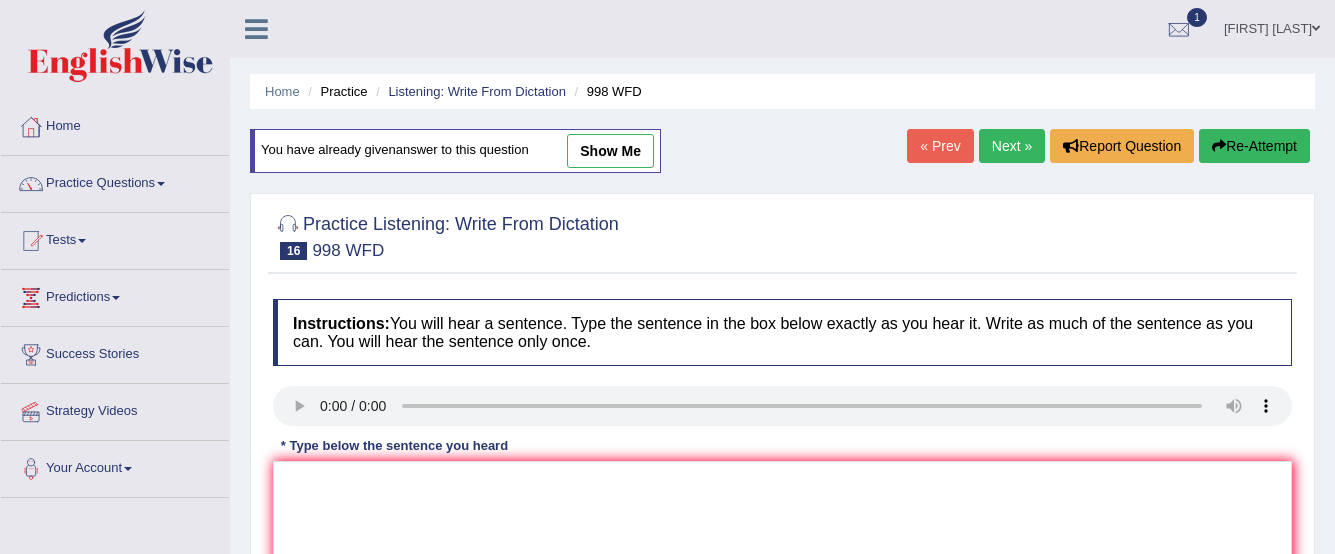 scroll, scrollTop: 52, scrollLeft: 0, axis: vertical 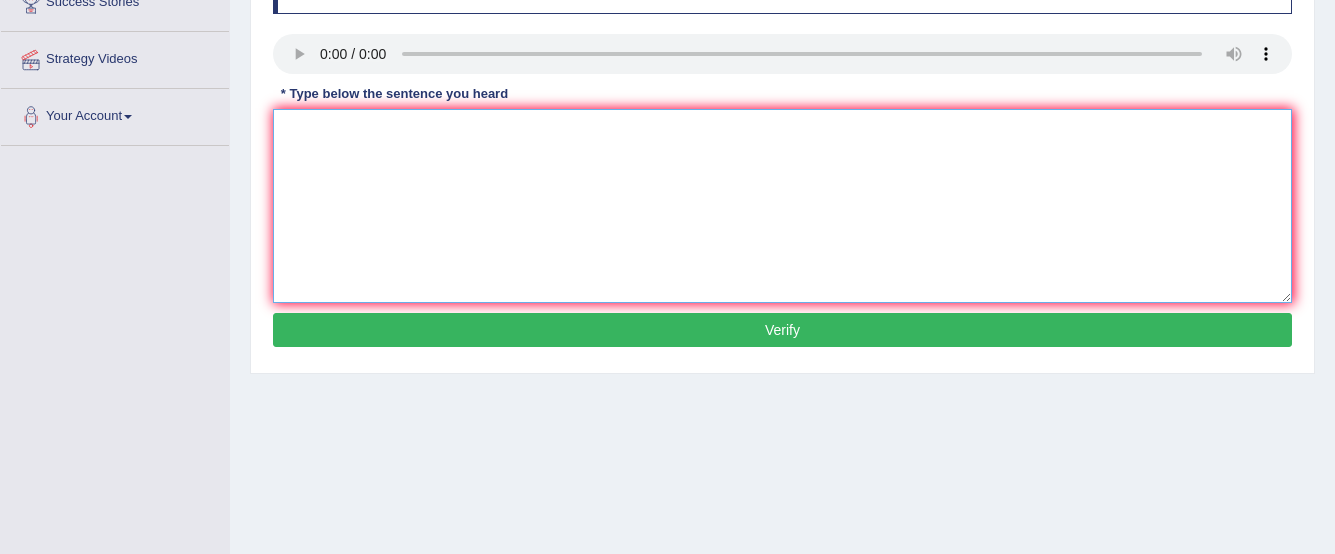 click at bounding box center (782, 206) 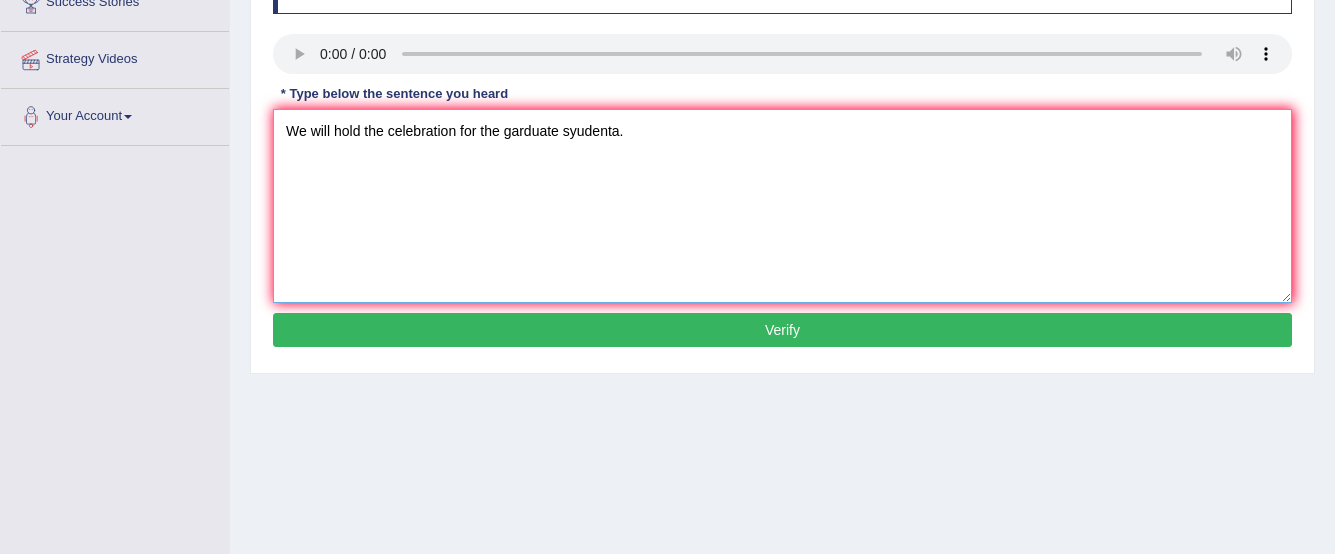 click on "We will hold the celebration for the garduate syudenta." at bounding box center (782, 206) 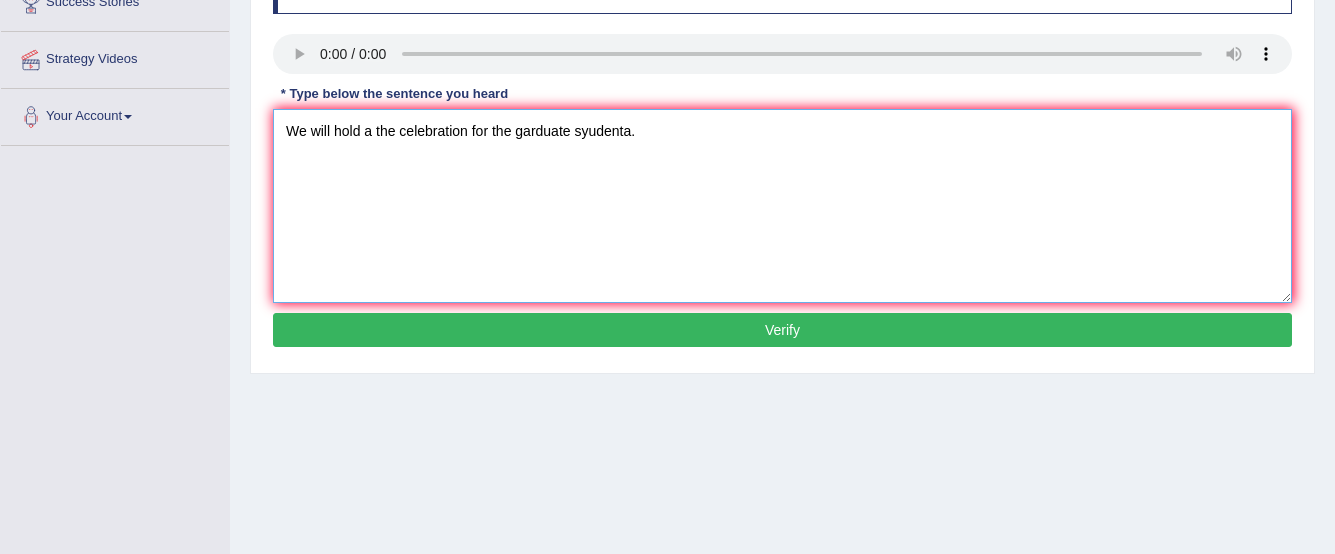 click on "We will hold a the celebration for the garduate syudenta." at bounding box center [782, 206] 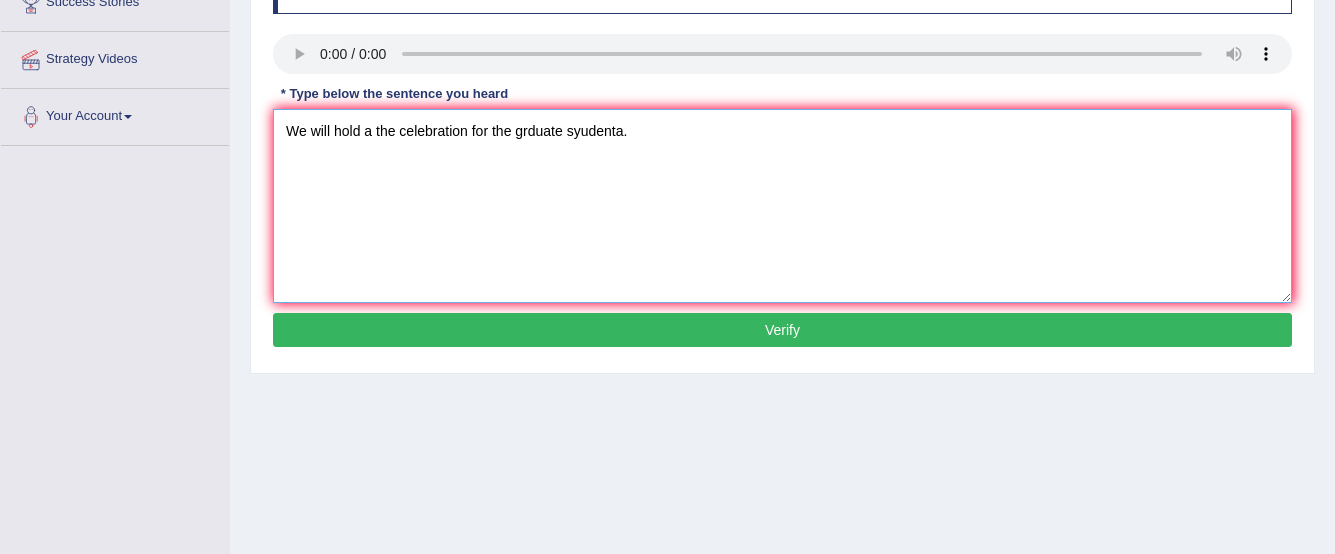 click on "We will hold a the celebration for the grduate syudenta." at bounding box center (782, 206) 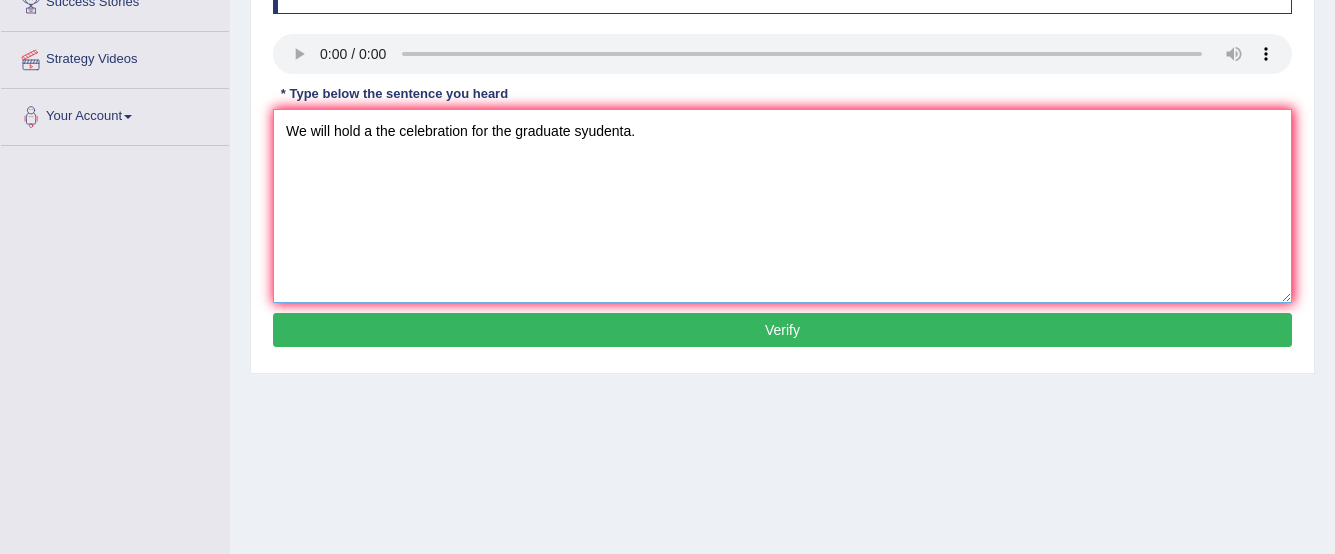 click on "We will hold a the celebration for the graduate syudenta." at bounding box center [782, 206] 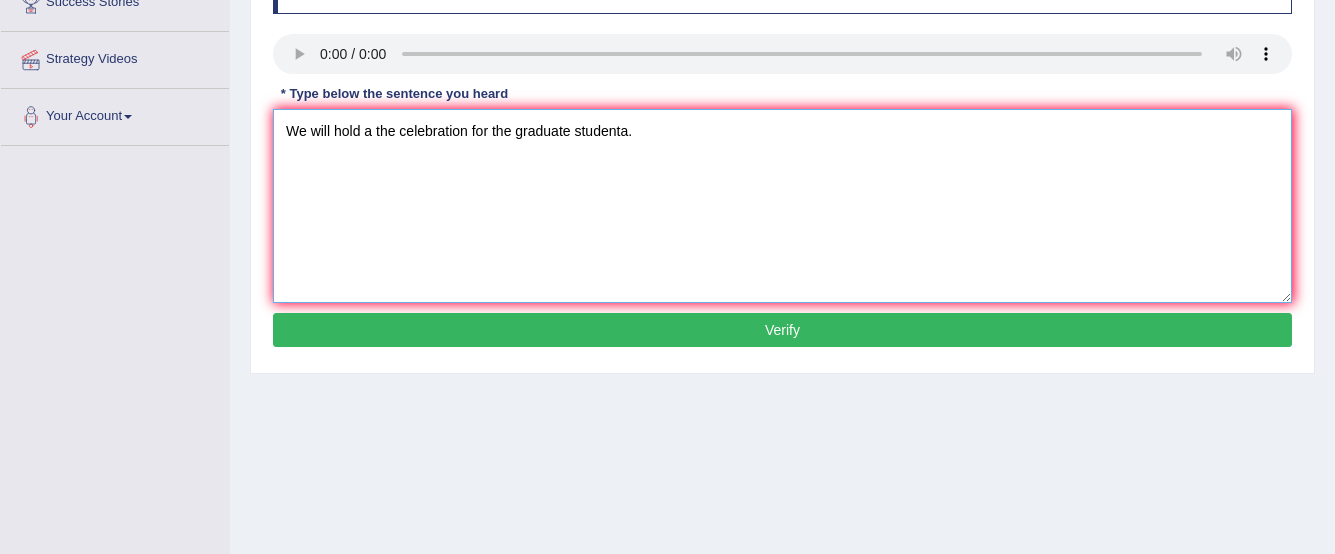 type on "We will hold a the celebration for the graduate studenta." 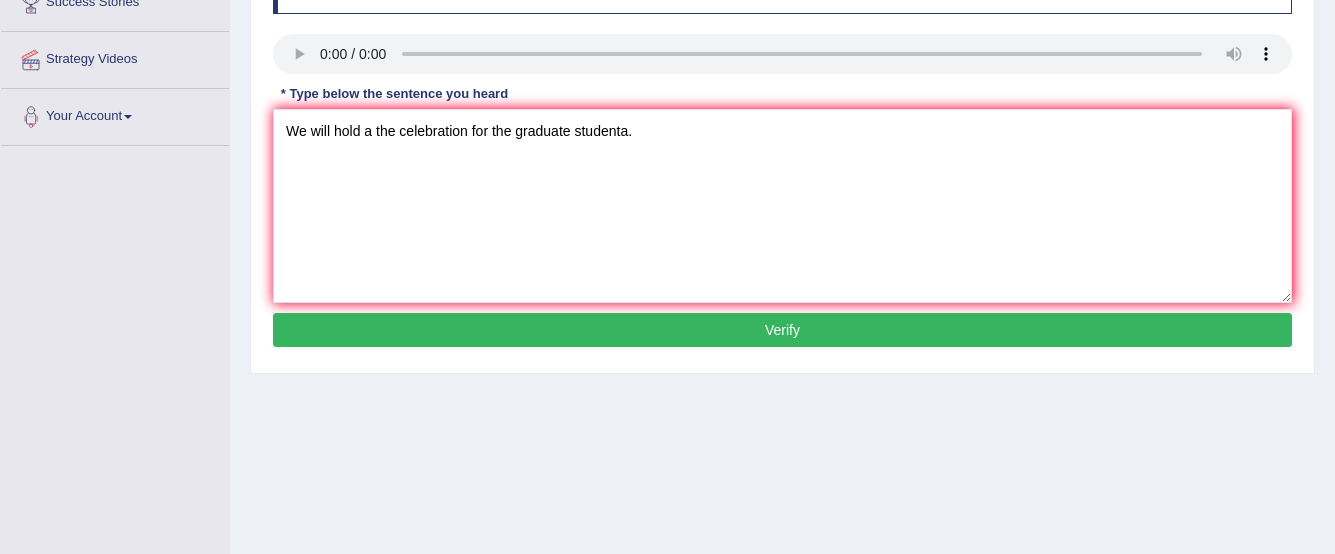 click on "Verify" at bounding box center (782, 330) 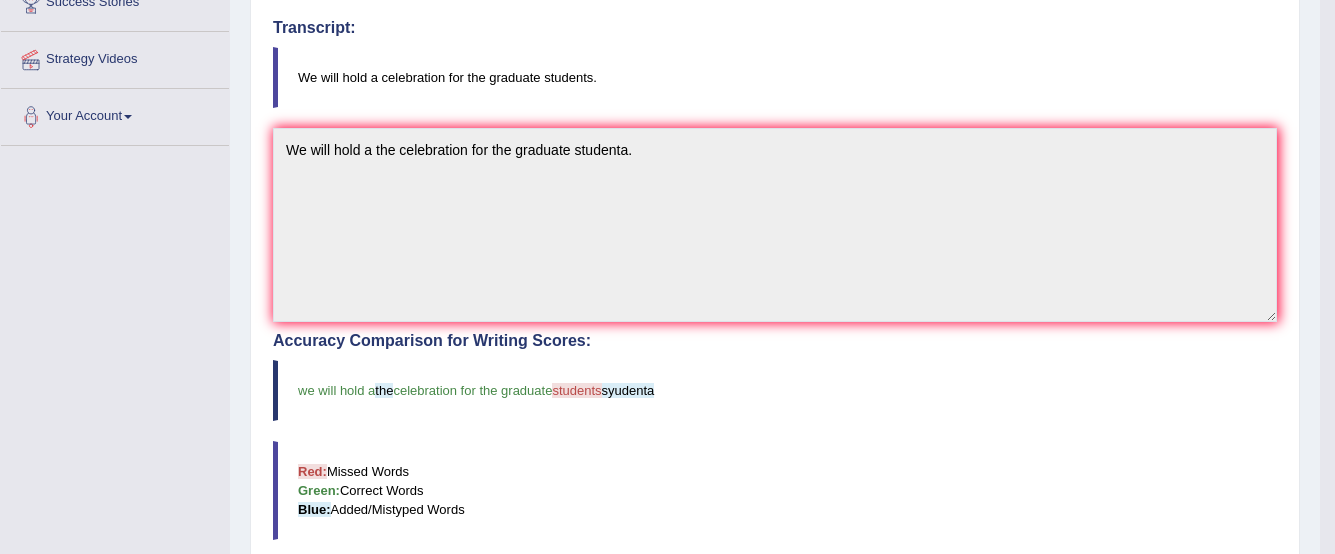 scroll, scrollTop: 52, scrollLeft: 0, axis: vertical 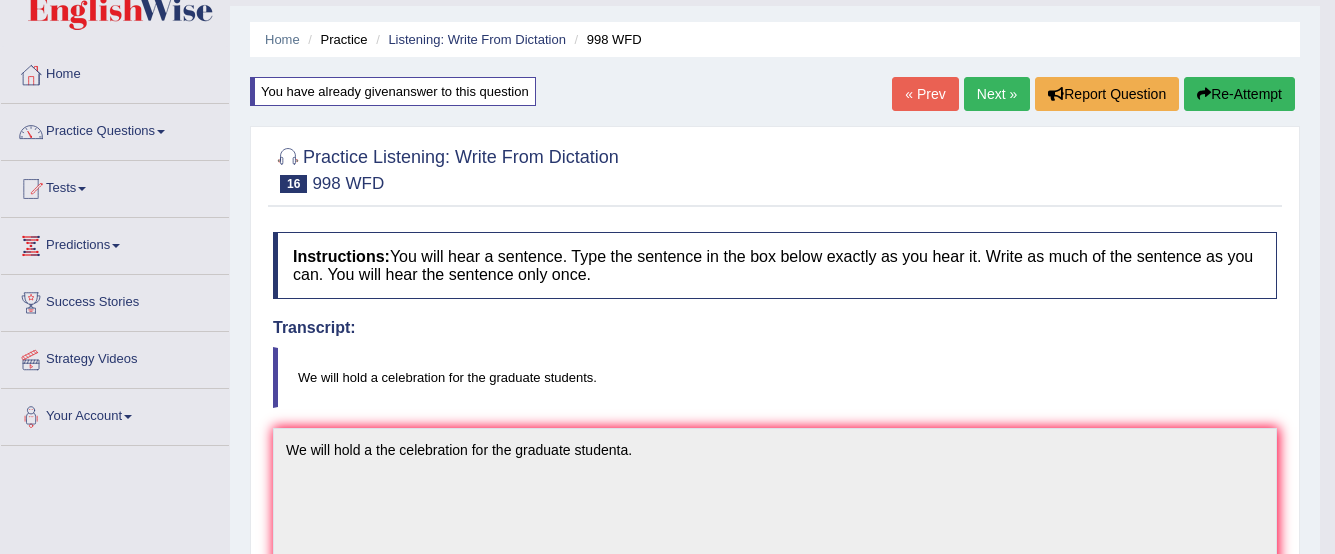 click on "Re-Attempt" at bounding box center (1239, 94) 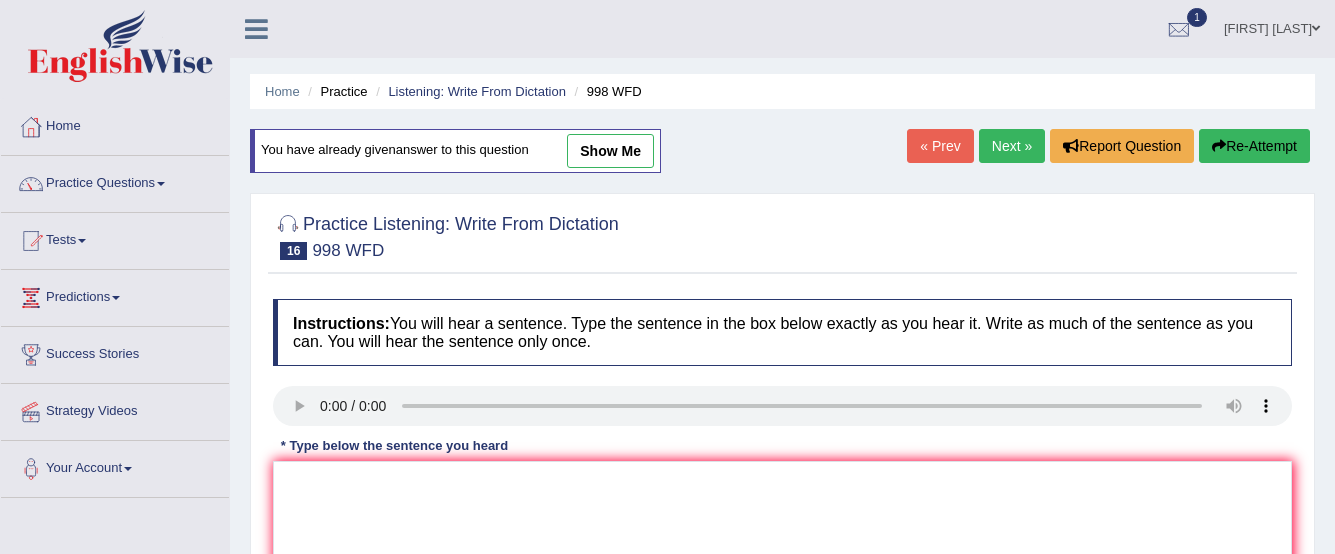 scroll, scrollTop: 52, scrollLeft: 0, axis: vertical 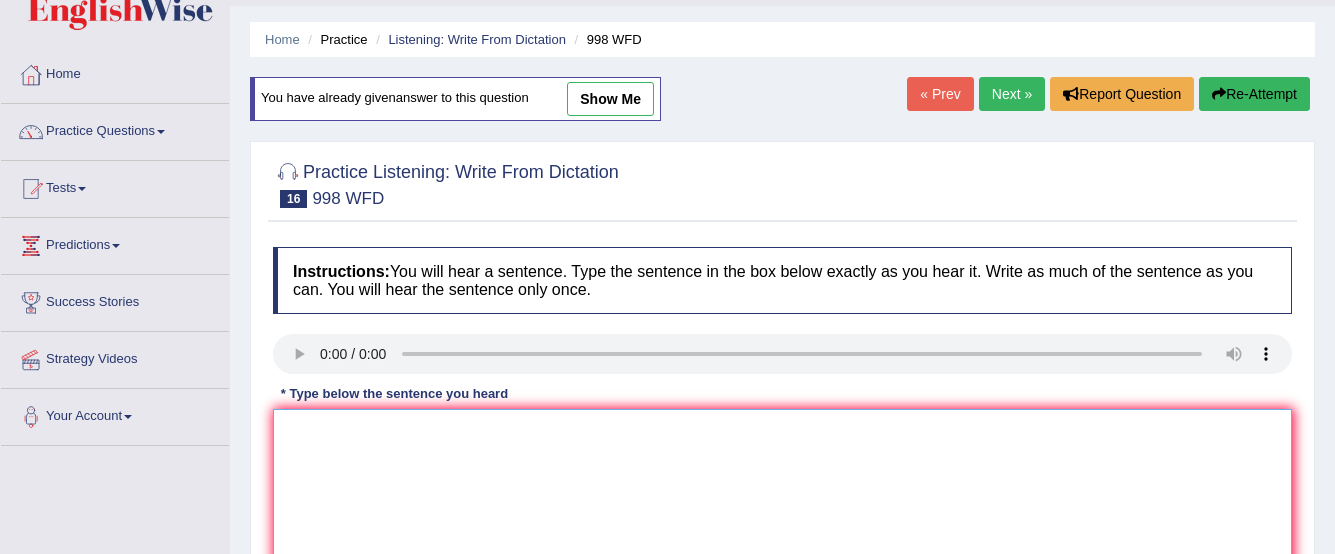 click at bounding box center (782, 506) 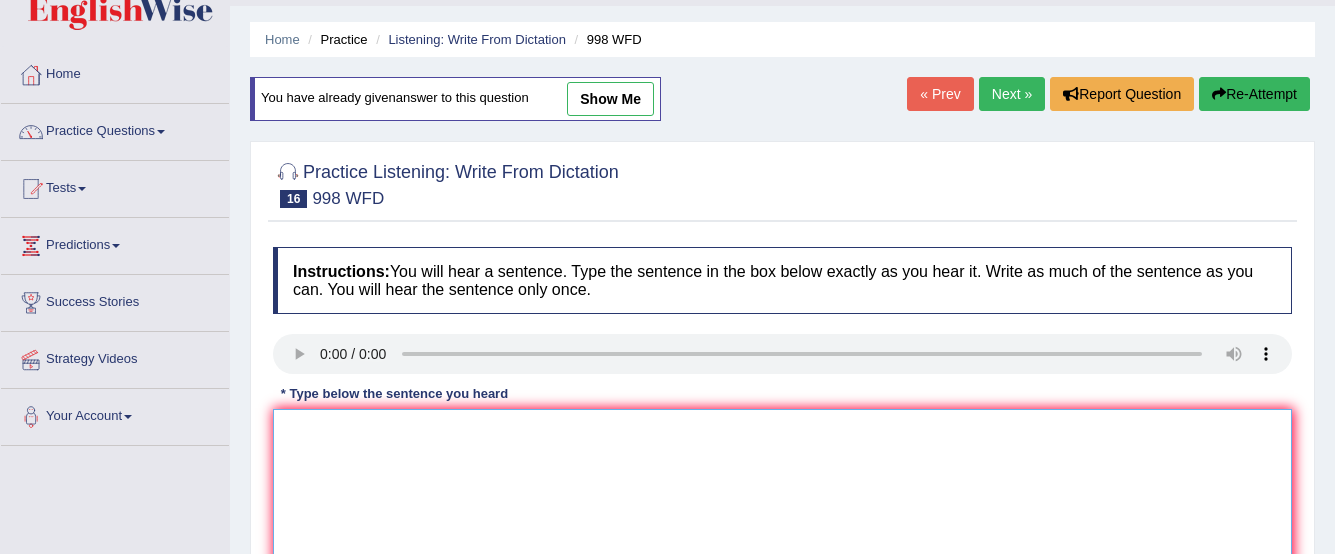 paste on "We will hold a the celebration for the graduate studenta." 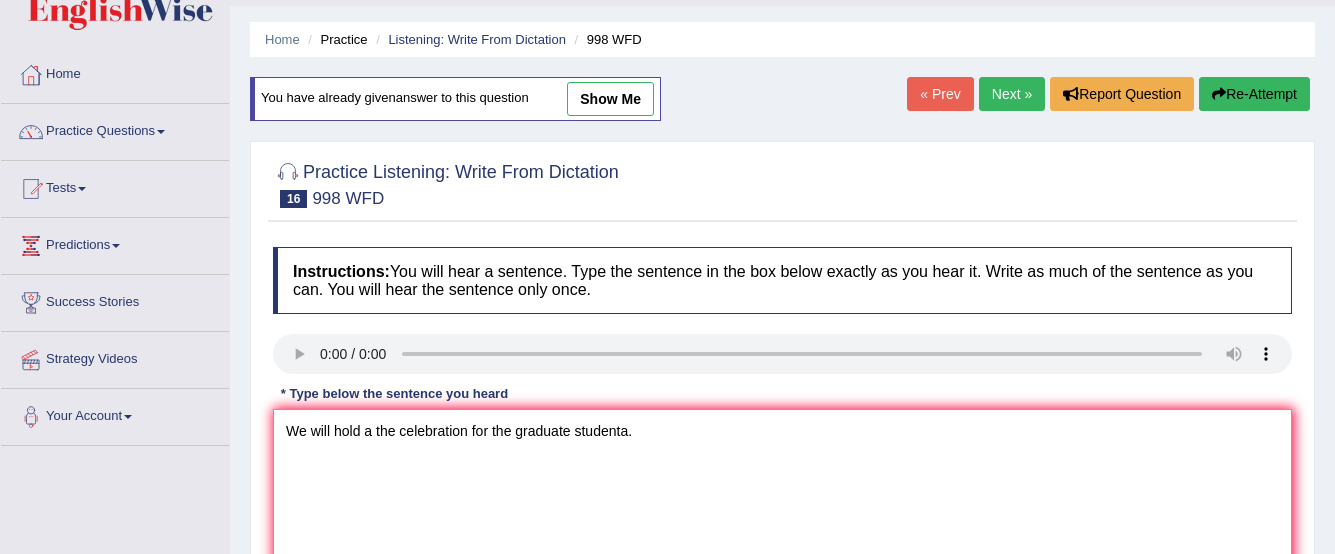 click on "We will hold a the celebration for the graduate studenta." at bounding box center (782, 506) 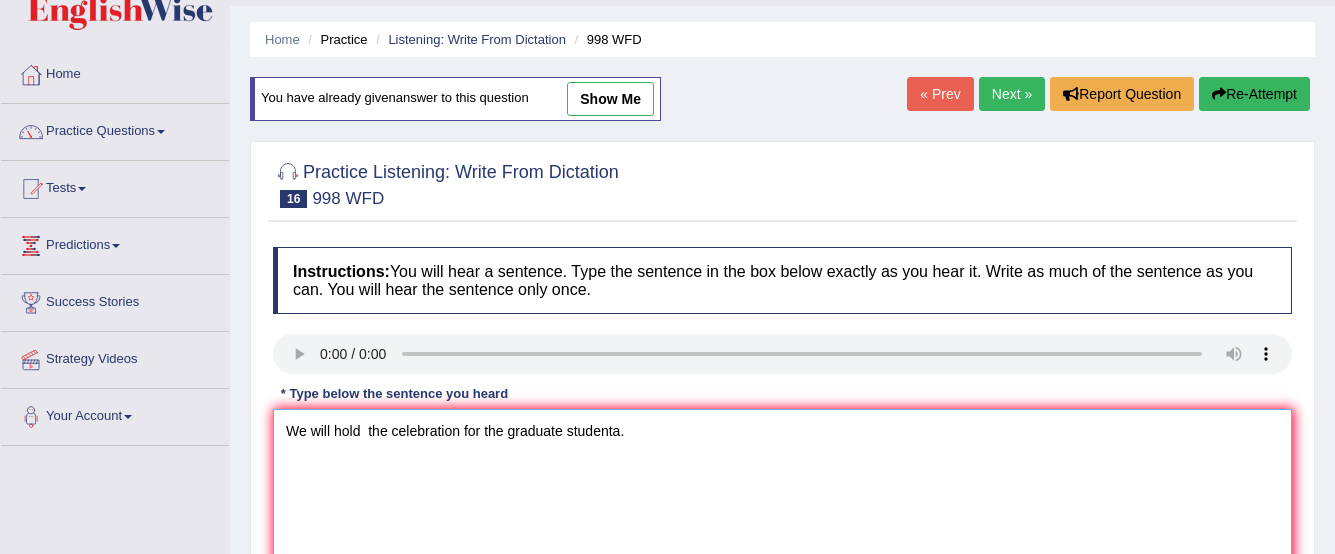 click on "We will hold  the celebration for the graduate studenta." at bounding box center (782, 506) 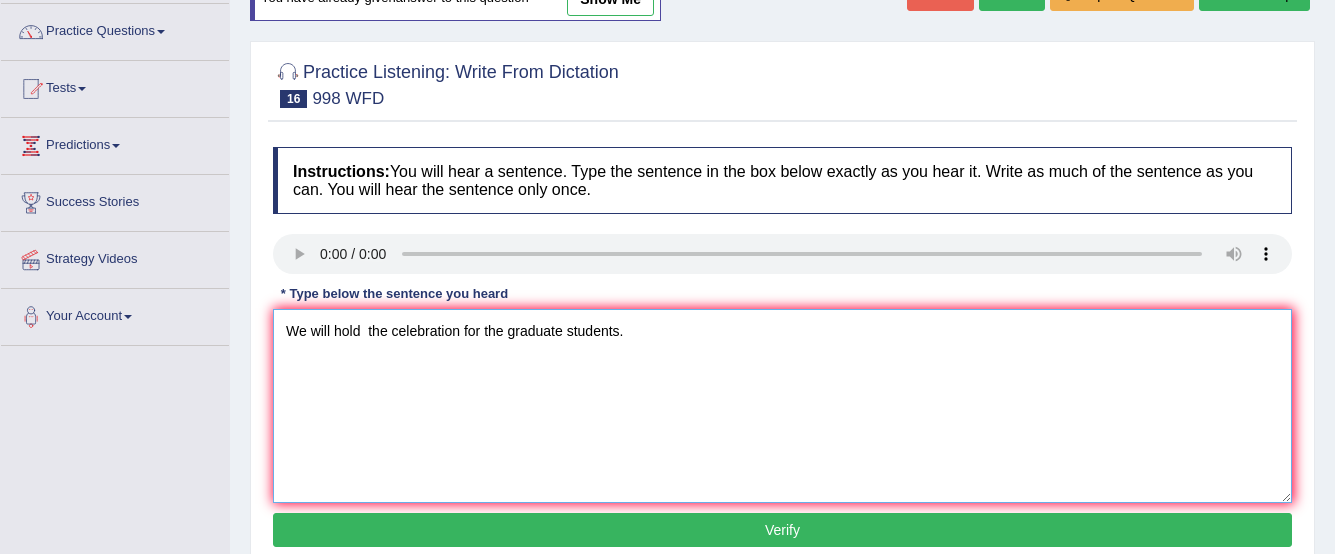 scroll, scrollTop: 252, scrollLeft: 0, axis: vertical 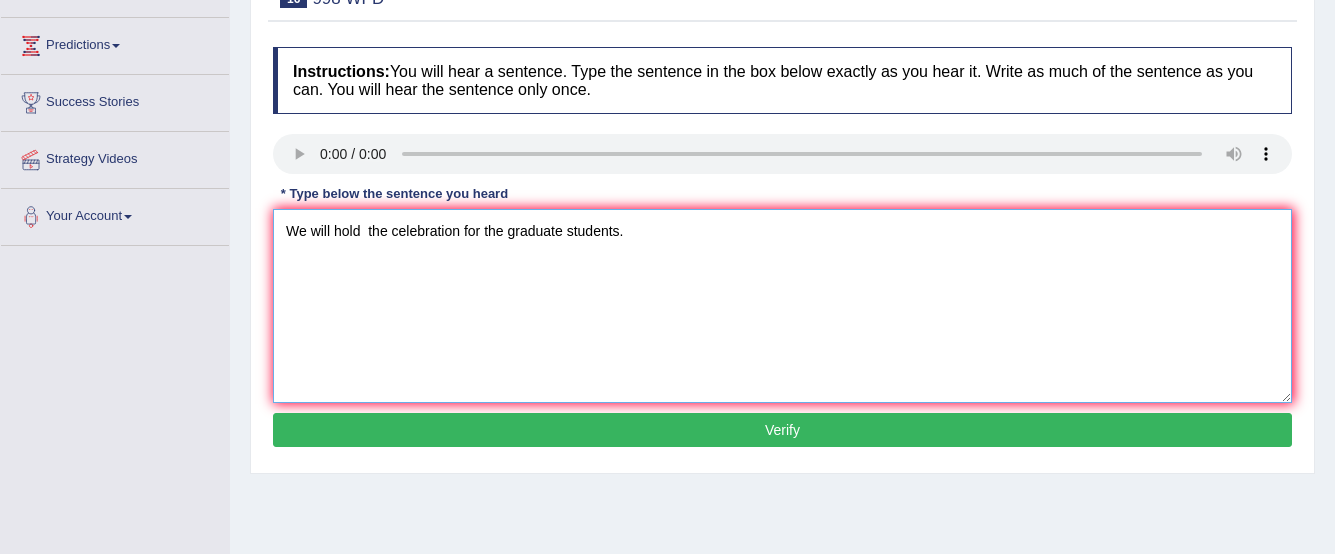 type on "We will hold  the celebration for the graduate students." 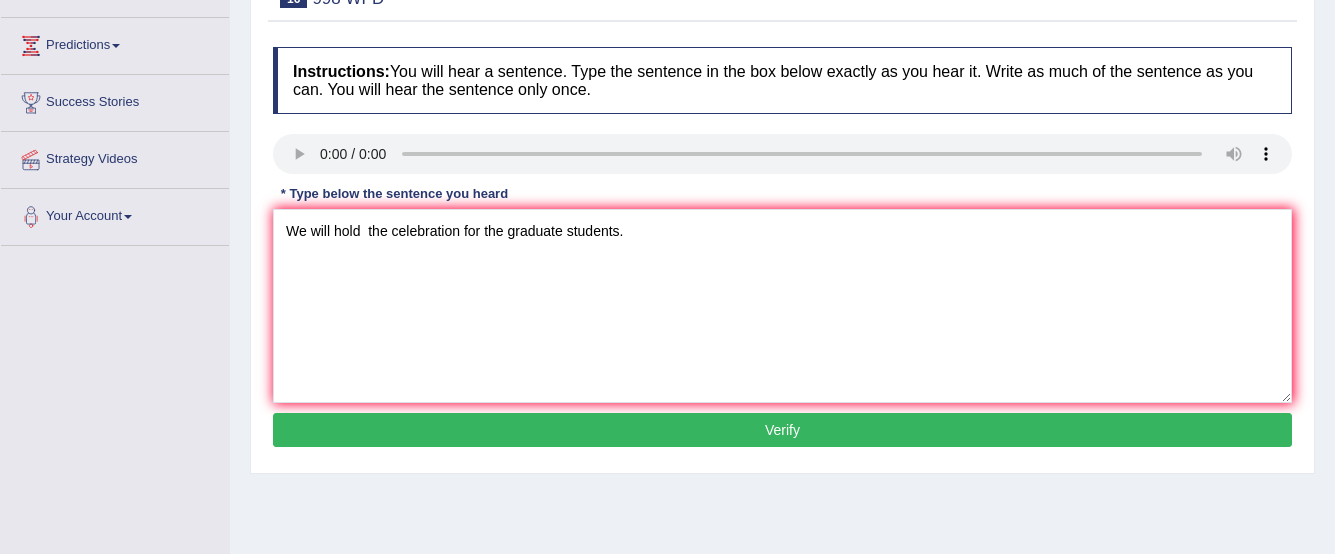 click on "Verify" at bounding box center (782, 430) 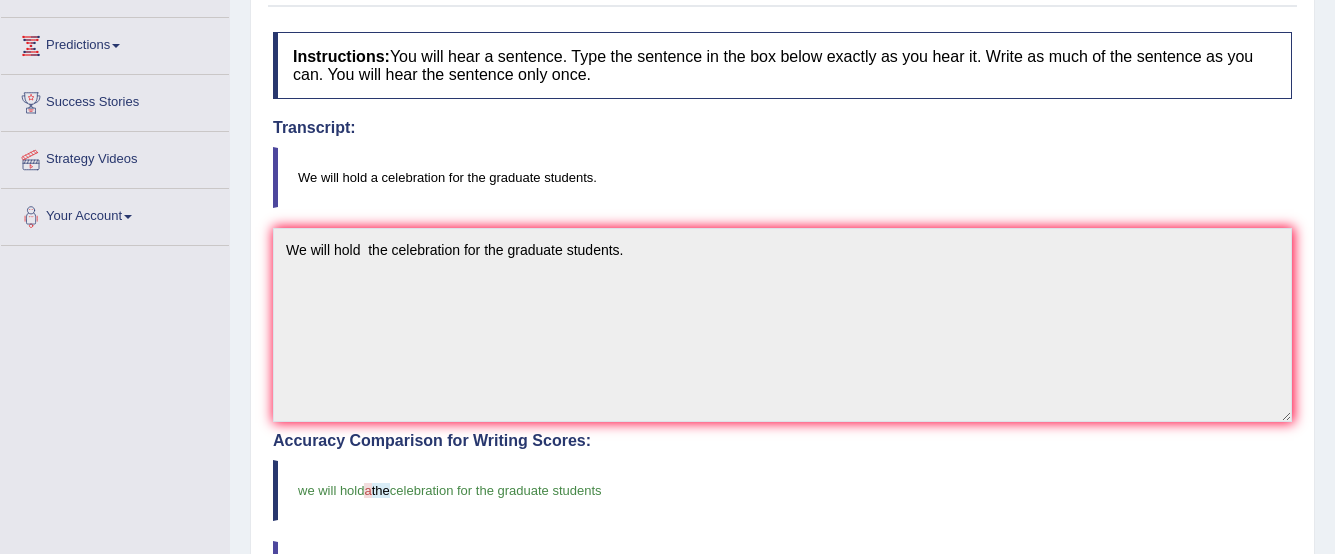 scroll, scrollTop: 0, scrollLeft: 0, axis: both 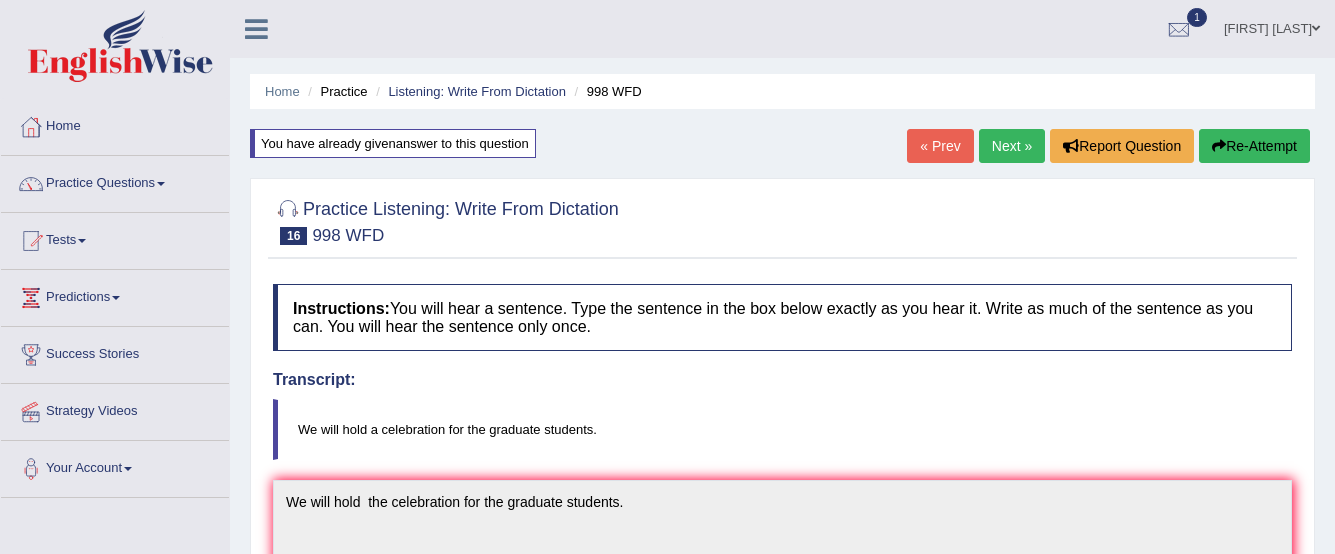 click on "Re-Attempt" at bounding box center [1254, 146] 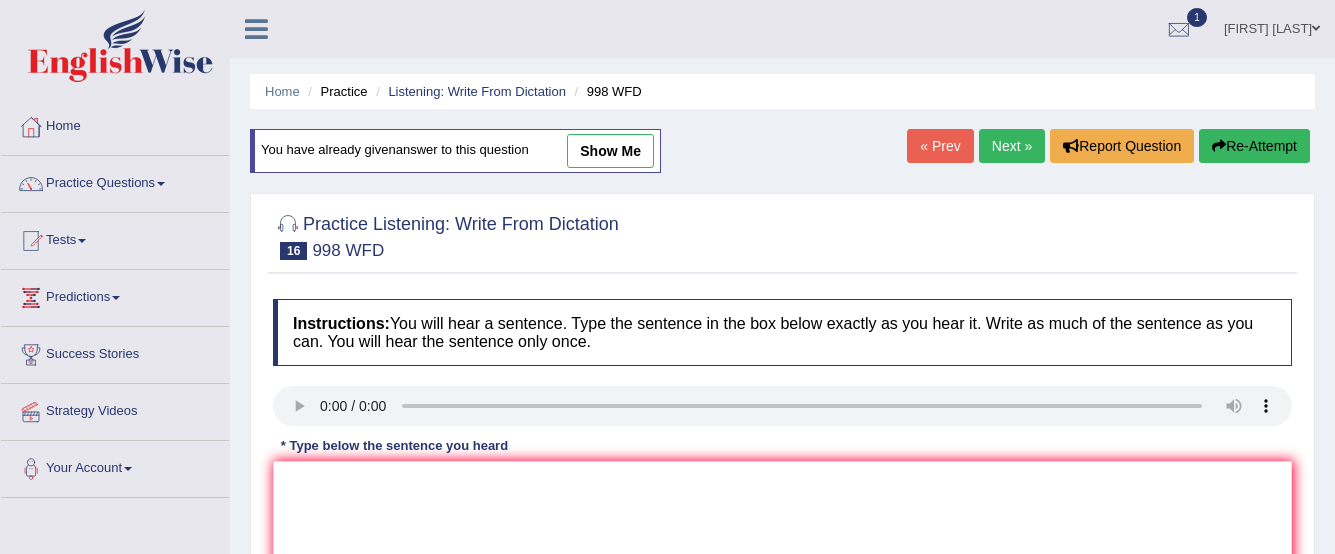 scroll, scrollTop: 0, scrollLeft: 0, axis: both 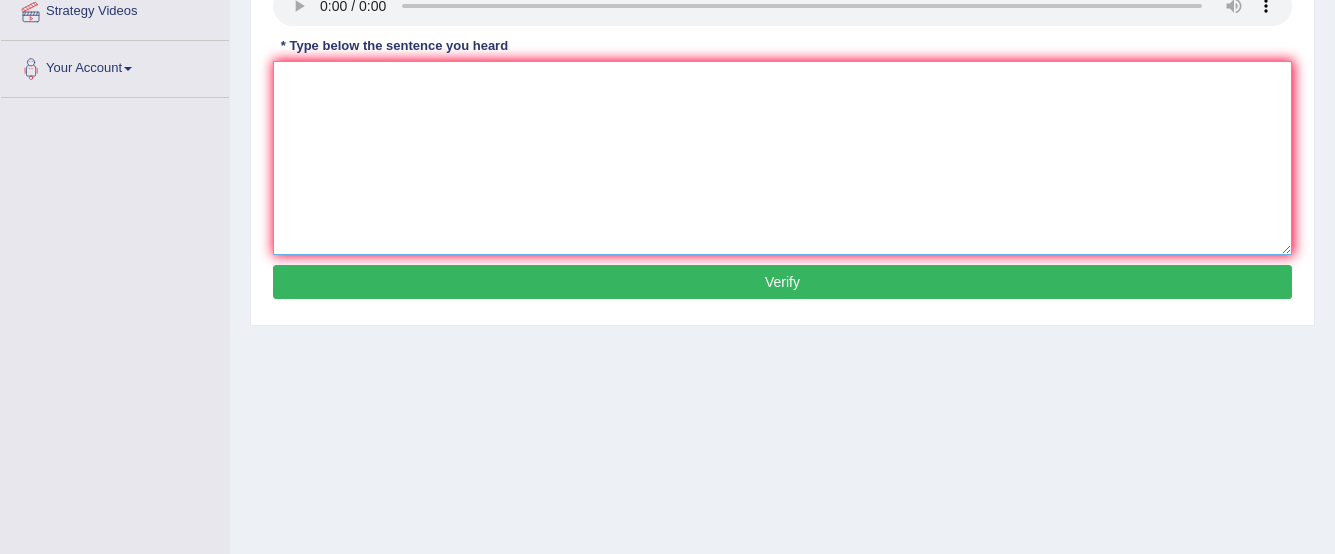paste on "We will hold  the celebration for the graduate students." 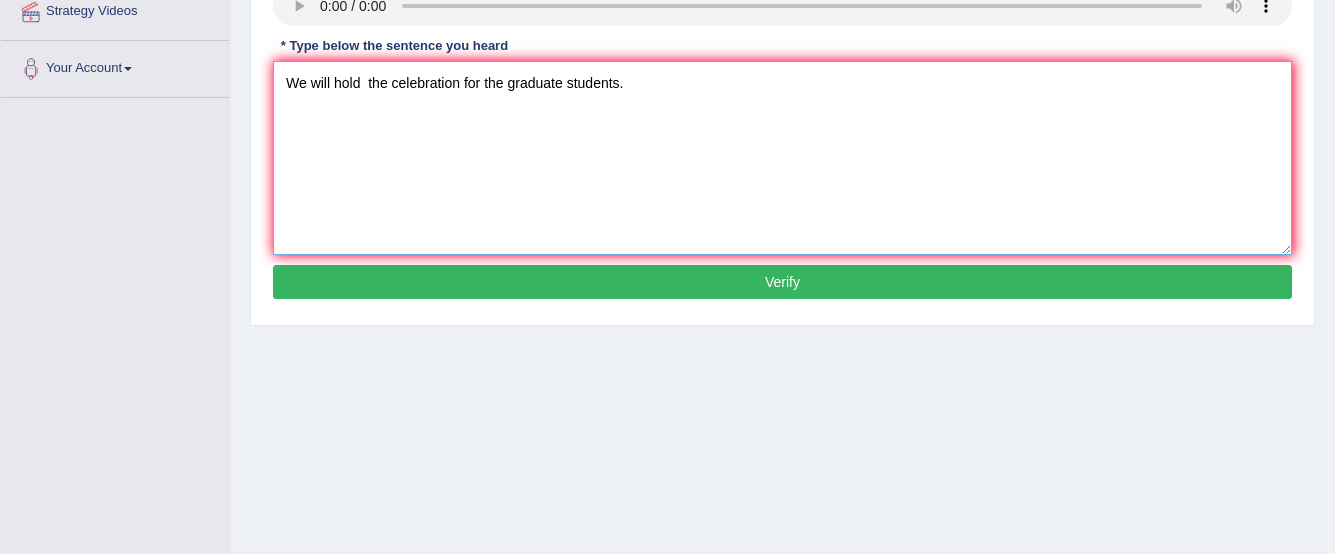 click on "We will hold  the celebration for the graduate students." at bounding box center (782, 158) 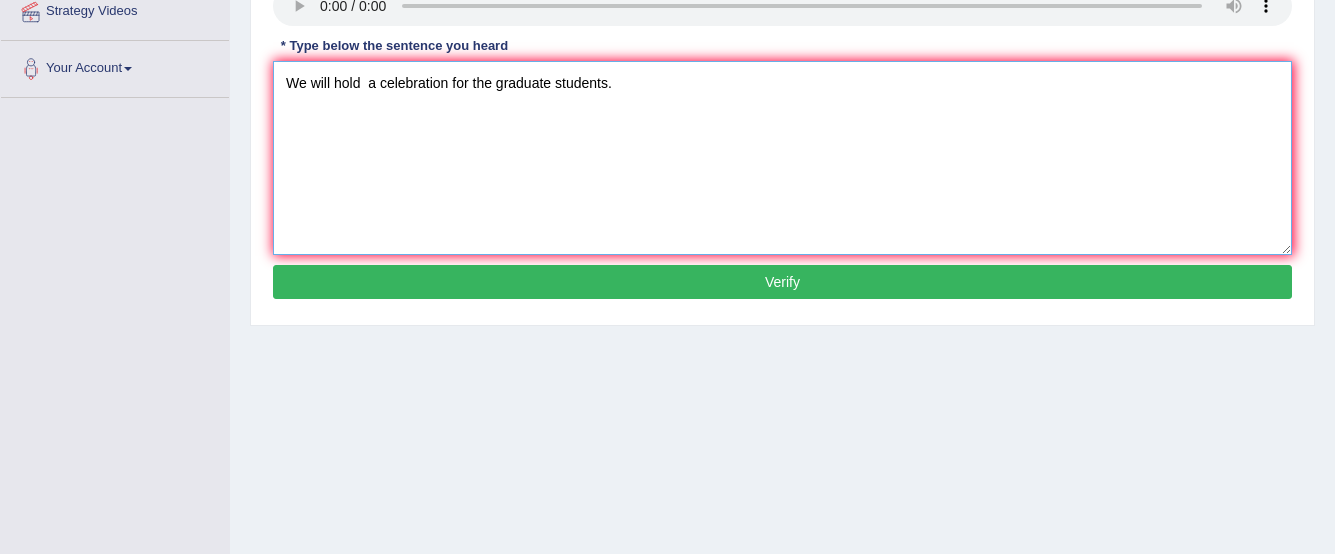 type on "We will hold  a celebration for the graduate students." 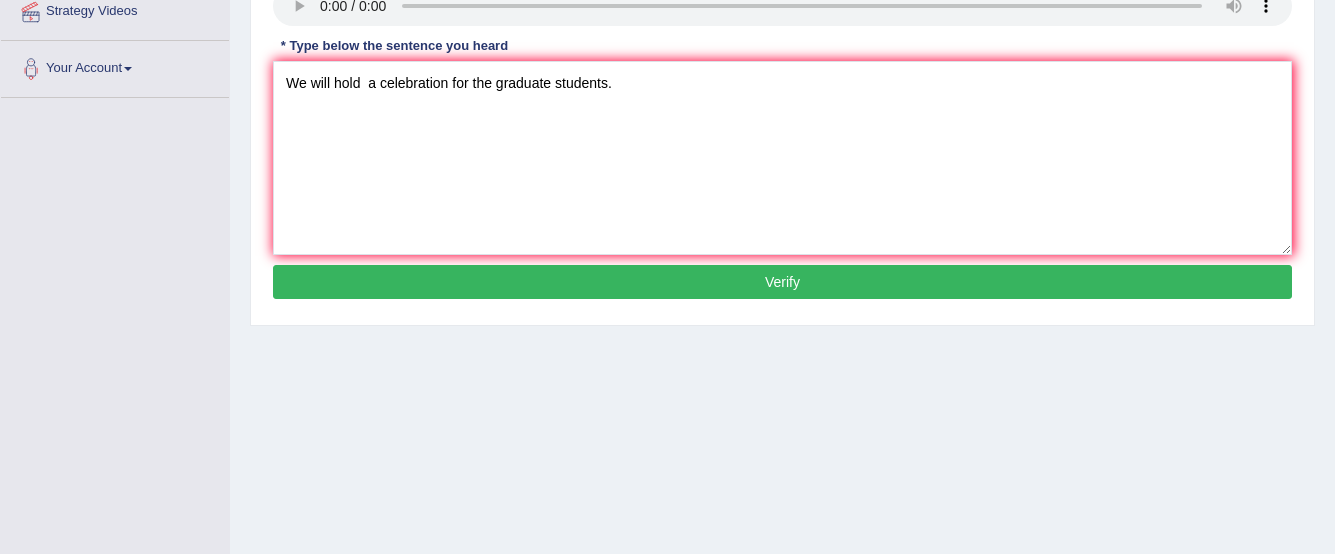 click on "Verify" at bounding box center (782, 282) 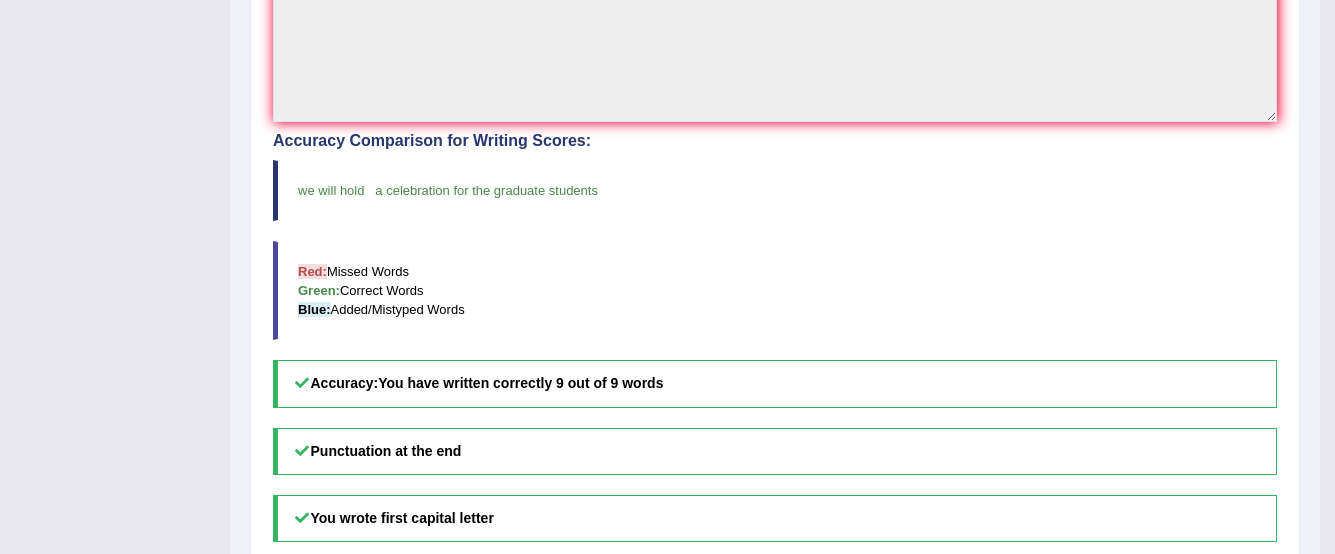 scroll, scrollTop: 252, scrollLeft: 0, axis: vertical 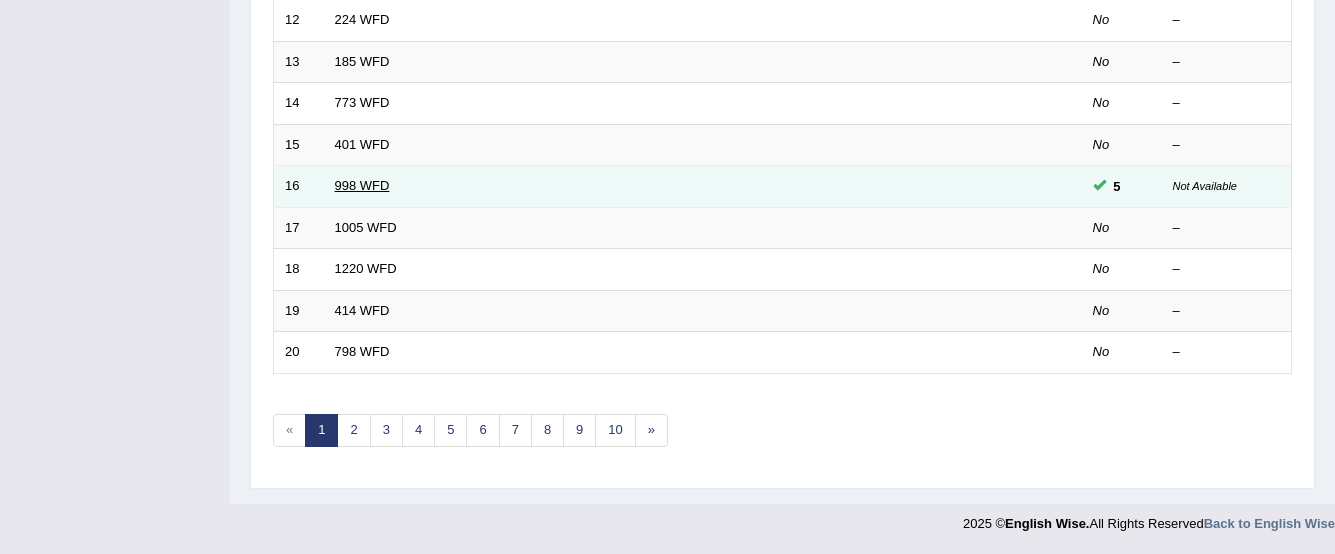 click on "998 WFD" at bounding box center [362, 185] 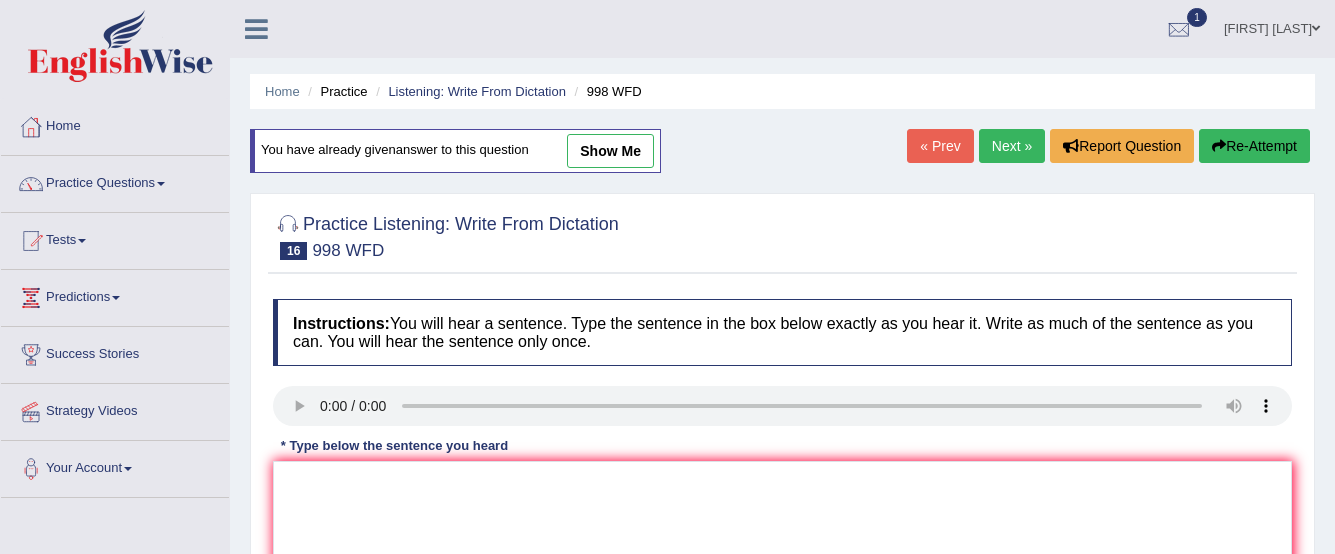 scroll, scrollTop: 0, scrollLeft: 0, axis: both 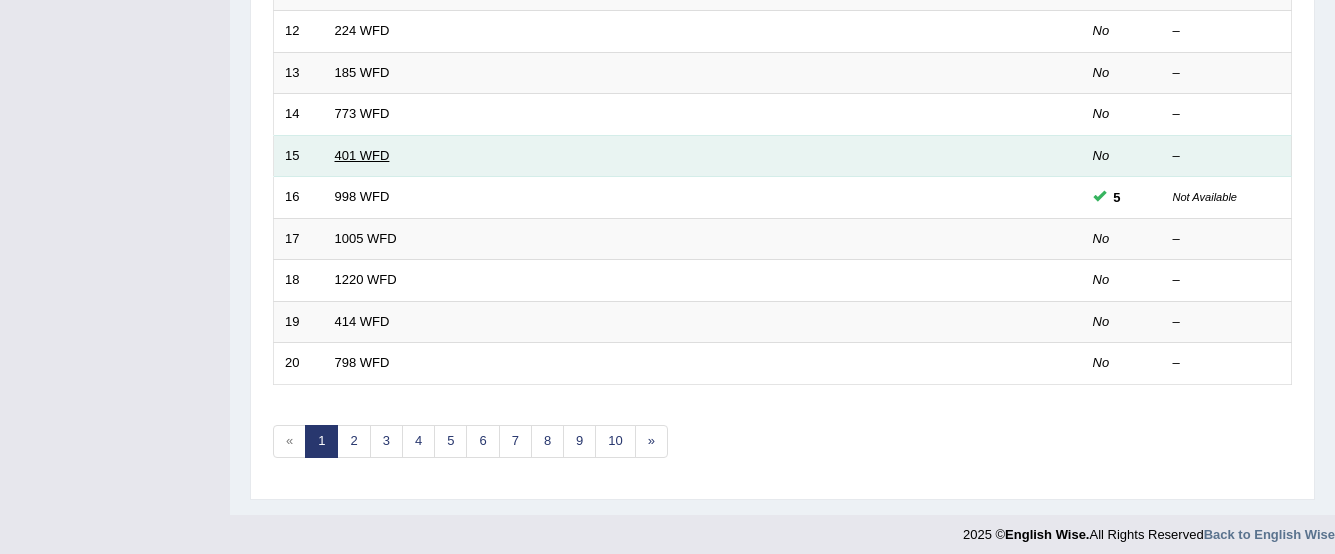 click on "401 WFD" at bounding box center (362, 155) 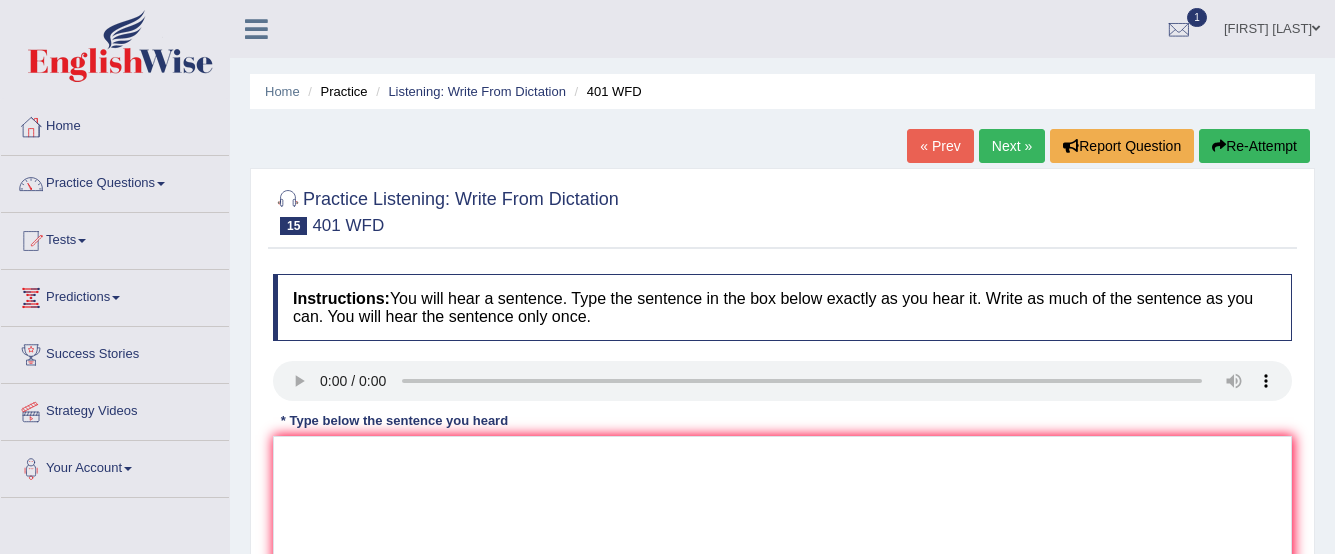 scroll, scrollTop: 0, scrollLeft: 0, axis: both 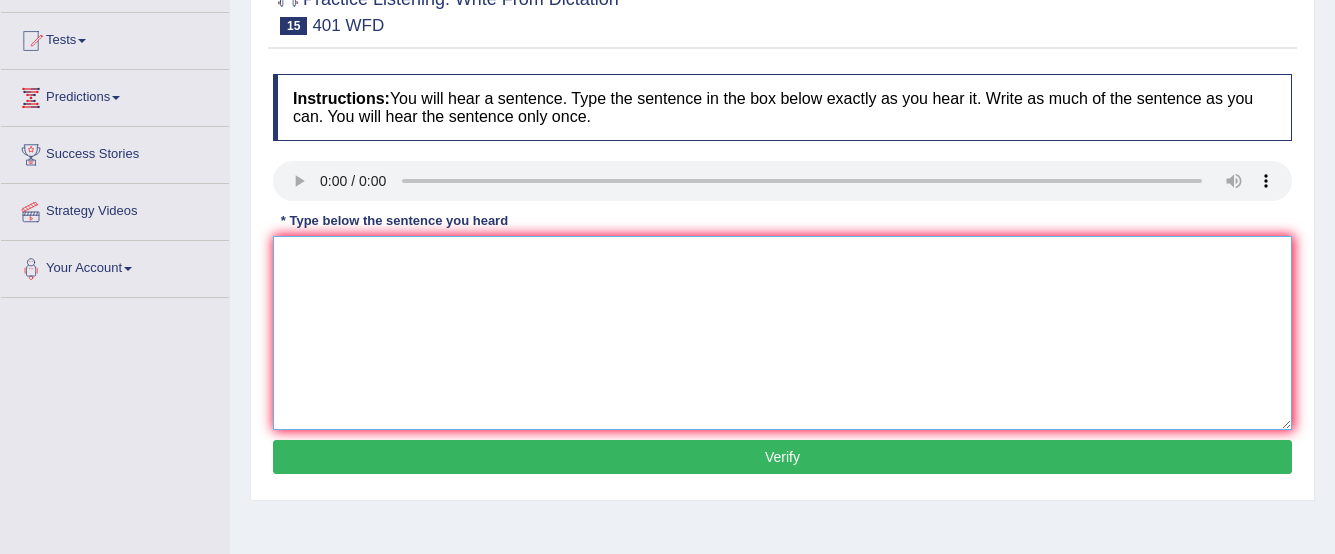 click at bounding box center (782, 333) 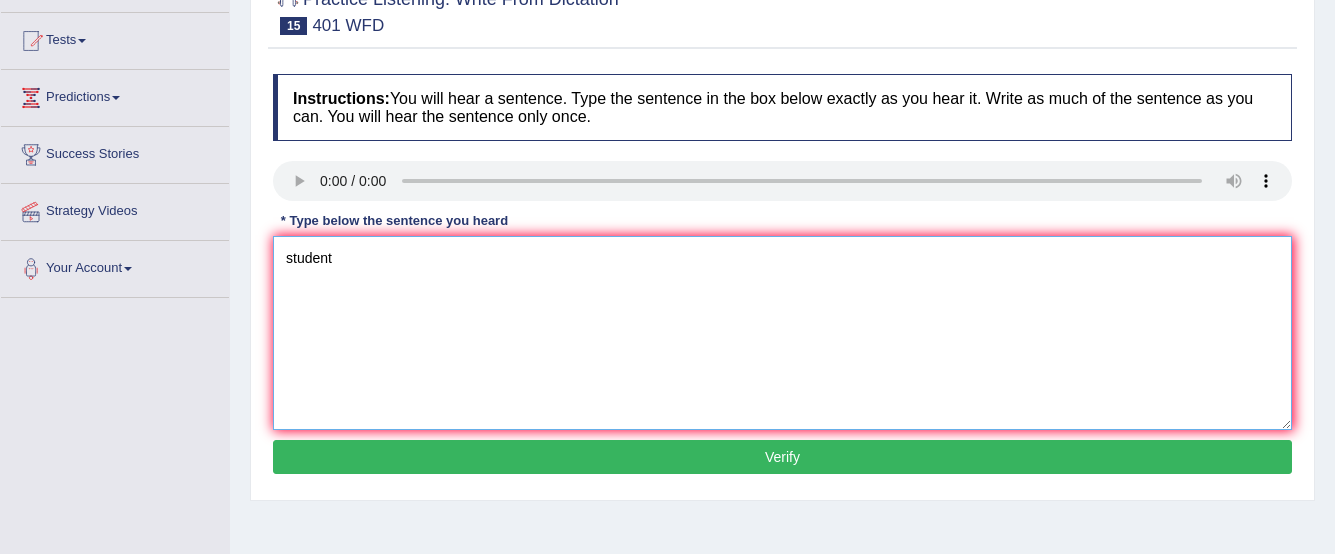 click on "student" at bounding box center (782, 333) 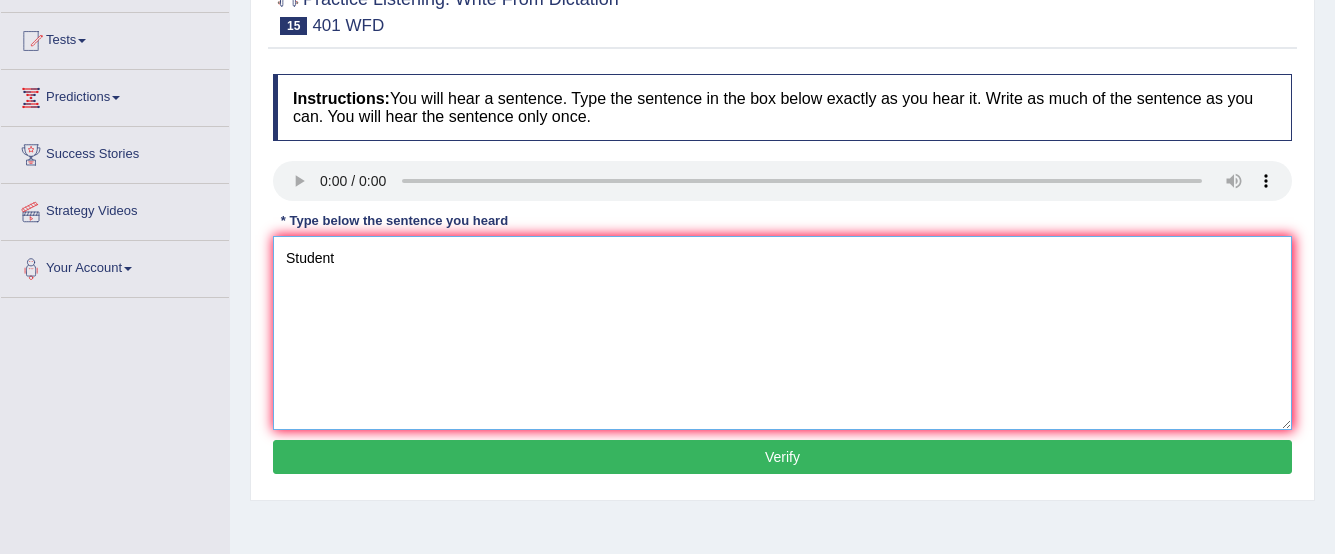click on "Student" at bounding box center [782, 333] 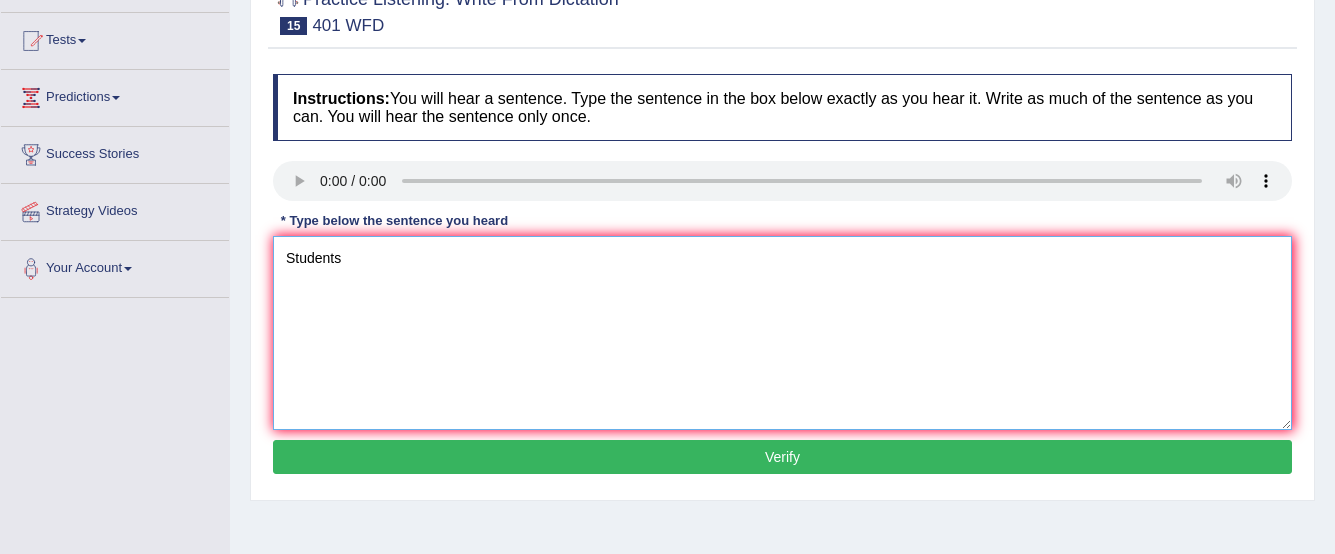 click on "Students" at bounding box center [782, 333] 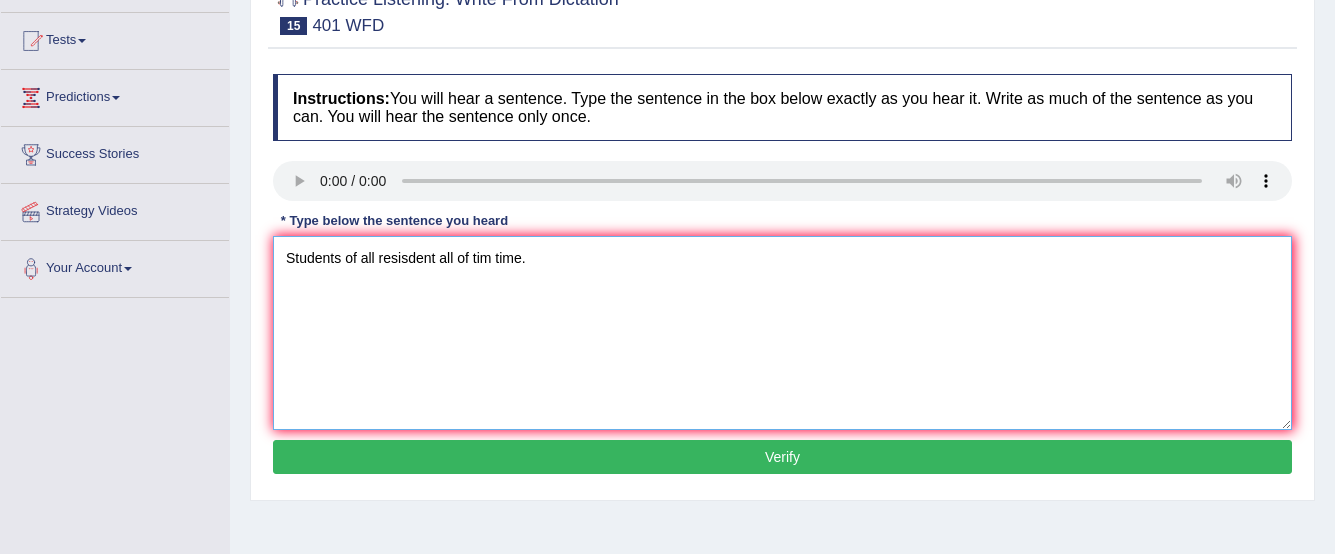 type on "Students of all resisdent all of tim time." 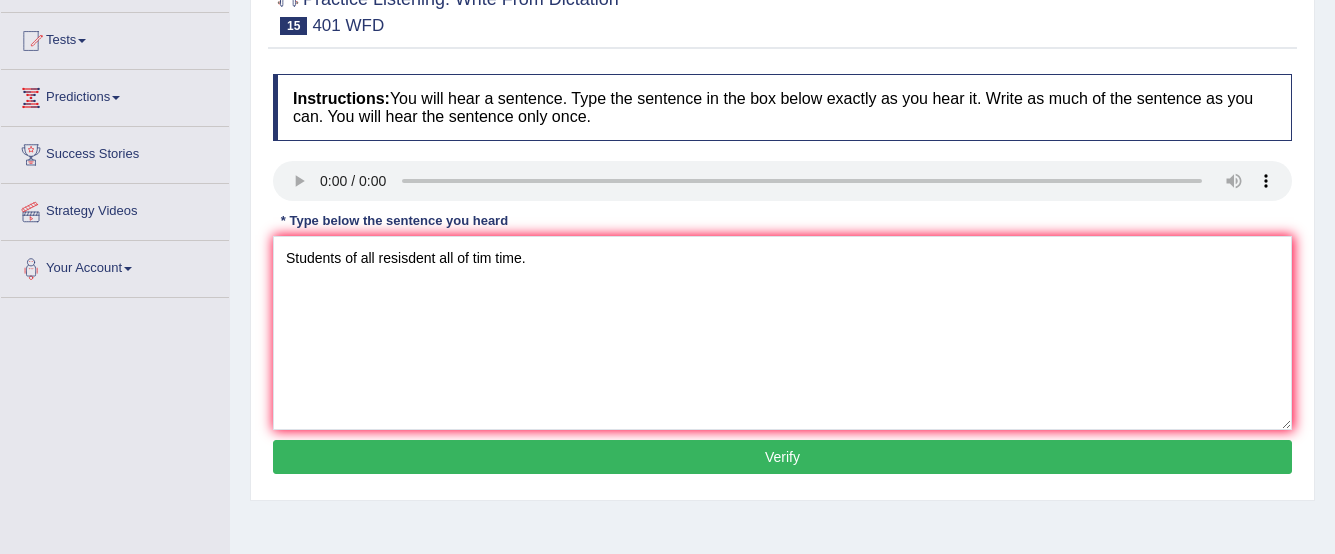 click on "Verify" at bounding box center (782, 457) 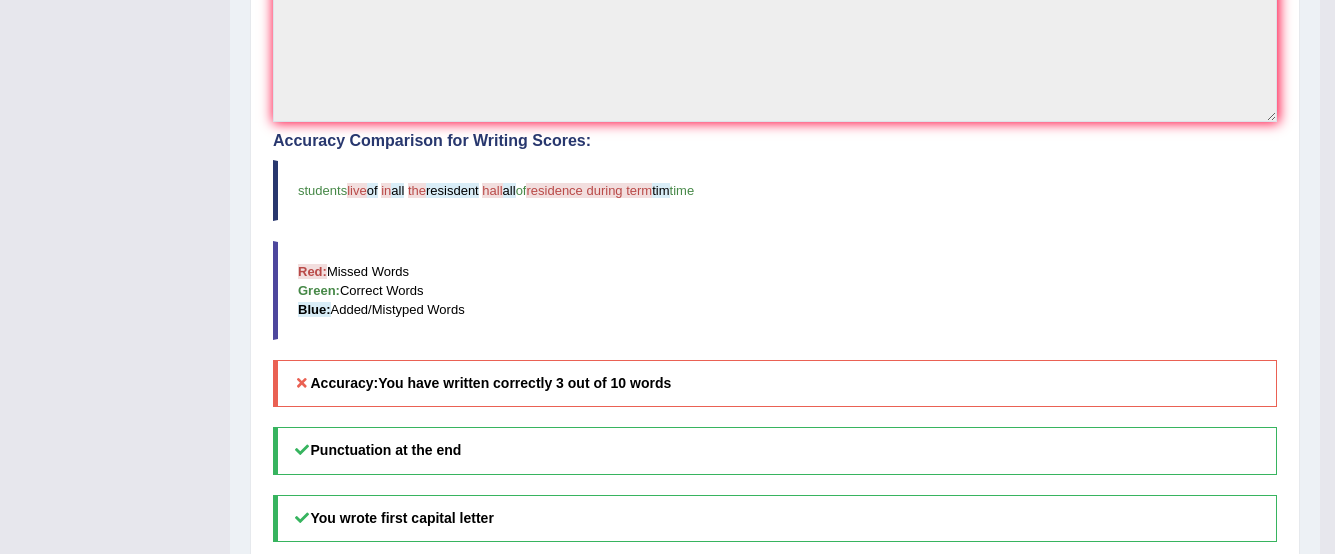scroll, scrollTop: 342, scrollLeft: 0, axis: vertical 